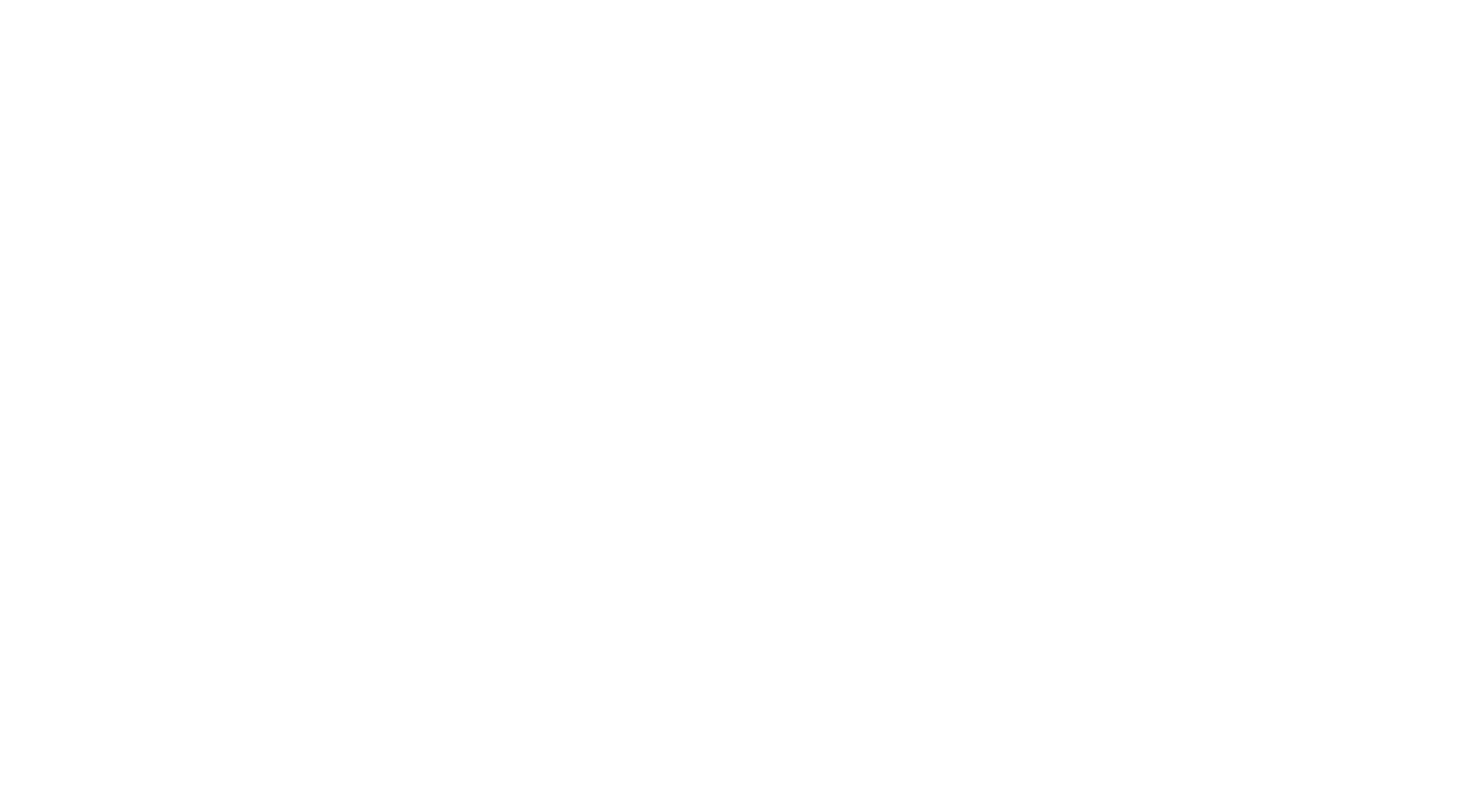 scroll, scrollTop: 0, scrollLeft: 0, axis: both 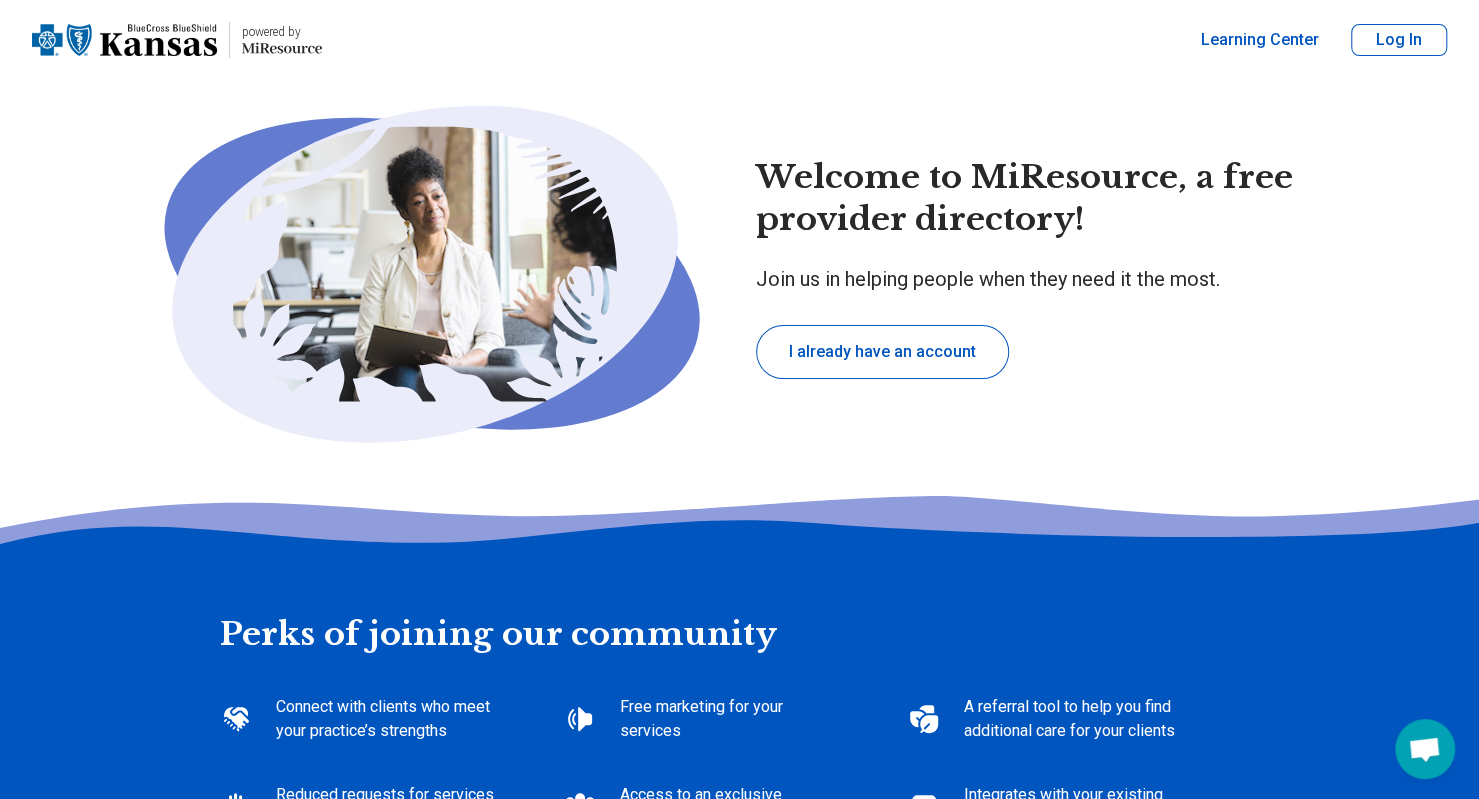 click on "Log In" at bounding box center (1399, 40) 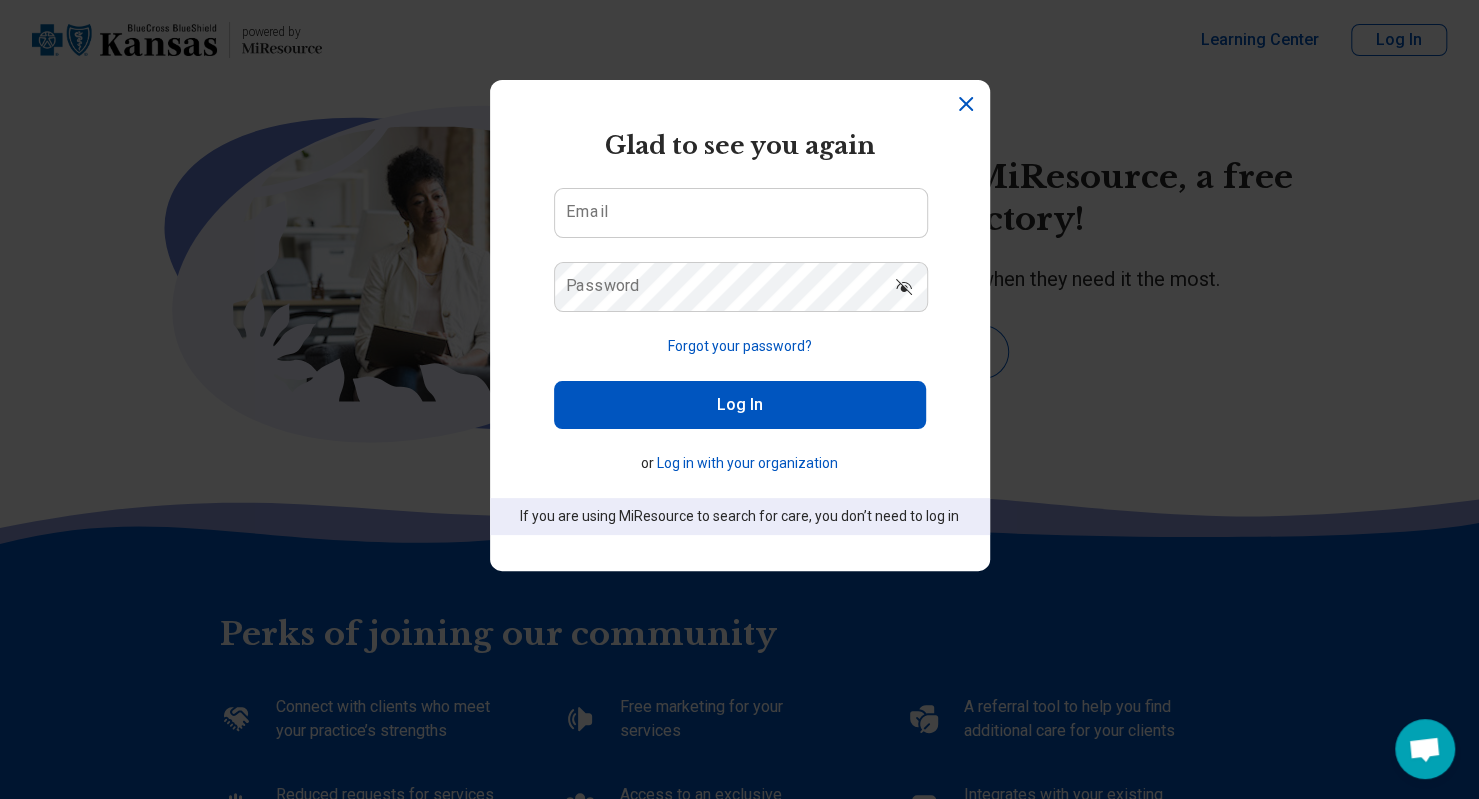 type on "*" 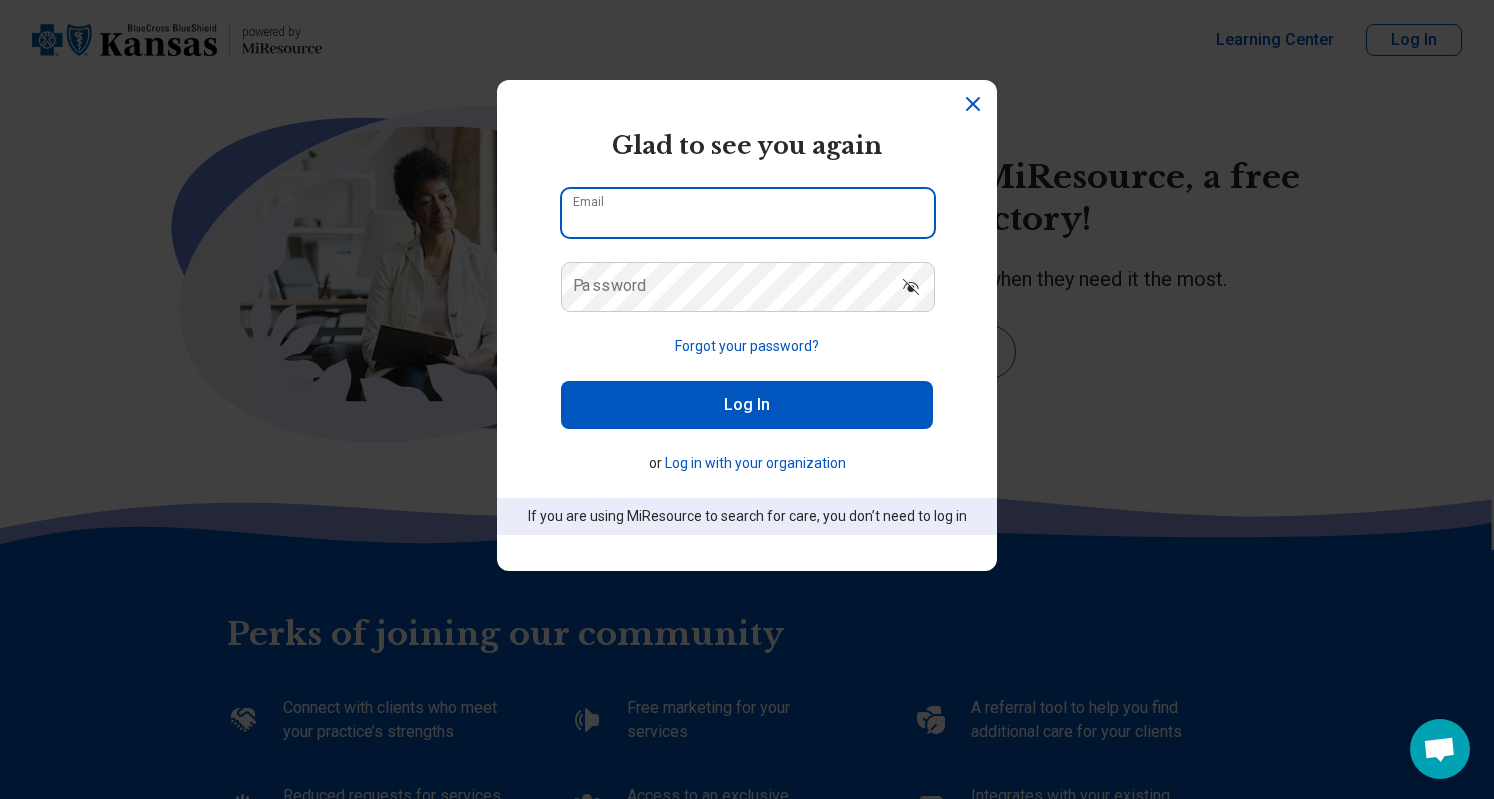 click on "Email" at bounding box center (748, 213) 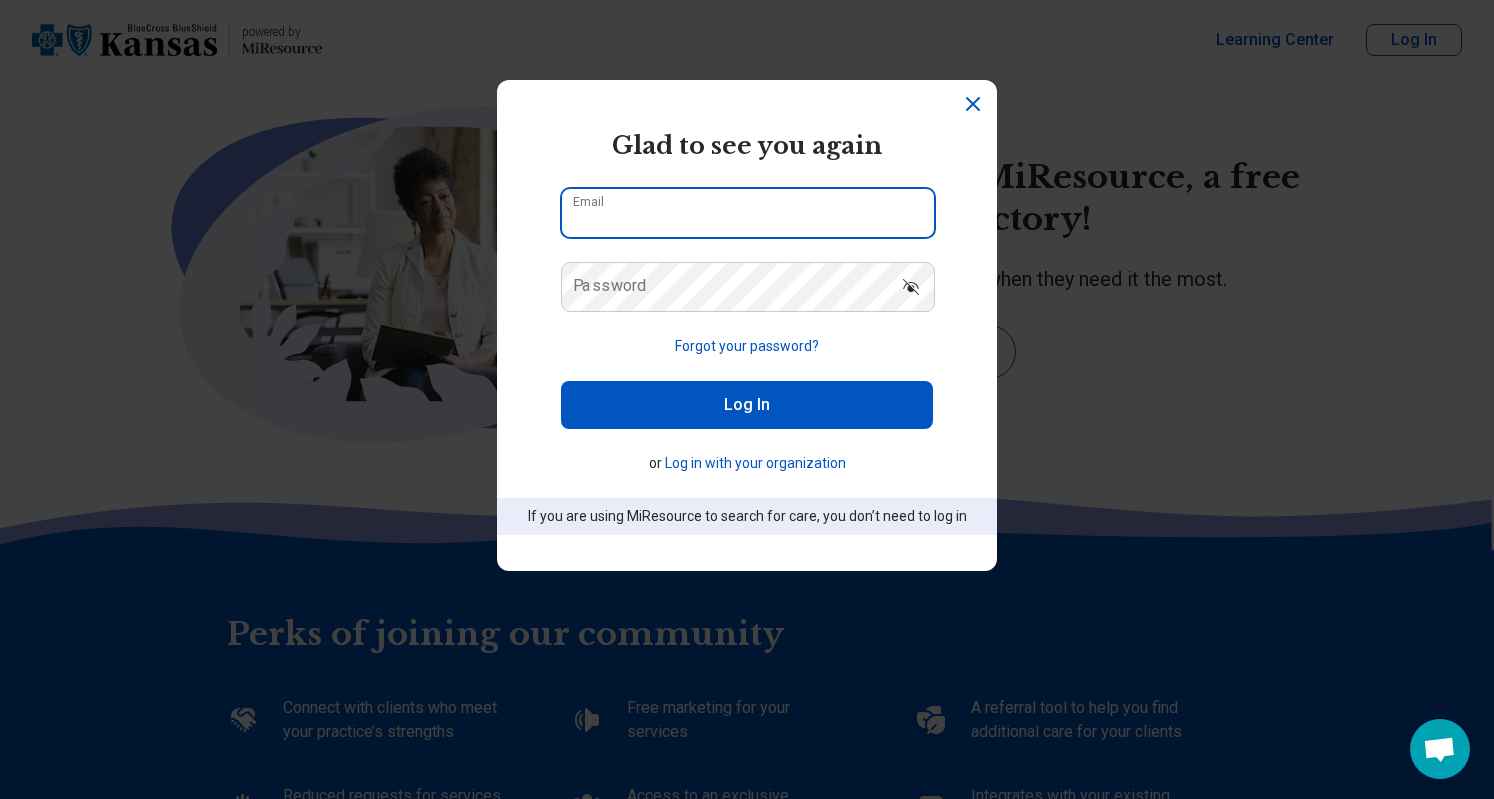 type on "**********" 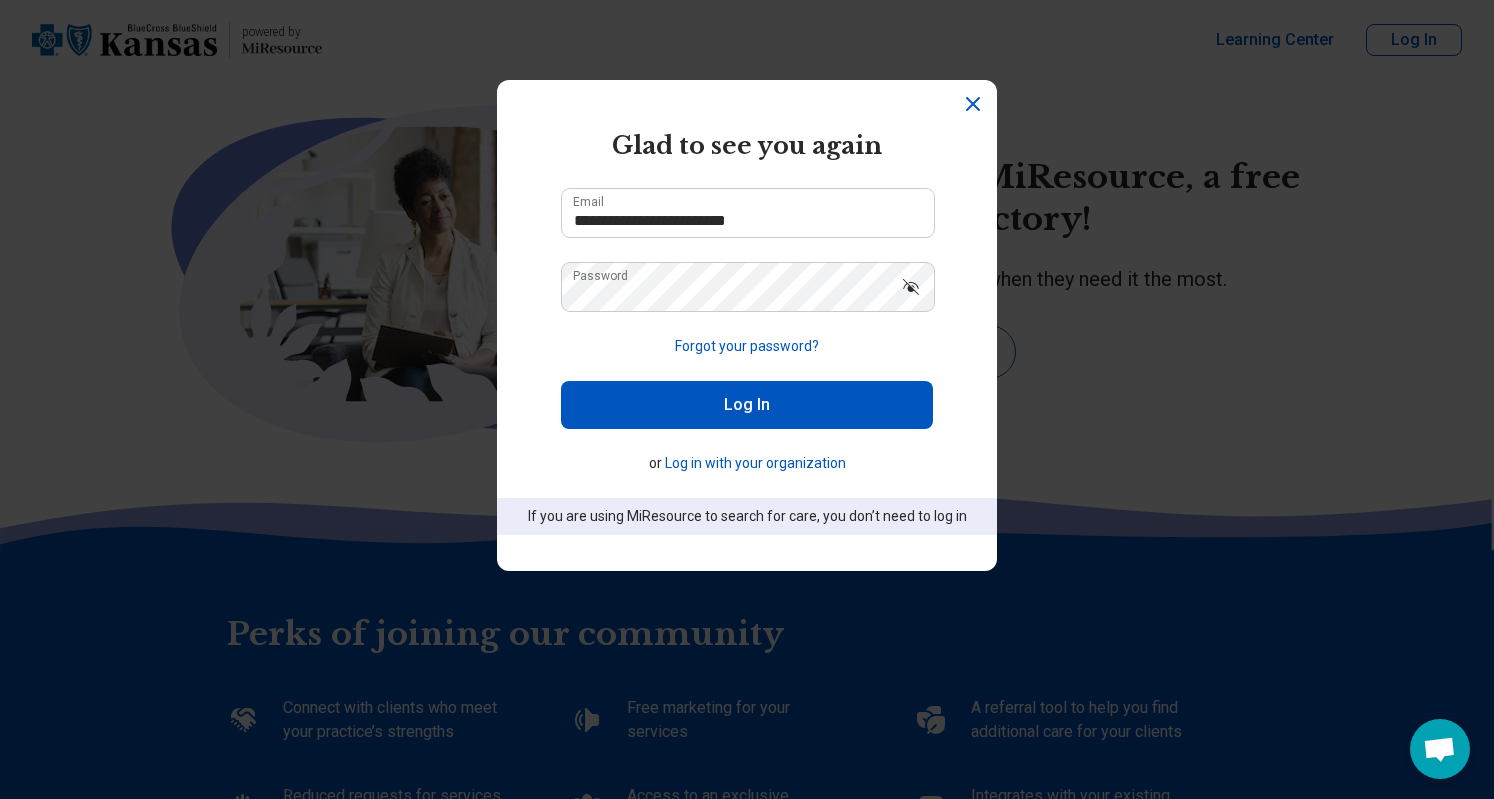 click on "Log In" at bounding box center (747, 405) 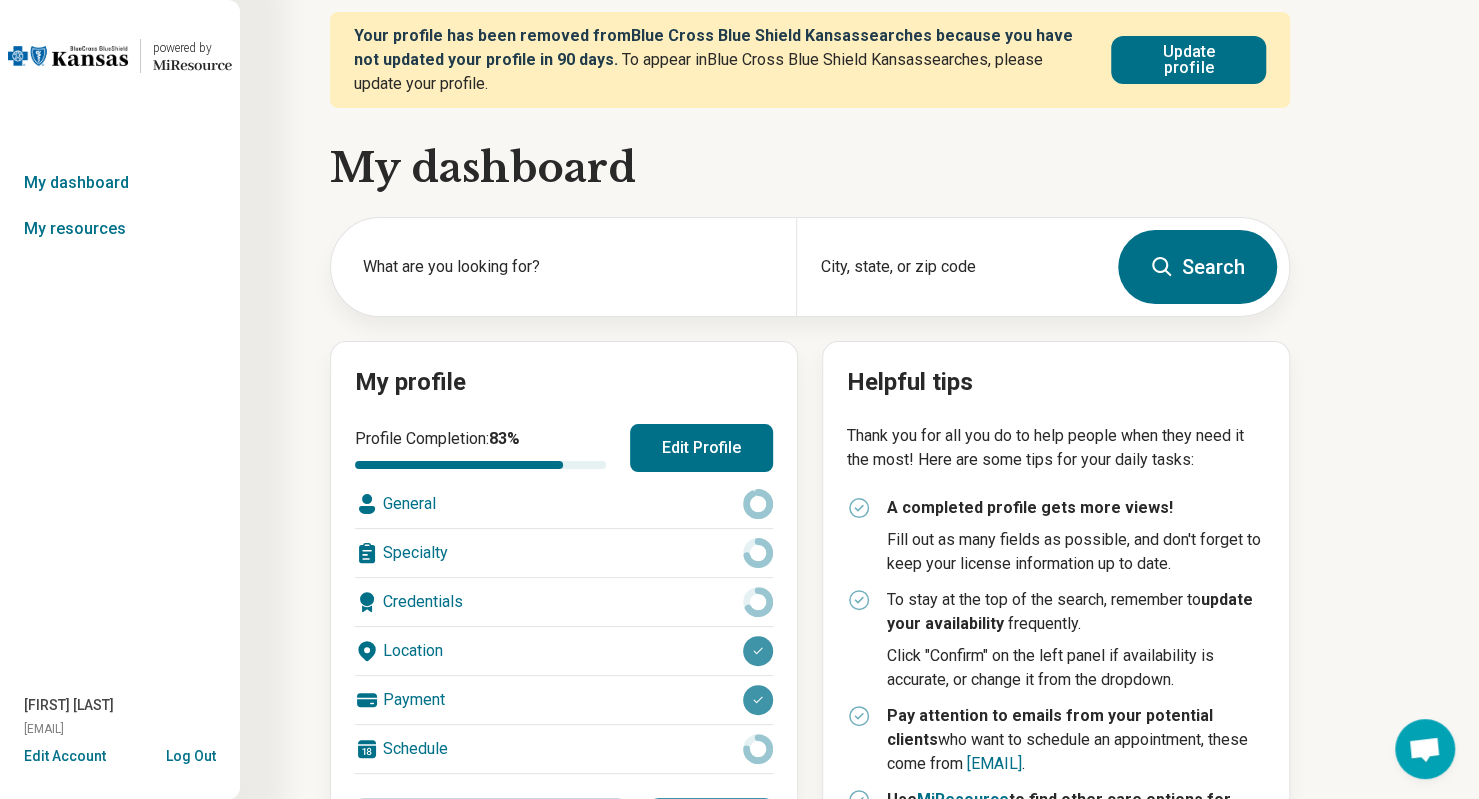 click on "Edit Profile" at bounding box center [701, 448] 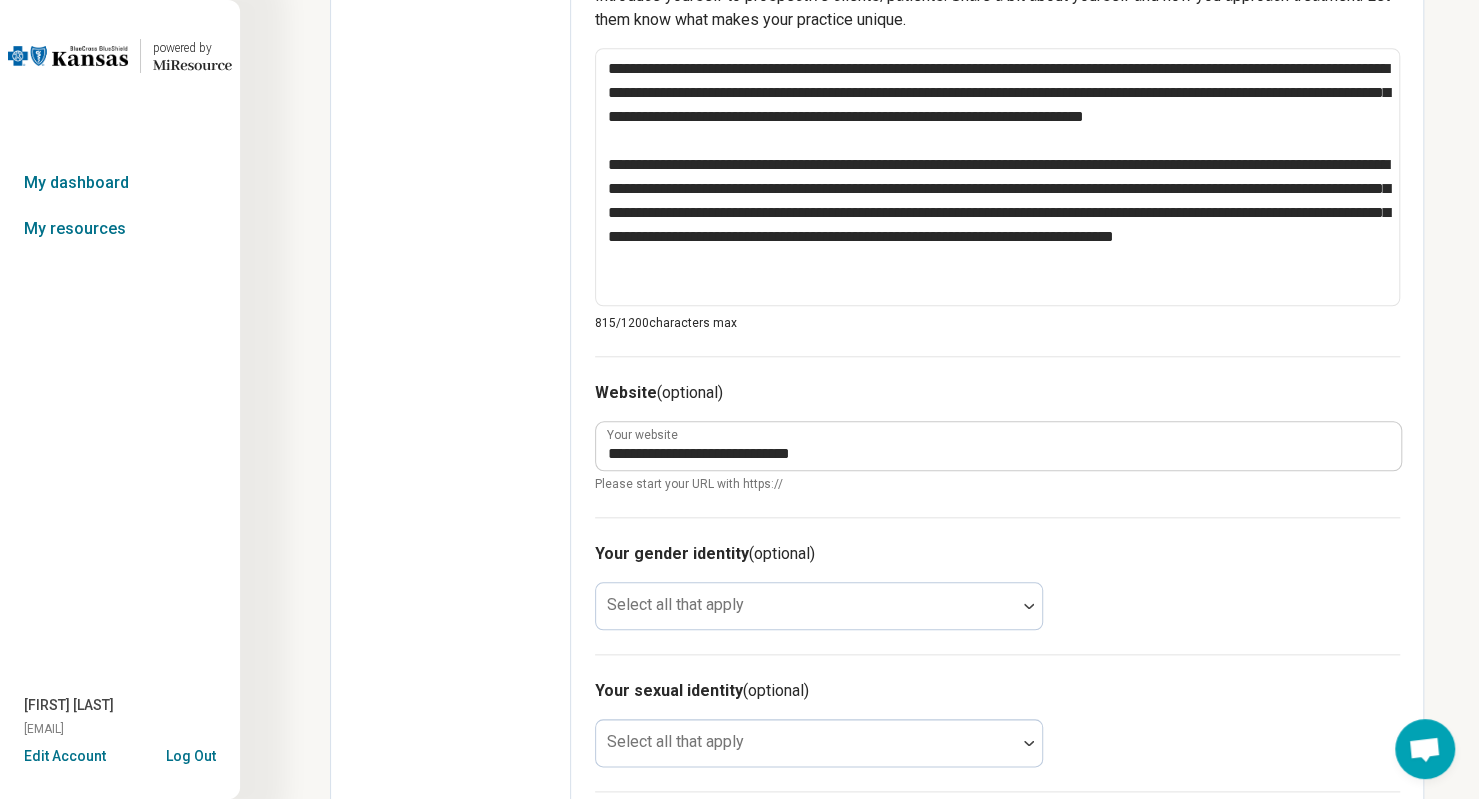 scroll, scrollTop: 1200, scrollLeft: 0, axis: vertical 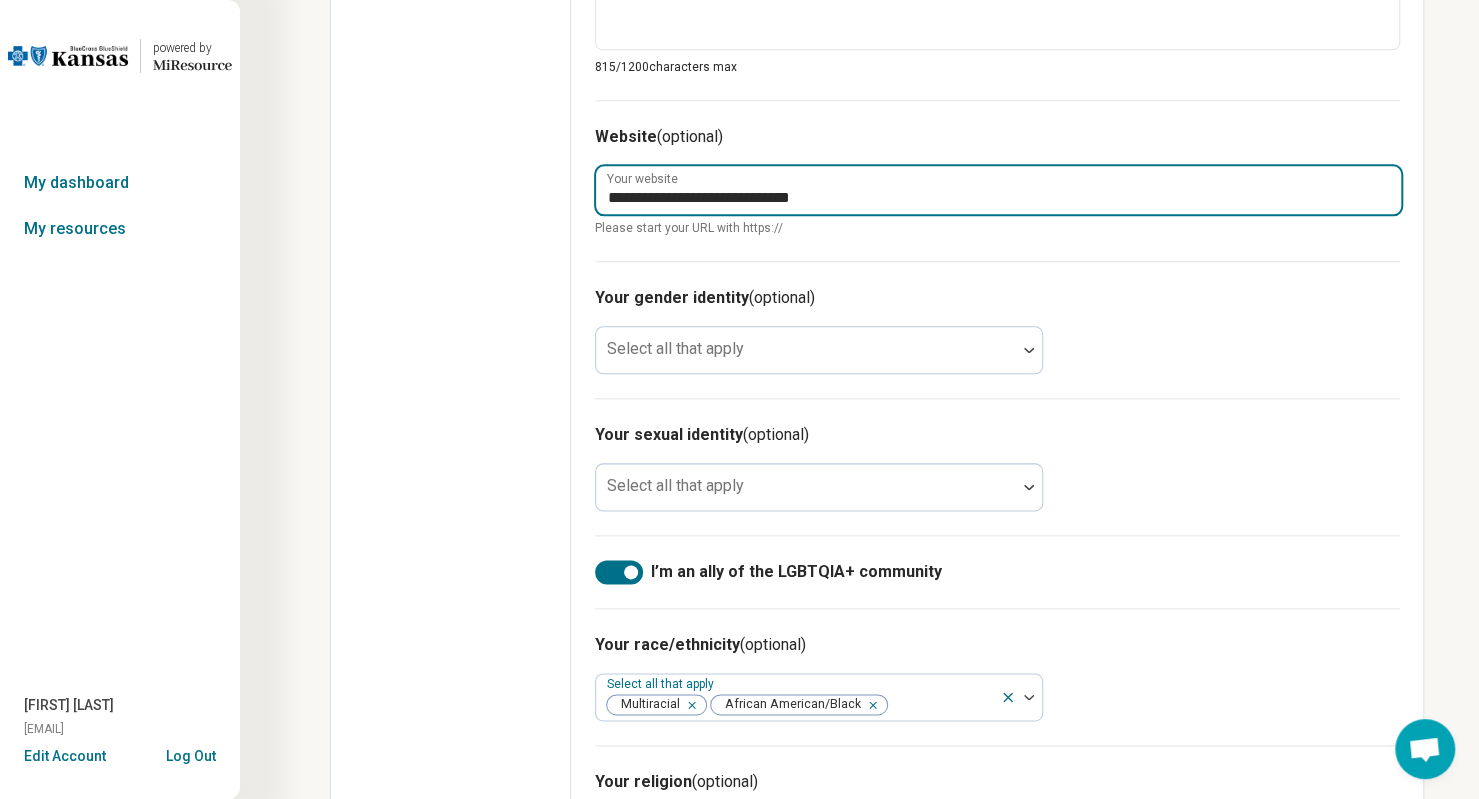 drag, startPoint x: 858, startPoint y: 202, endPoint x: 0, endPoint y: 133, distance: 860.77 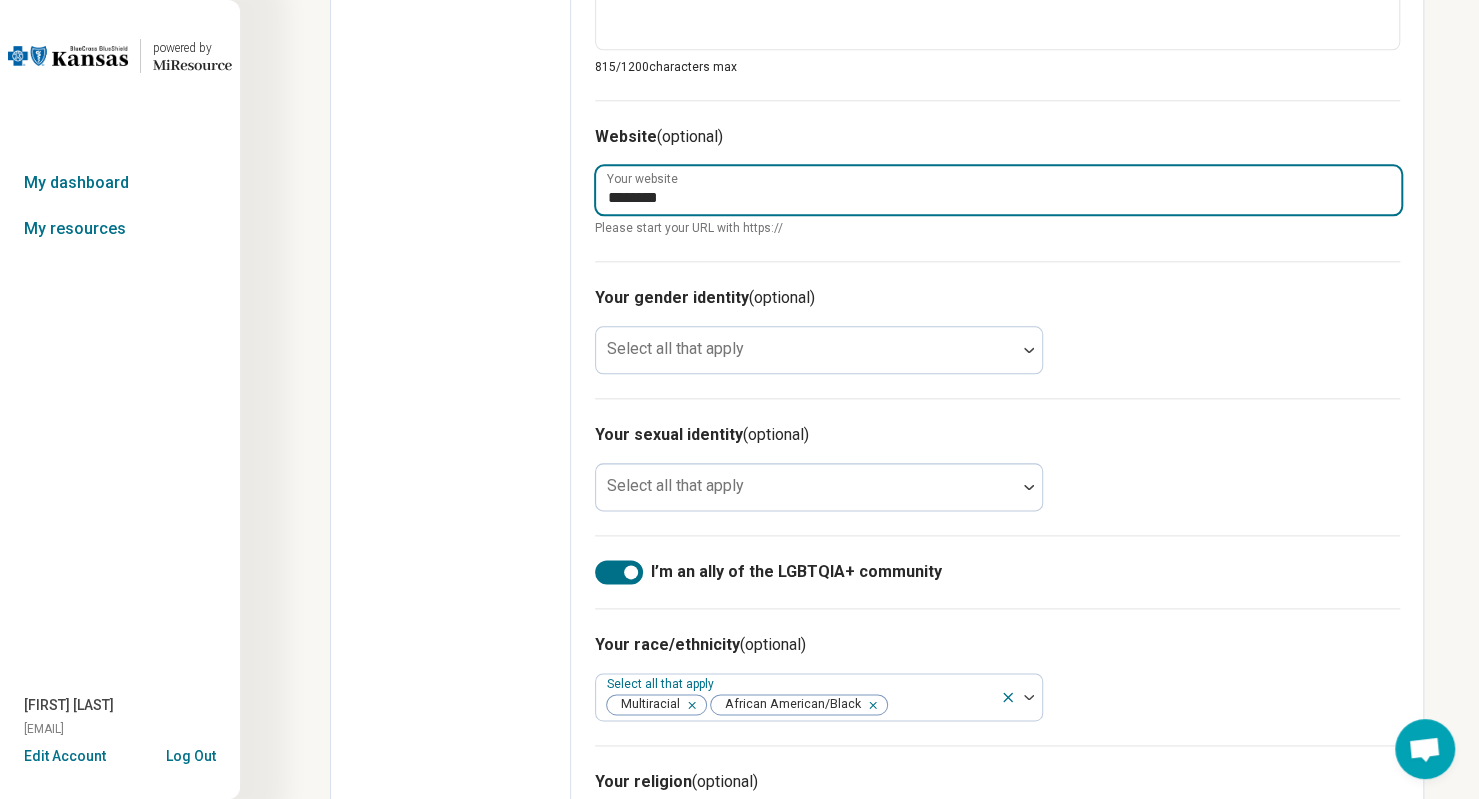 type on "**********" 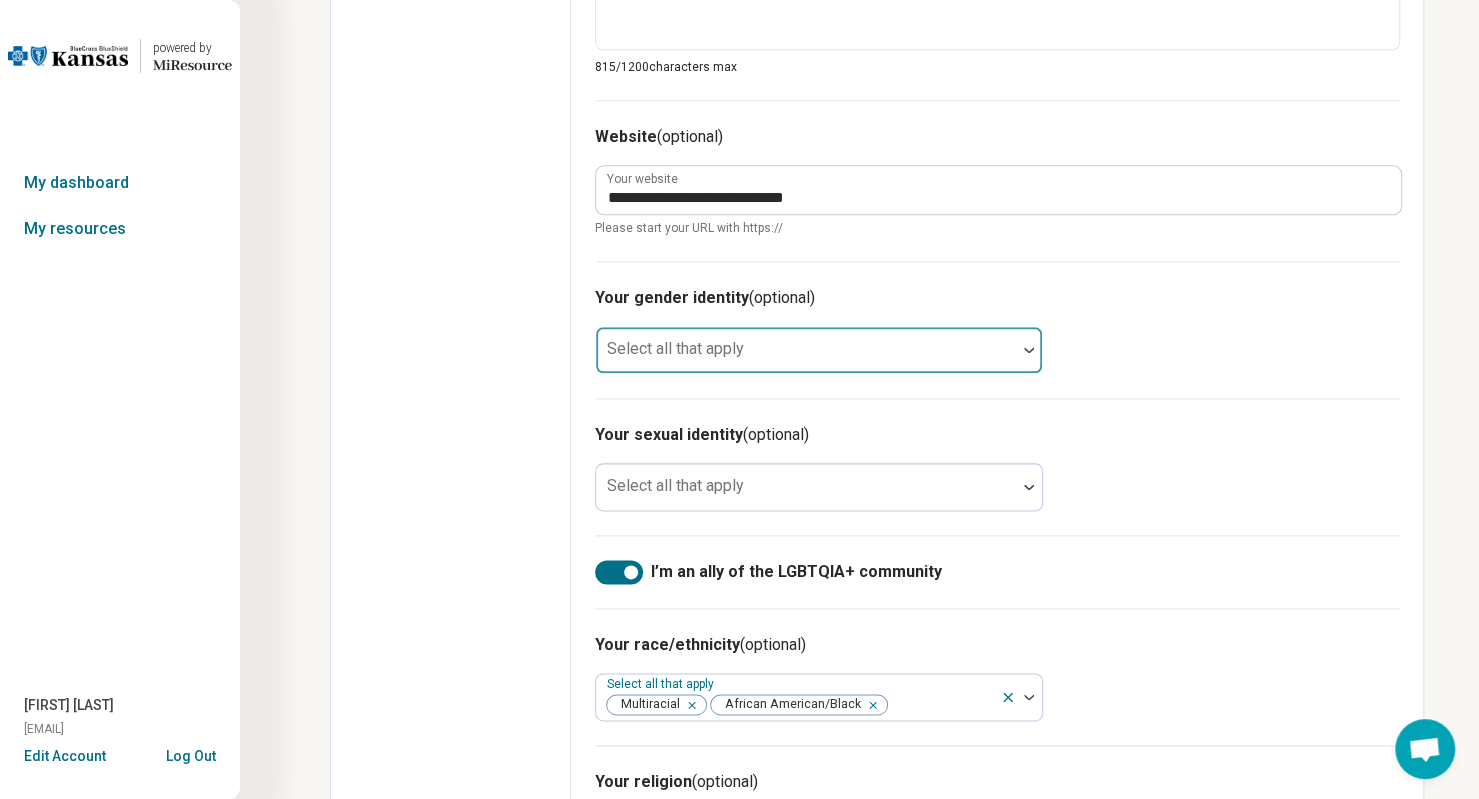 click at bounding box center (806, 358) 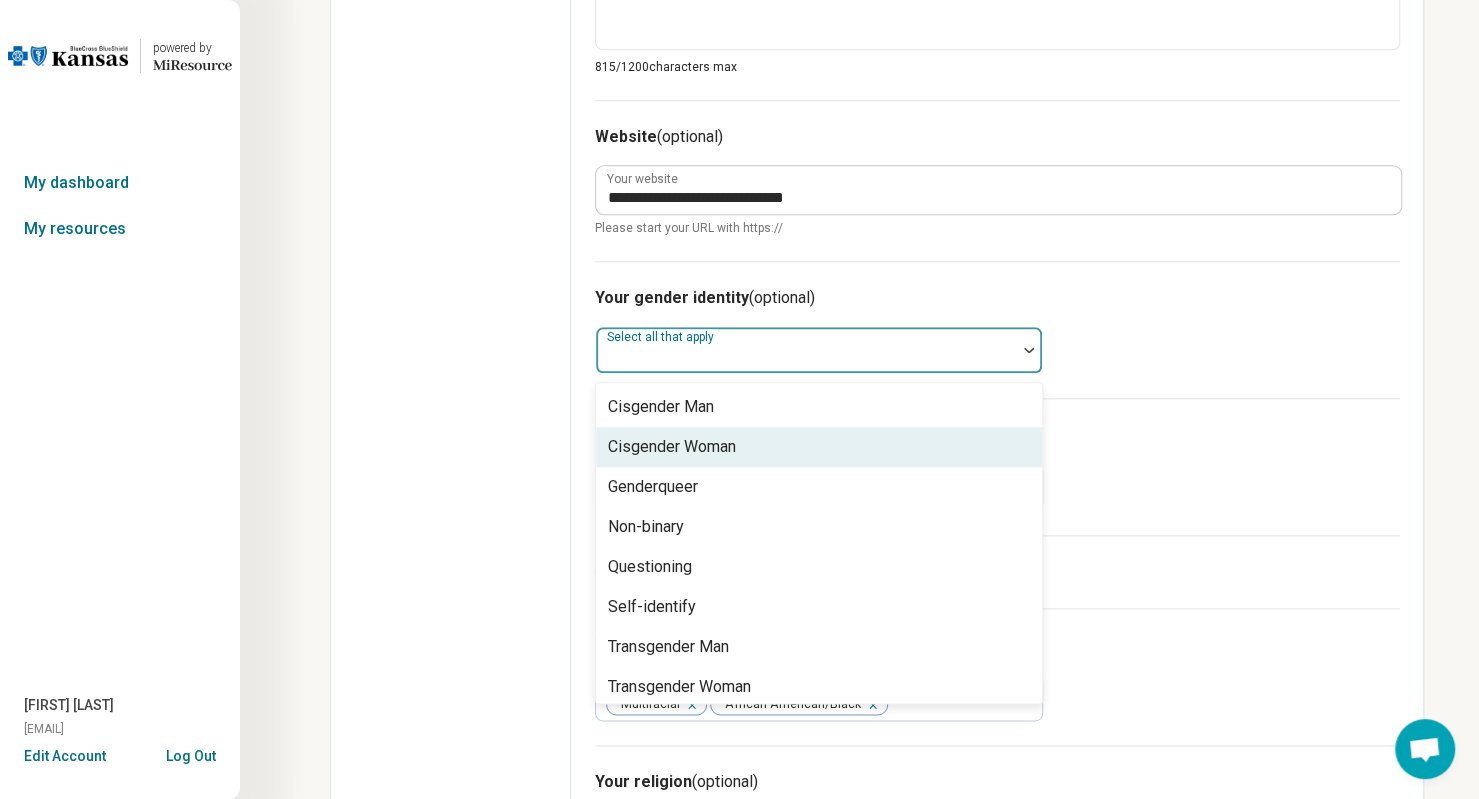 scroll, scrollTop: 8, scrollLeft: 0, axis: vertical 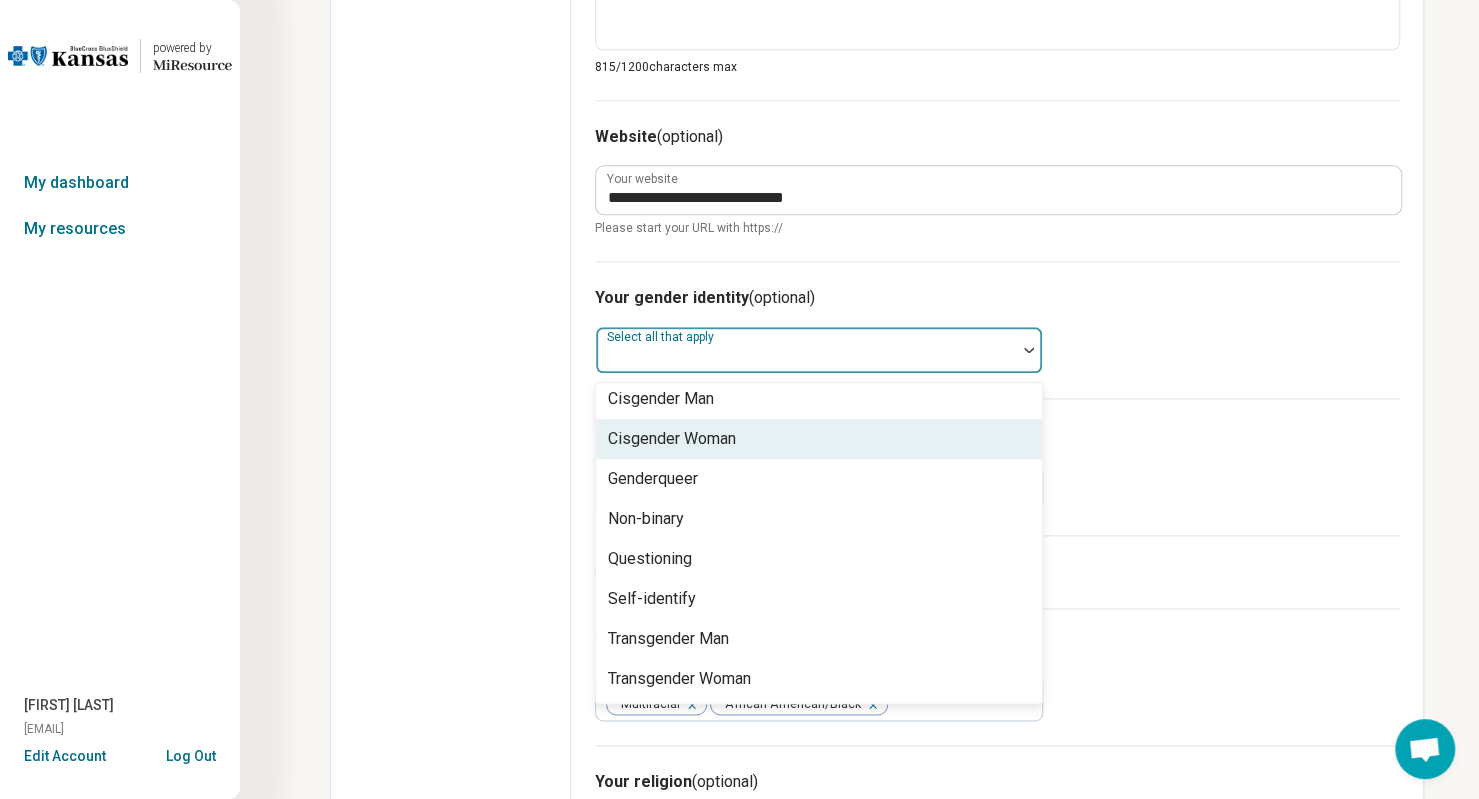 click on "Cisgender Woman" at bounding box center (819, 439) 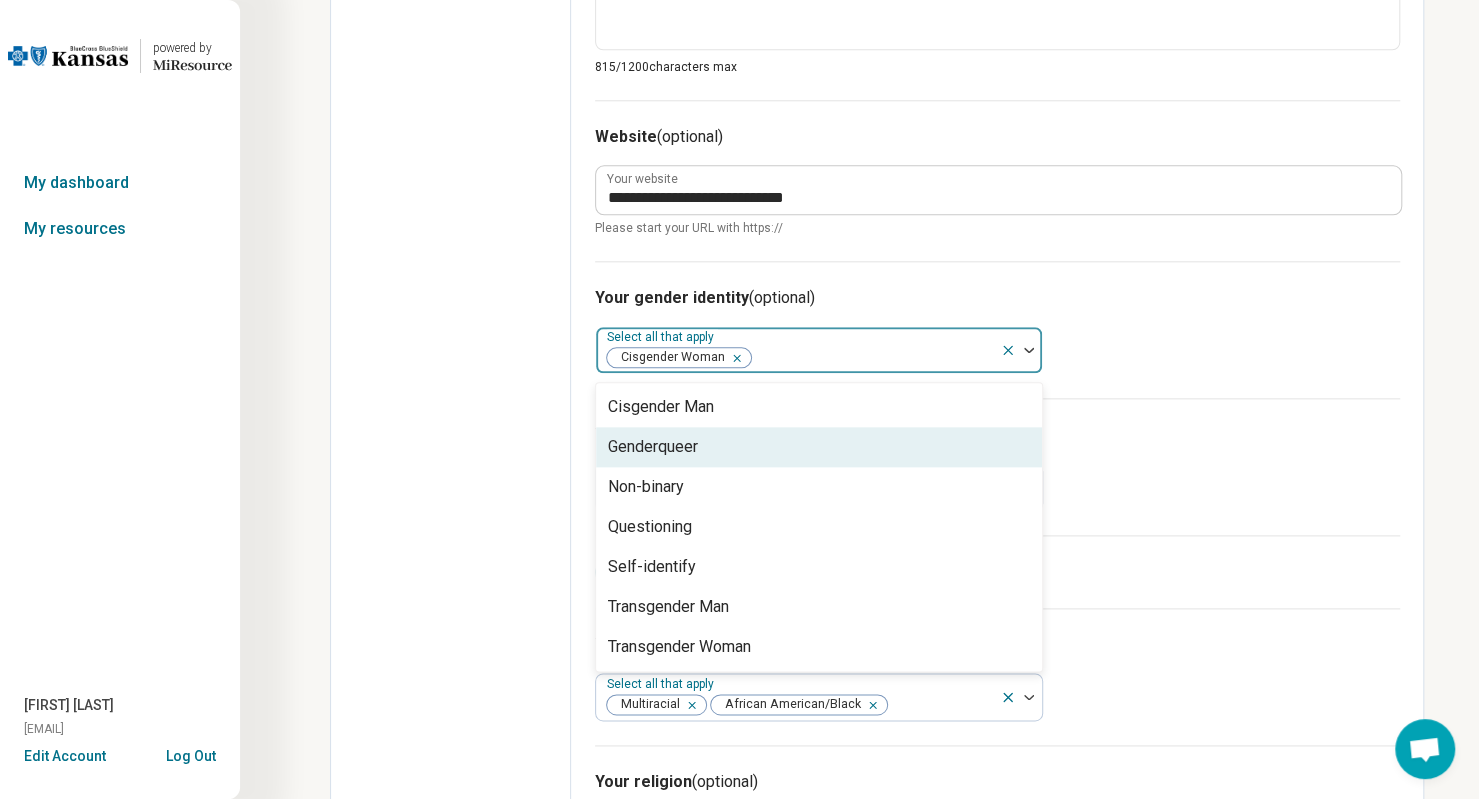 scroll, scrollTop: 0, scrollLeft: 0, axis: both 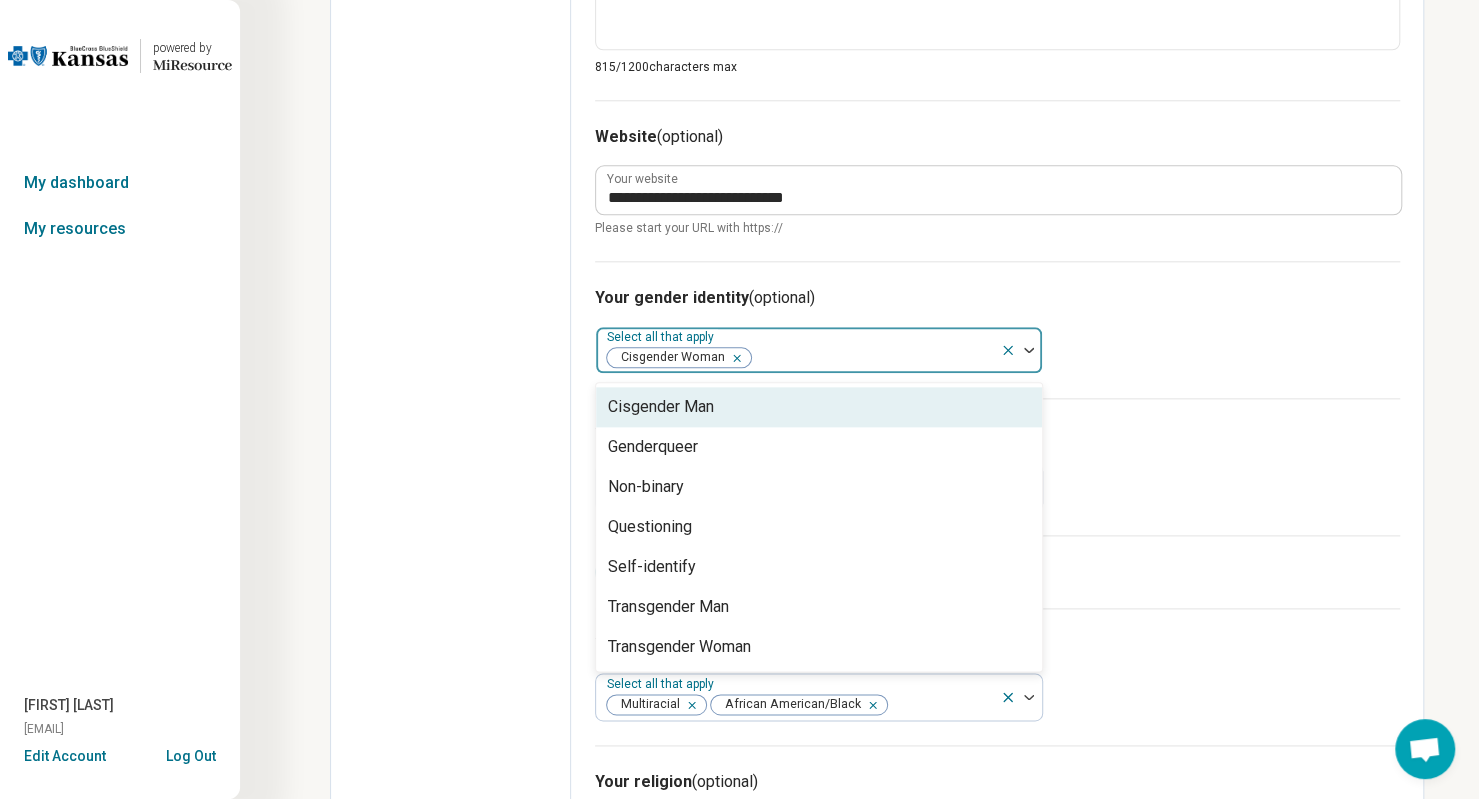 click on "Your gender identity  (optional) option Cisgender Woman, selected. 7 results available. Use Up and Down to choose options, press Enter to select the currently focused option, press Escape to exit the menu, press Tab to select the option and exit the menu. Select all that apply Cisgender Woman Cisgender Man Genderqueer Non-binary Questioning Self-identify Transgender Man Transgender Woman" at bounding box center (997, 329) 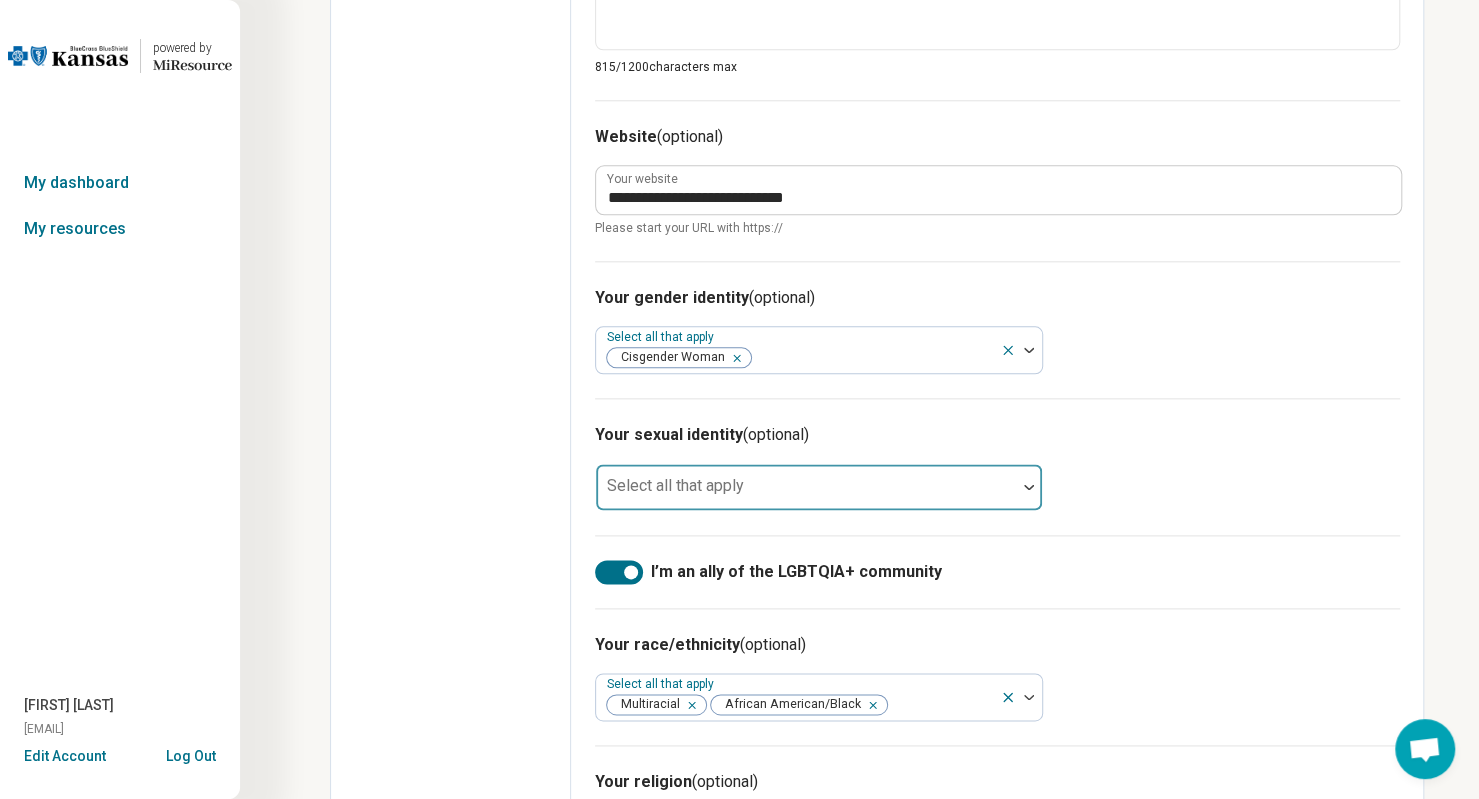 click at bounding box center (806, 495) 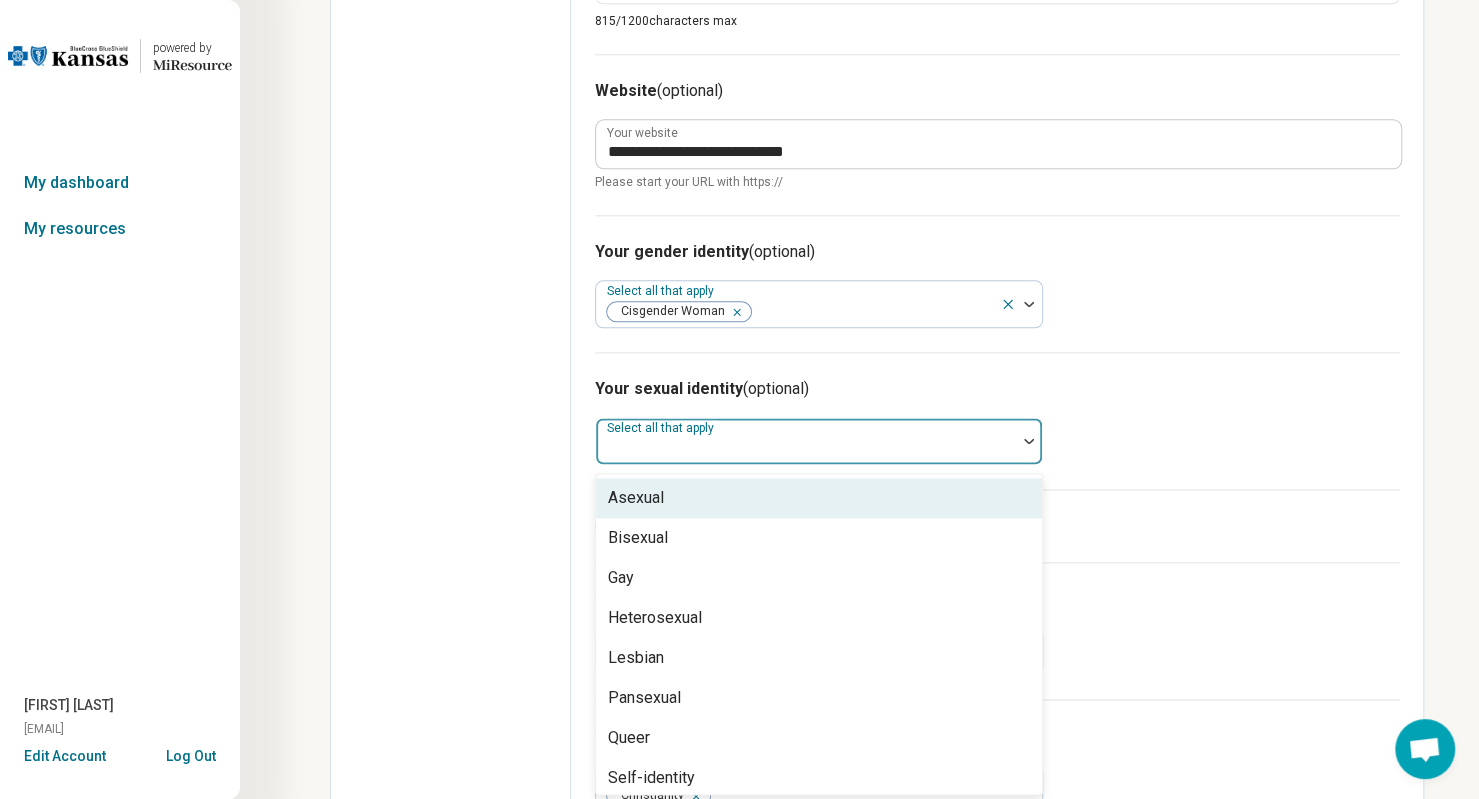 scroll, scrollTop: 1246, scrollLeft: 0, axis: vertical 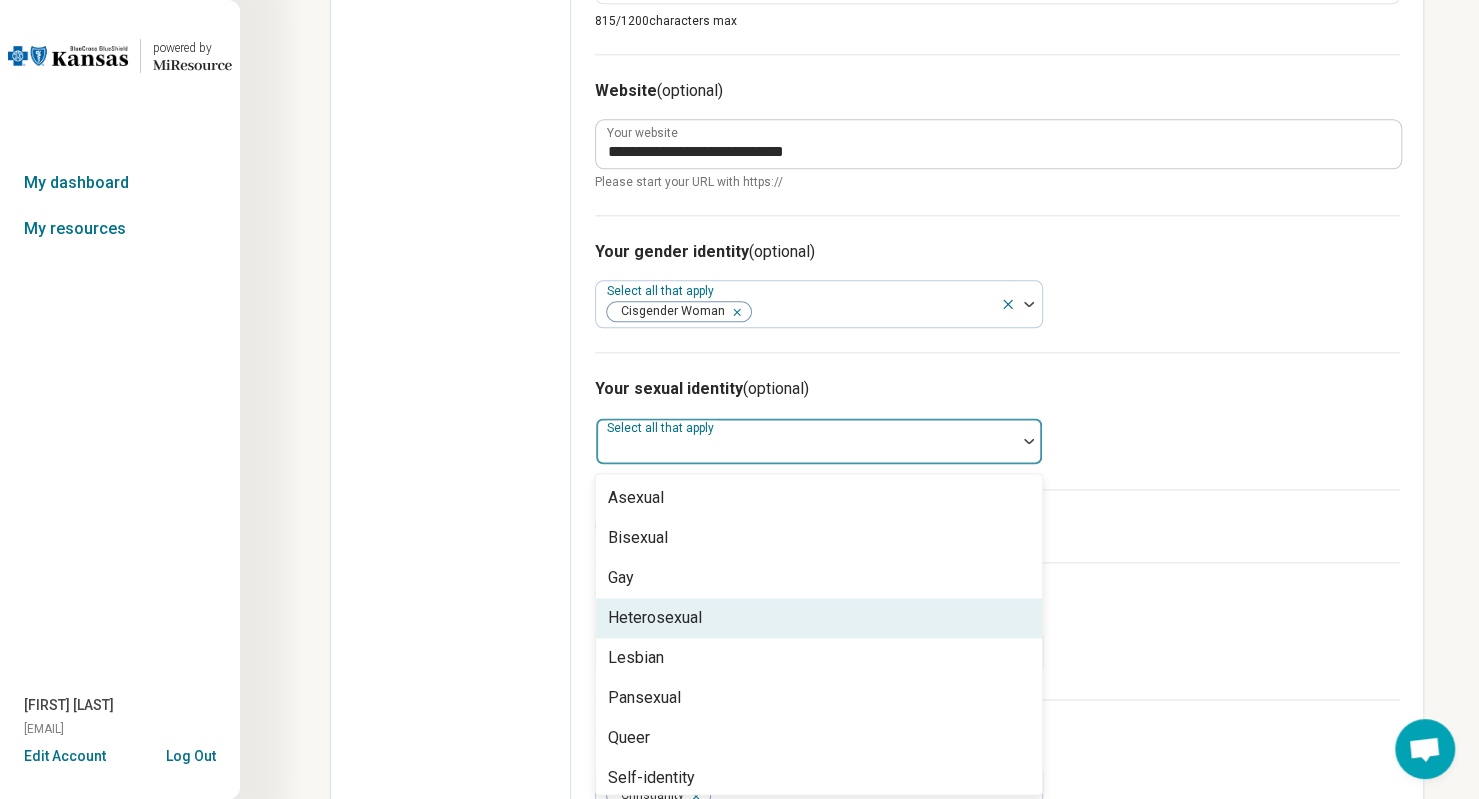 click on "Heterosexual" at bounding box center [655, 618] 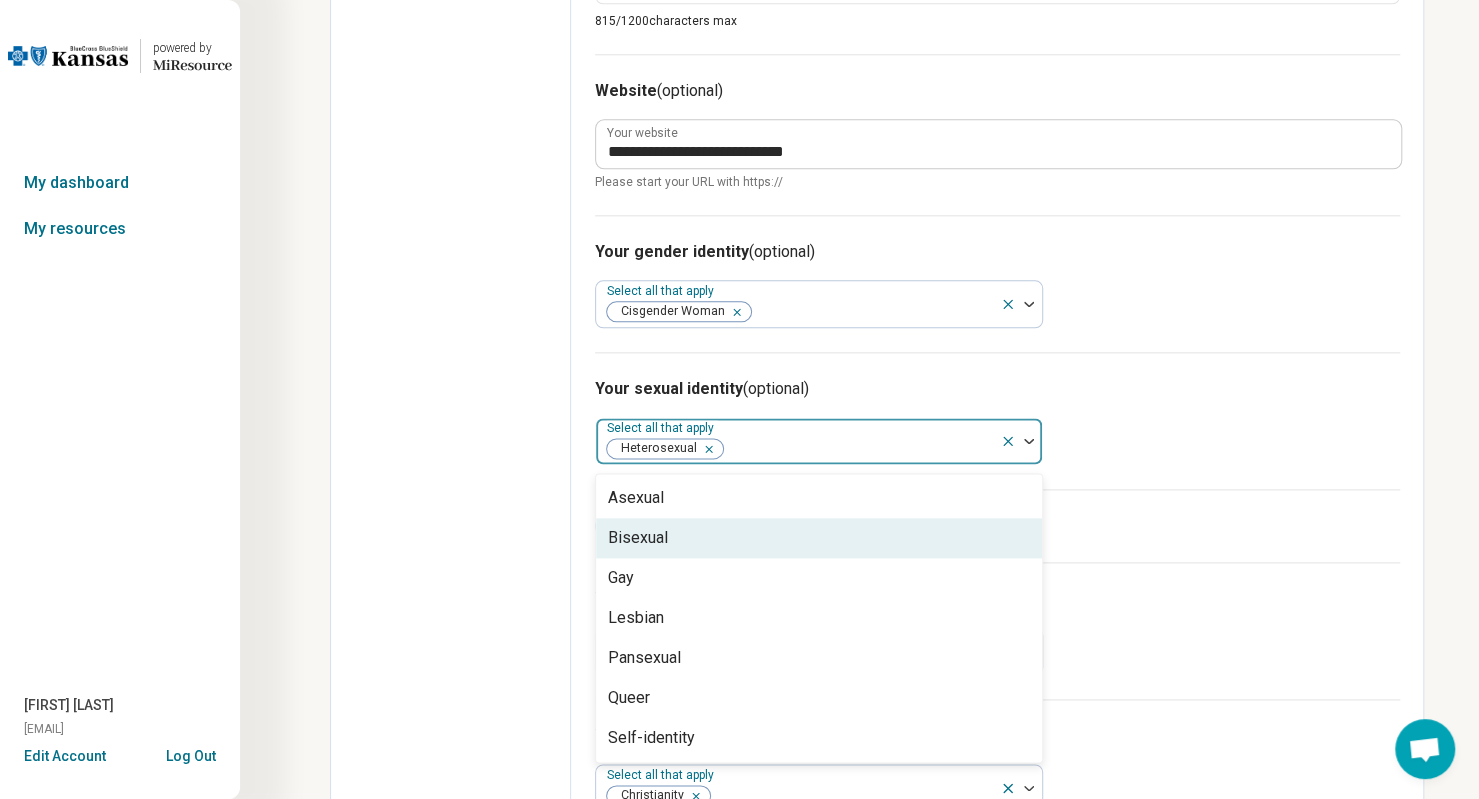 click on "I’m an ally of the LGBTQIA+ community" at bounding box center [997, 525] 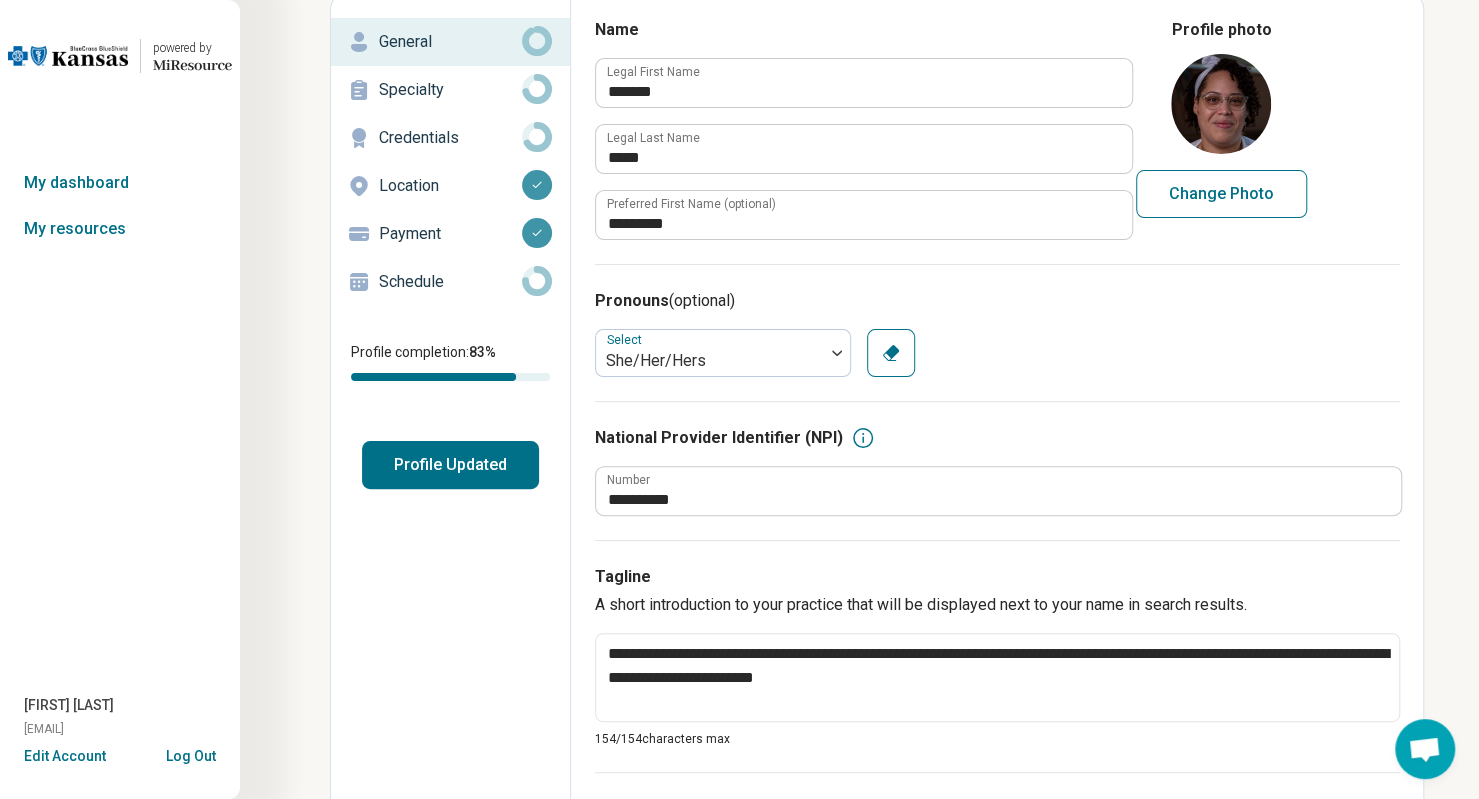 scroll, scrollTop: 3, scrollLeft: 0, axis: vertical 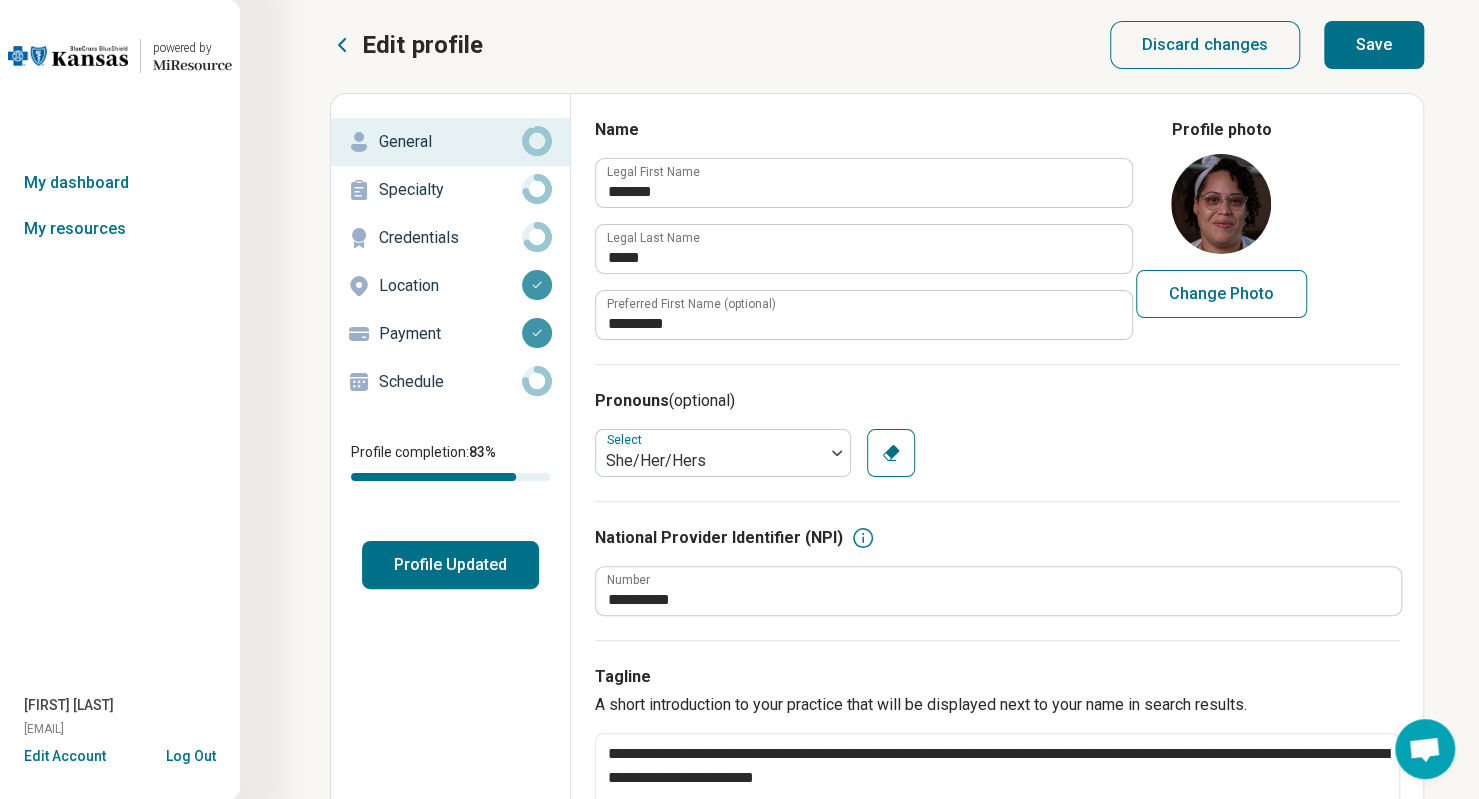 click 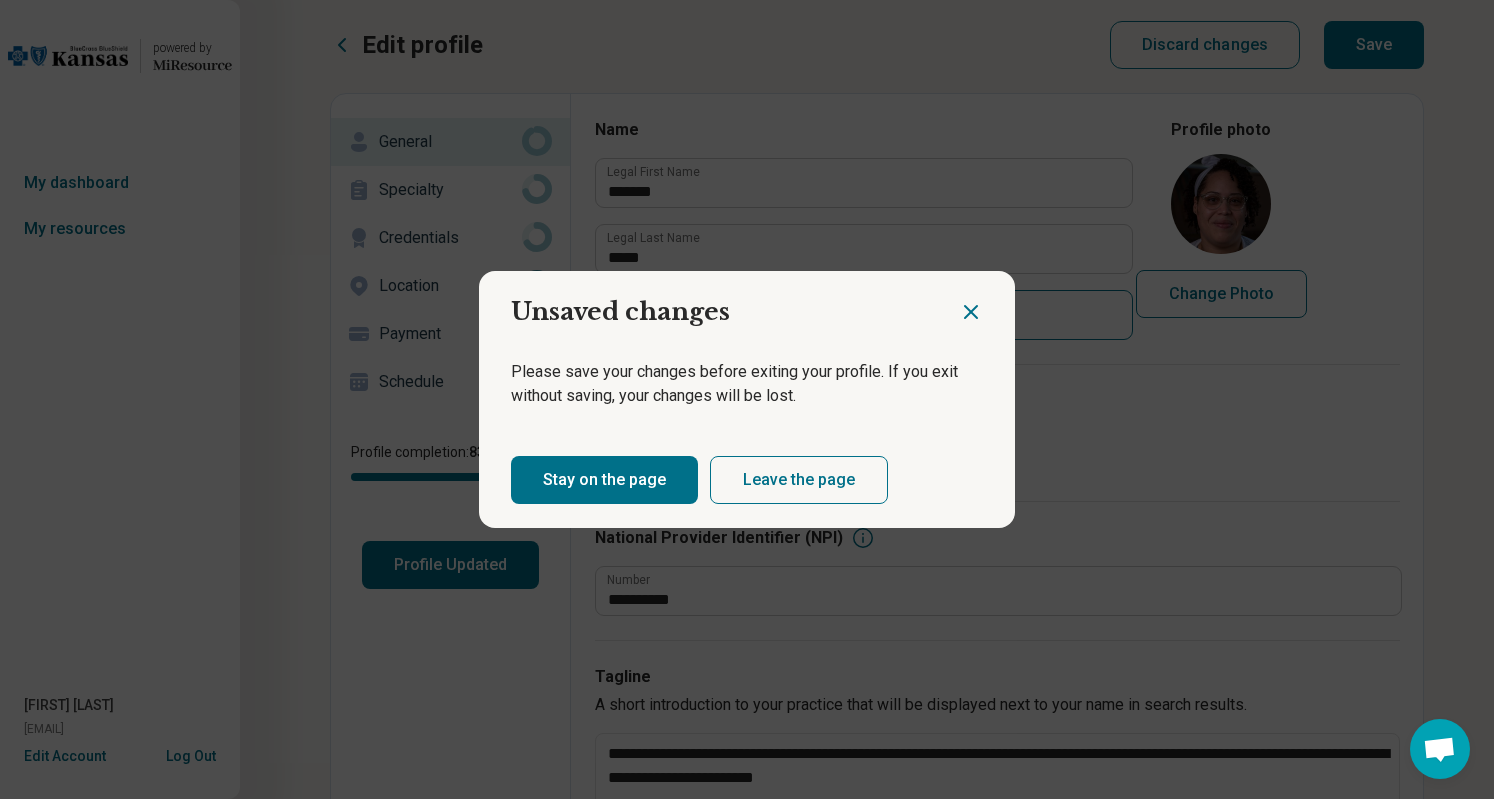 click 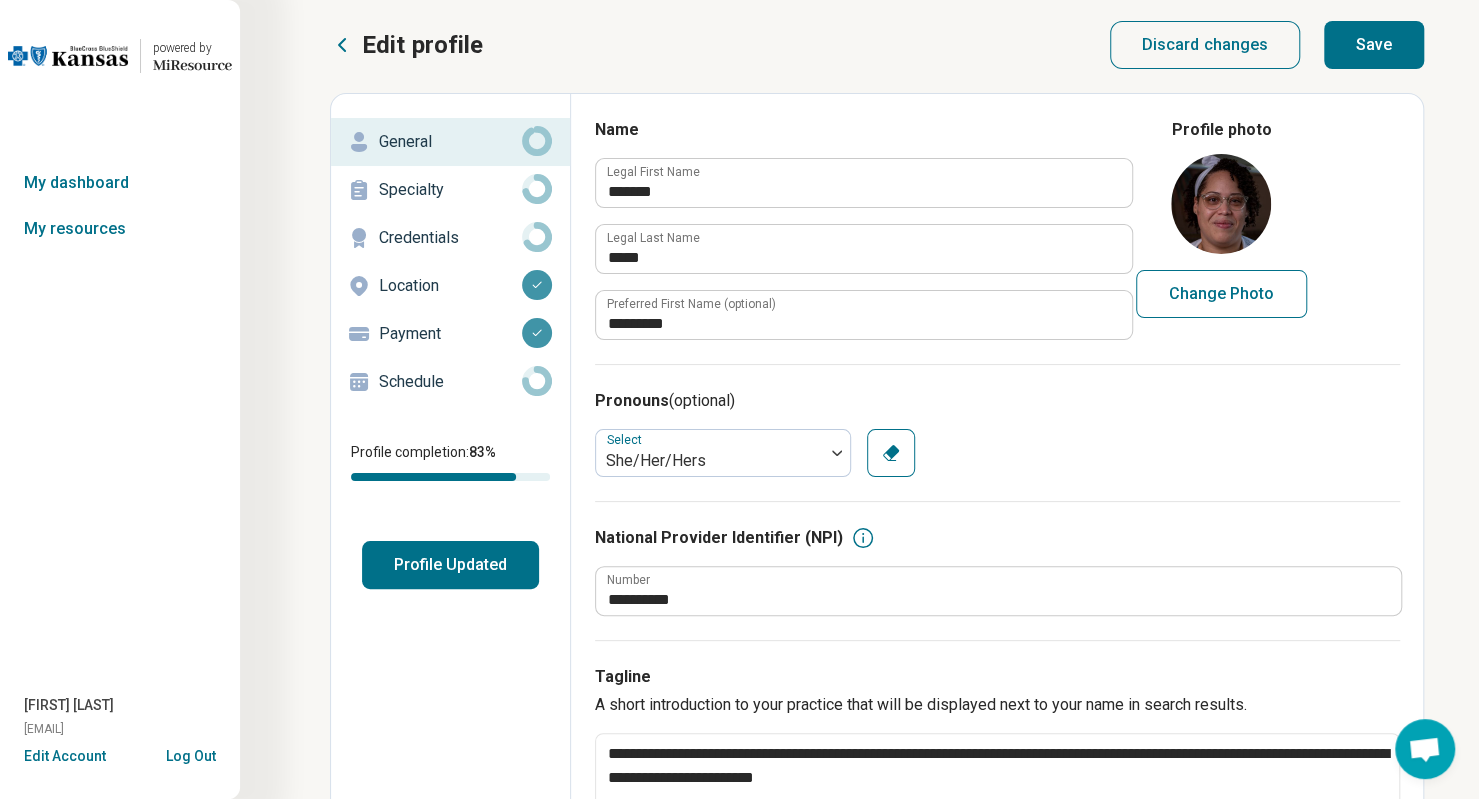 click on "Change Photo" at bounding box center [1221, 294] 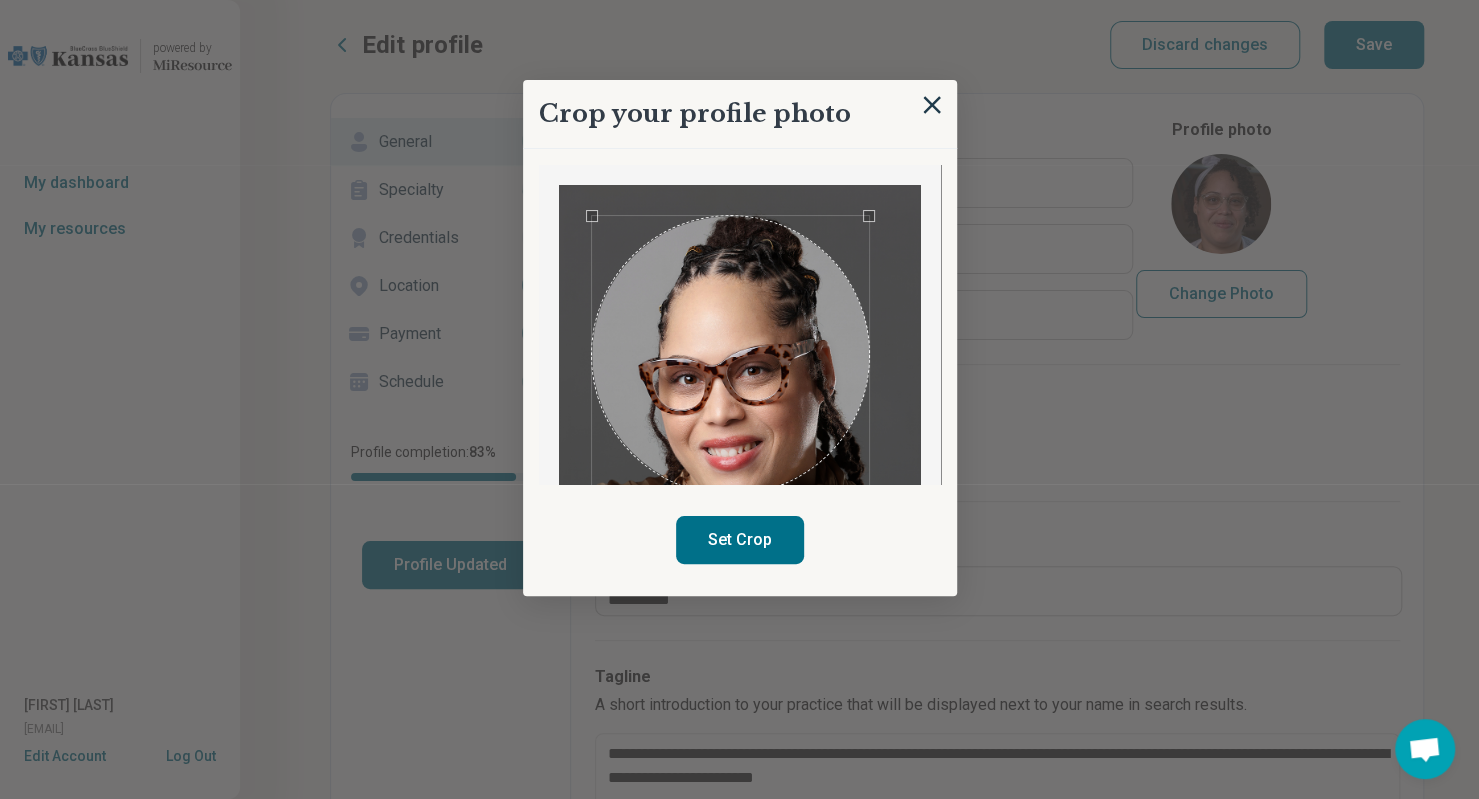 click at bounding box center [731, 355] 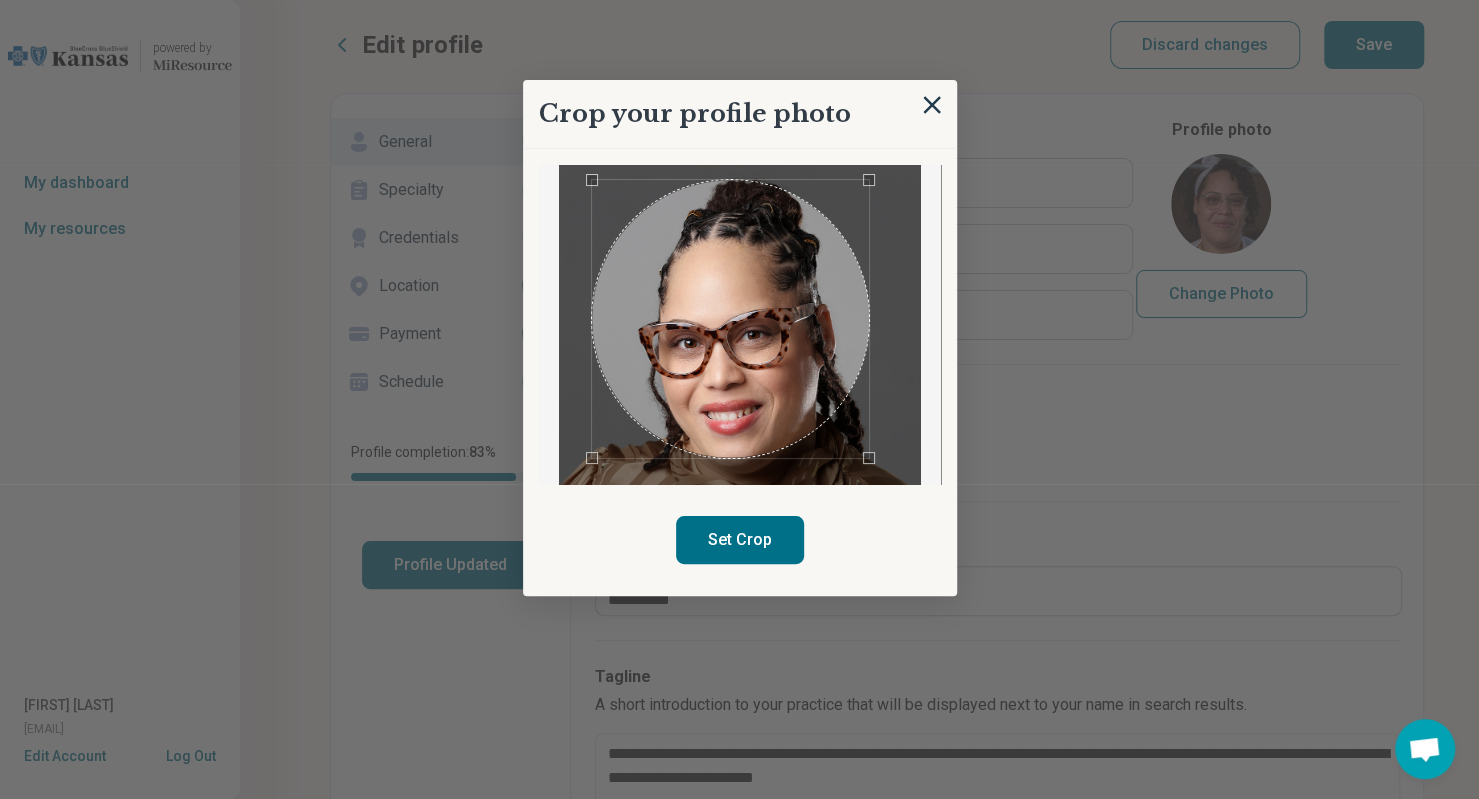 scroll, scrollTop: 0, scrollLeft: 0, axis: both 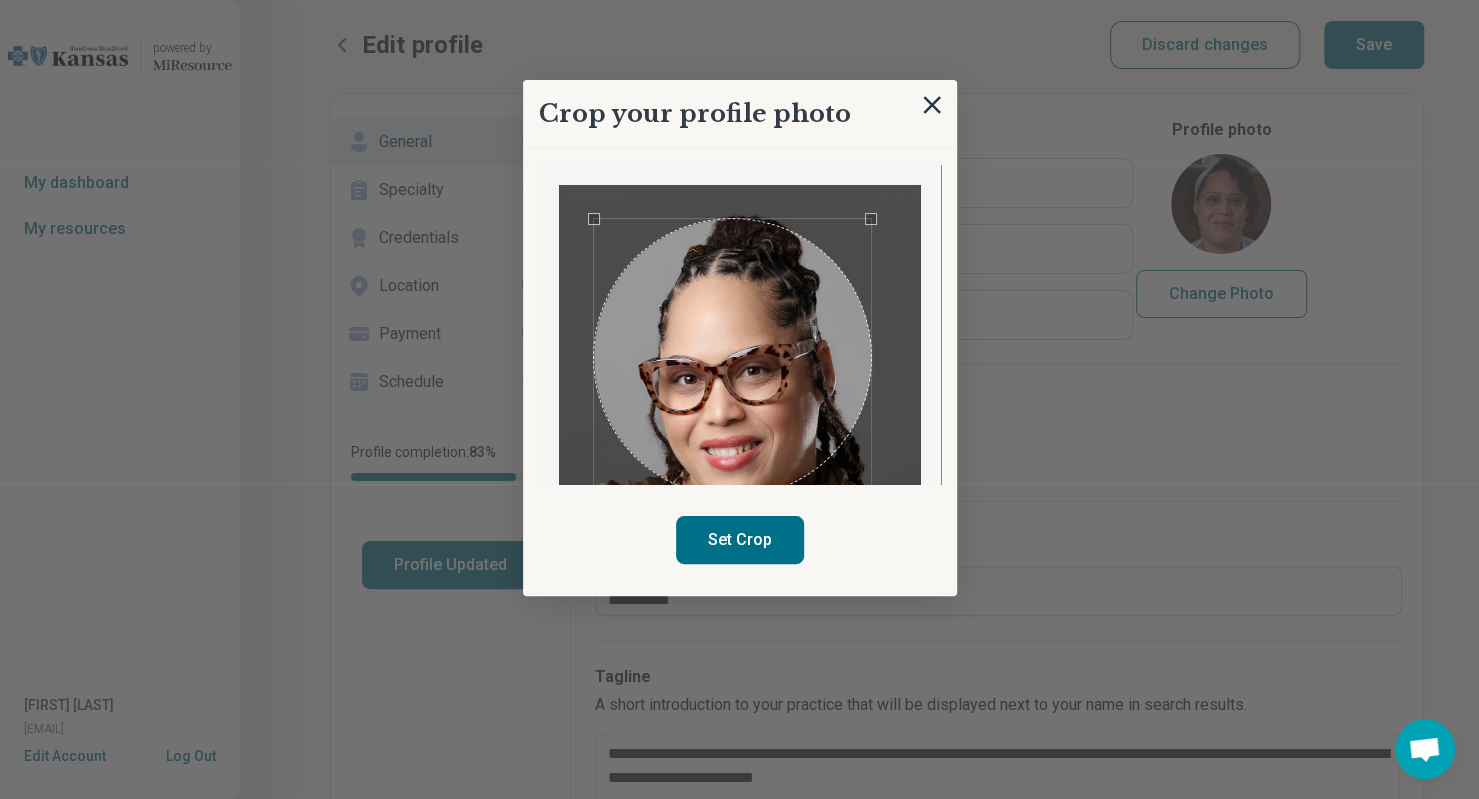 click at bounding box center [733, 358] 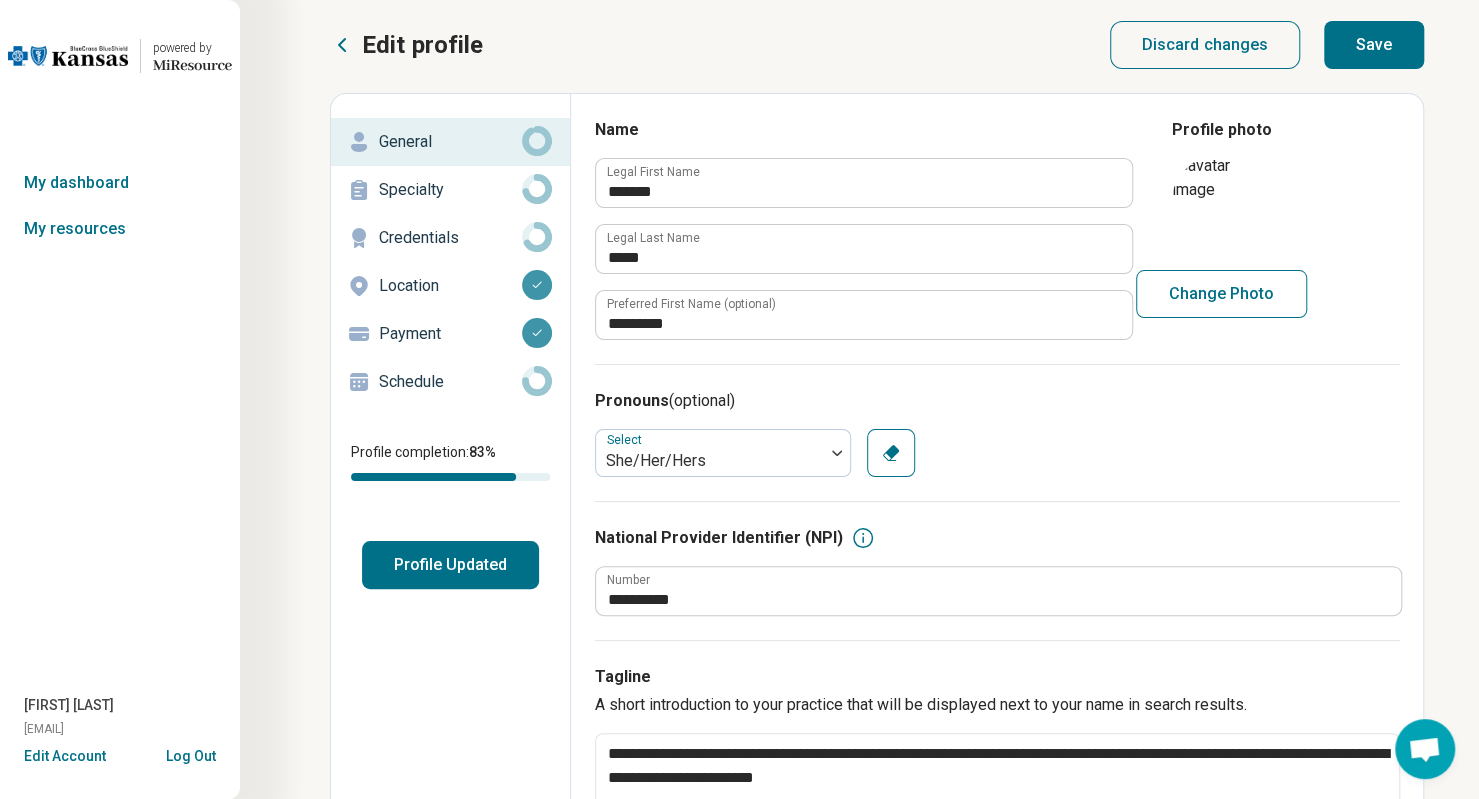 click on "Save" at bounding box center (1374, 45) 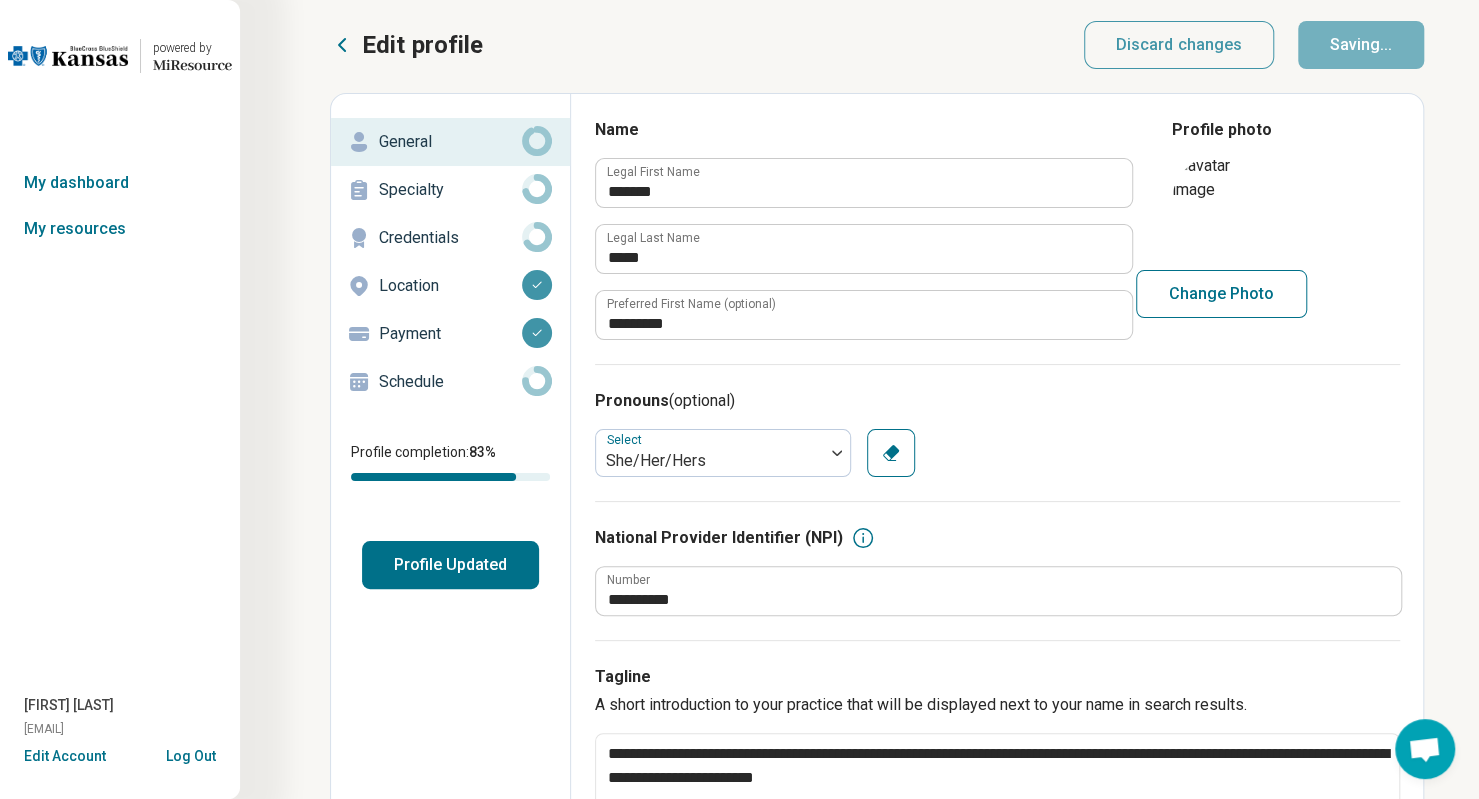 type on "*" 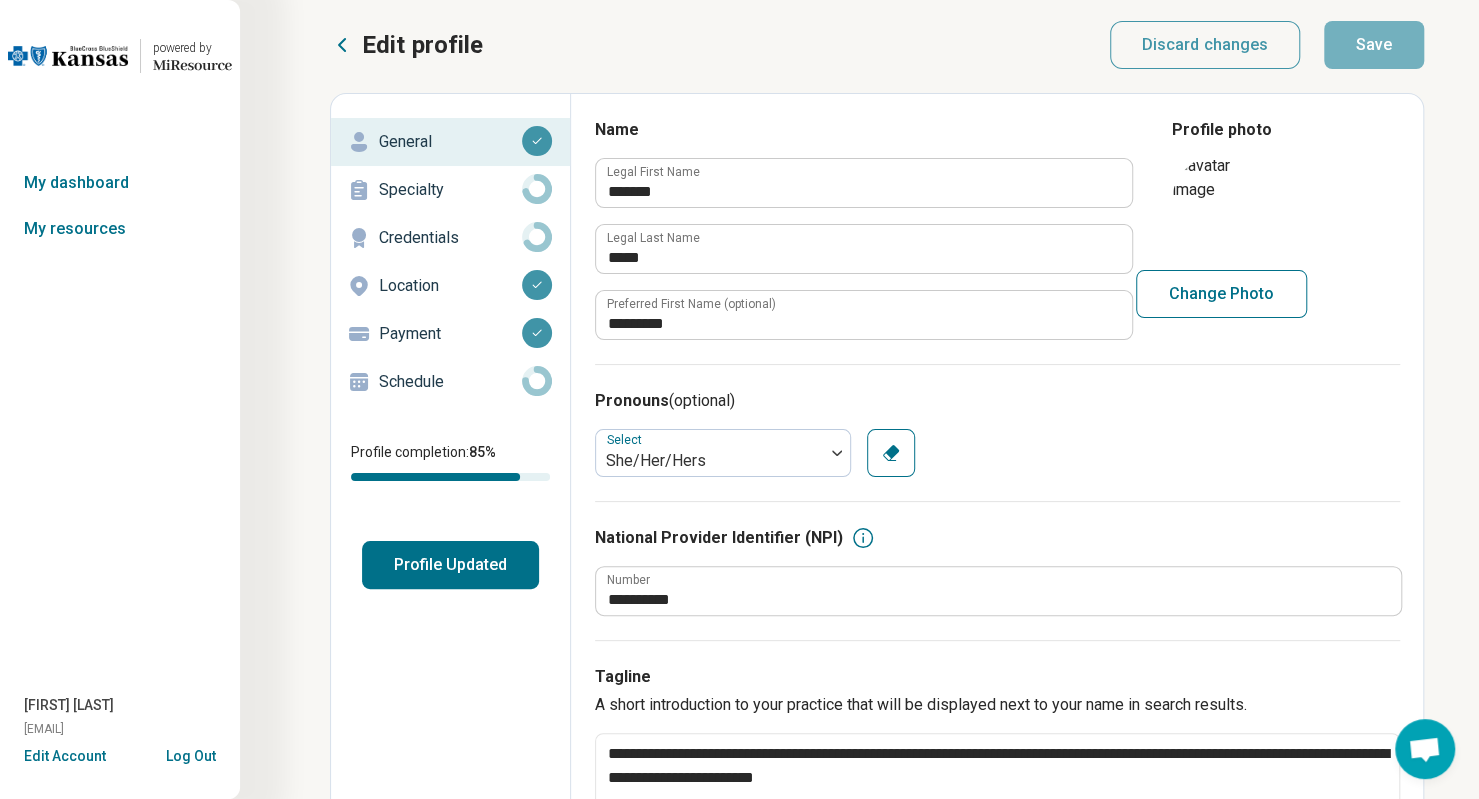 click at bounding box center [537, 285] 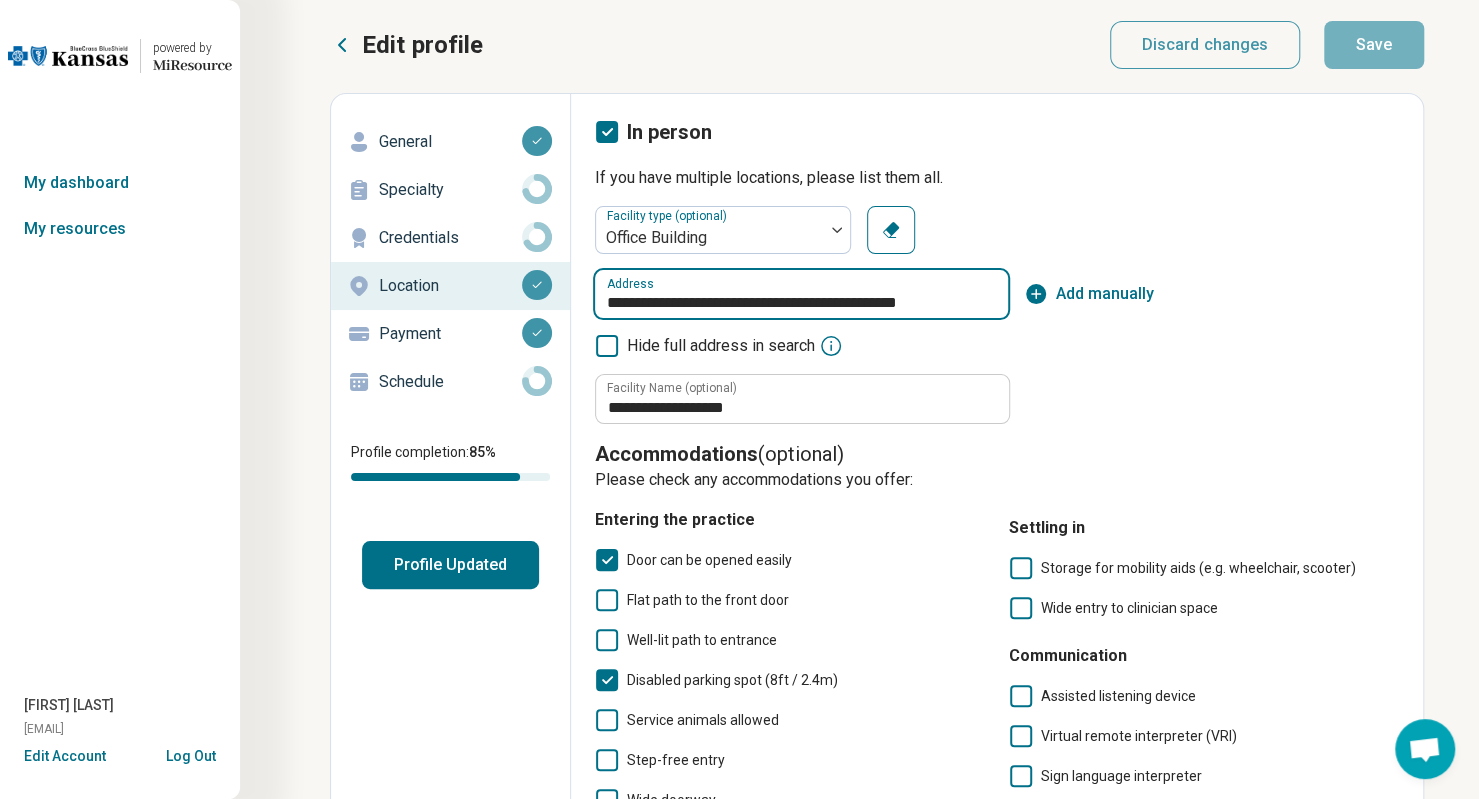 drag, startPoint x: 961, startPoint y: 305, endPoint x: 543, endPoint y: 317, distance: 418.1722 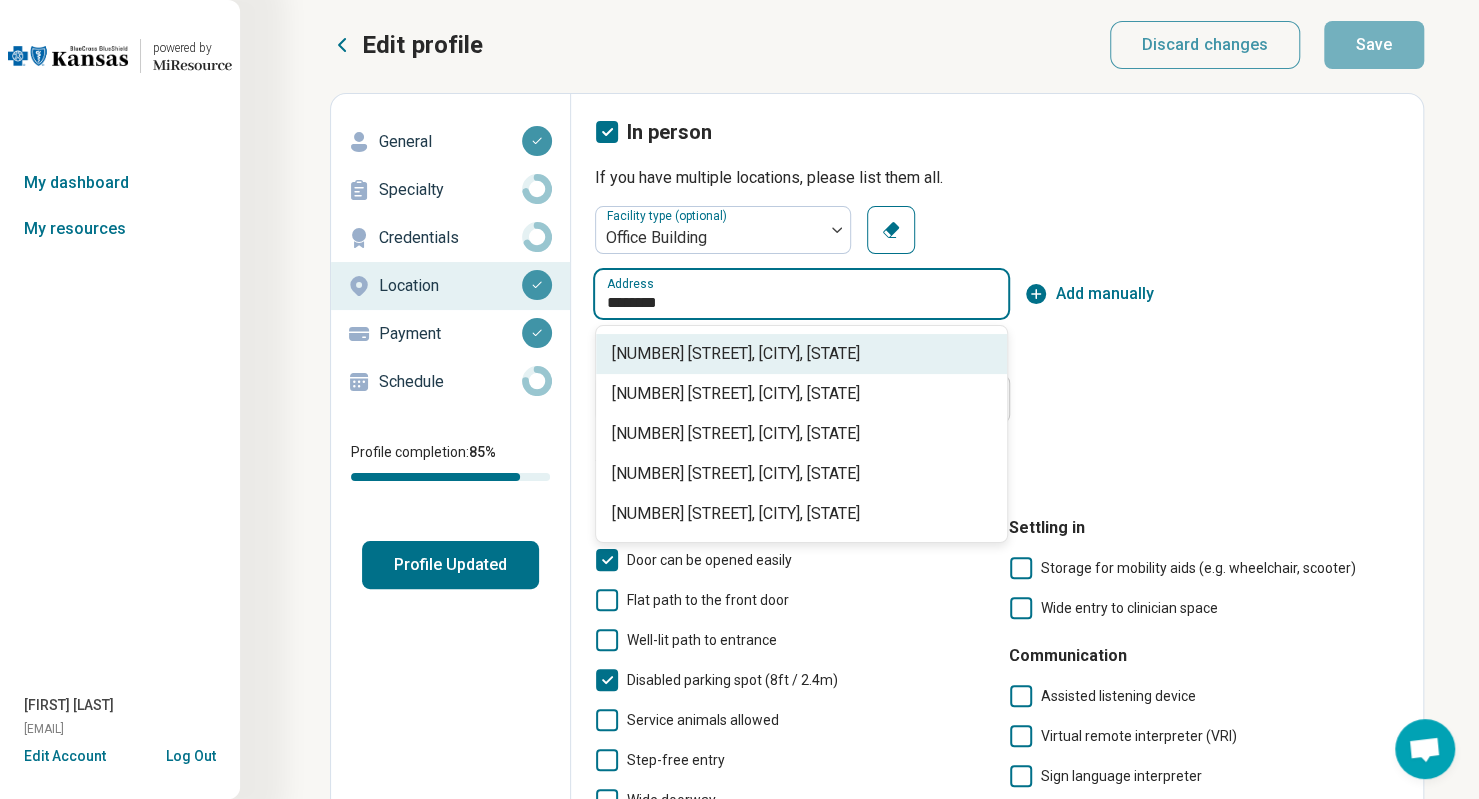 click on "[NUMBER] [STREET], [CITY], [STATE]" at bounding box center [805, 354] 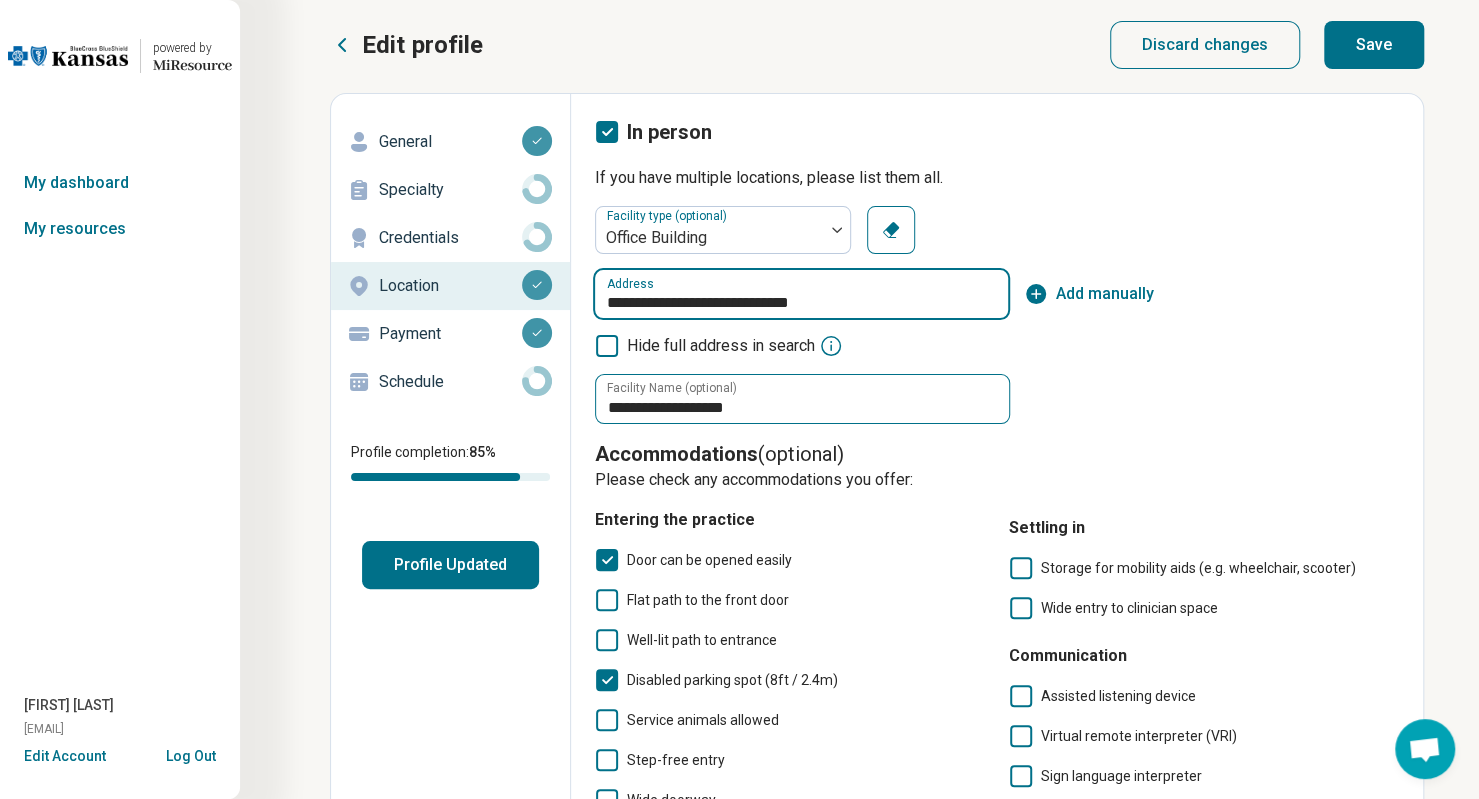 type on "**********" 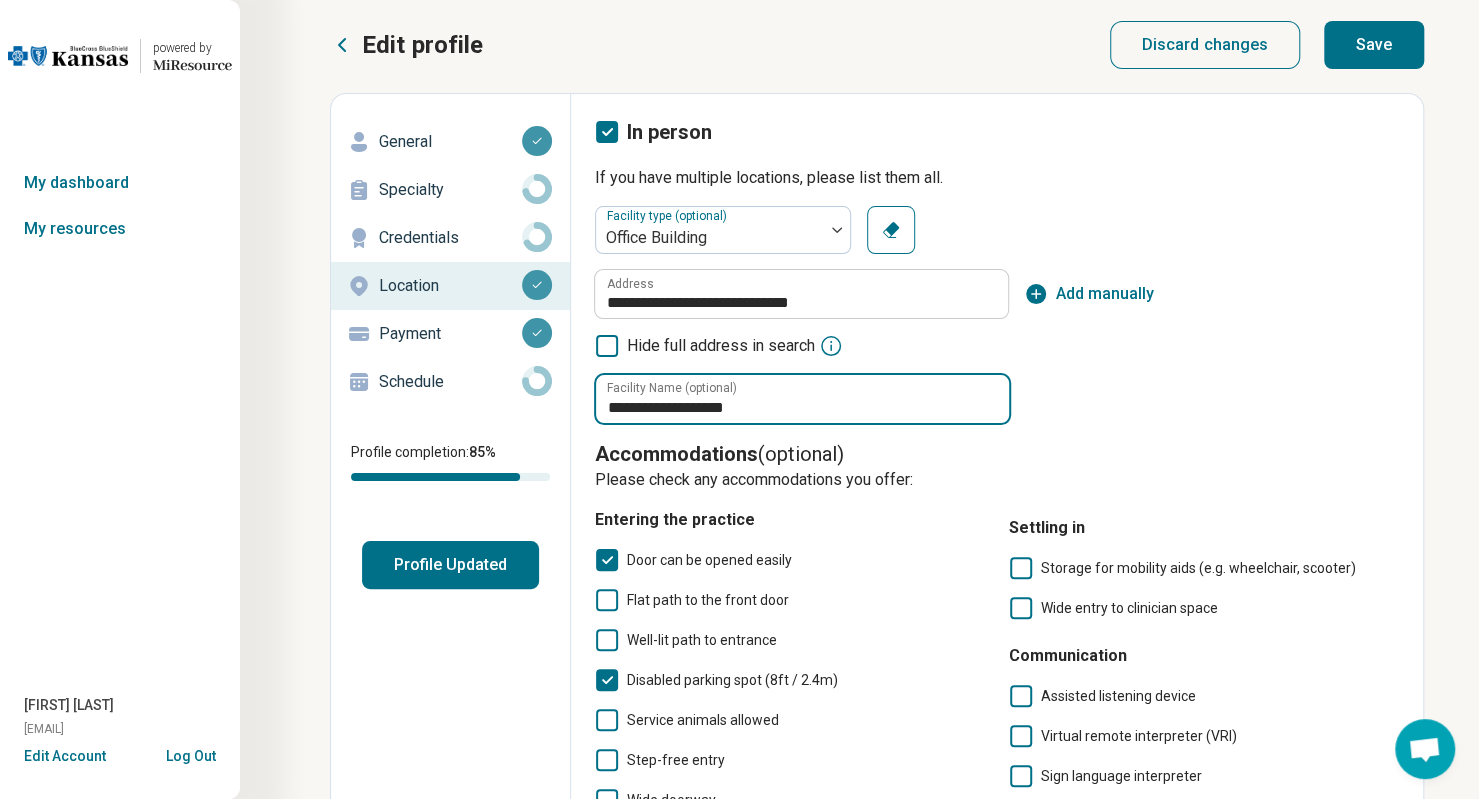 drag, startPoint x: 797, startPoint y: 409, endPoint x: 340, endPoint y: 413, distance: 457.01752 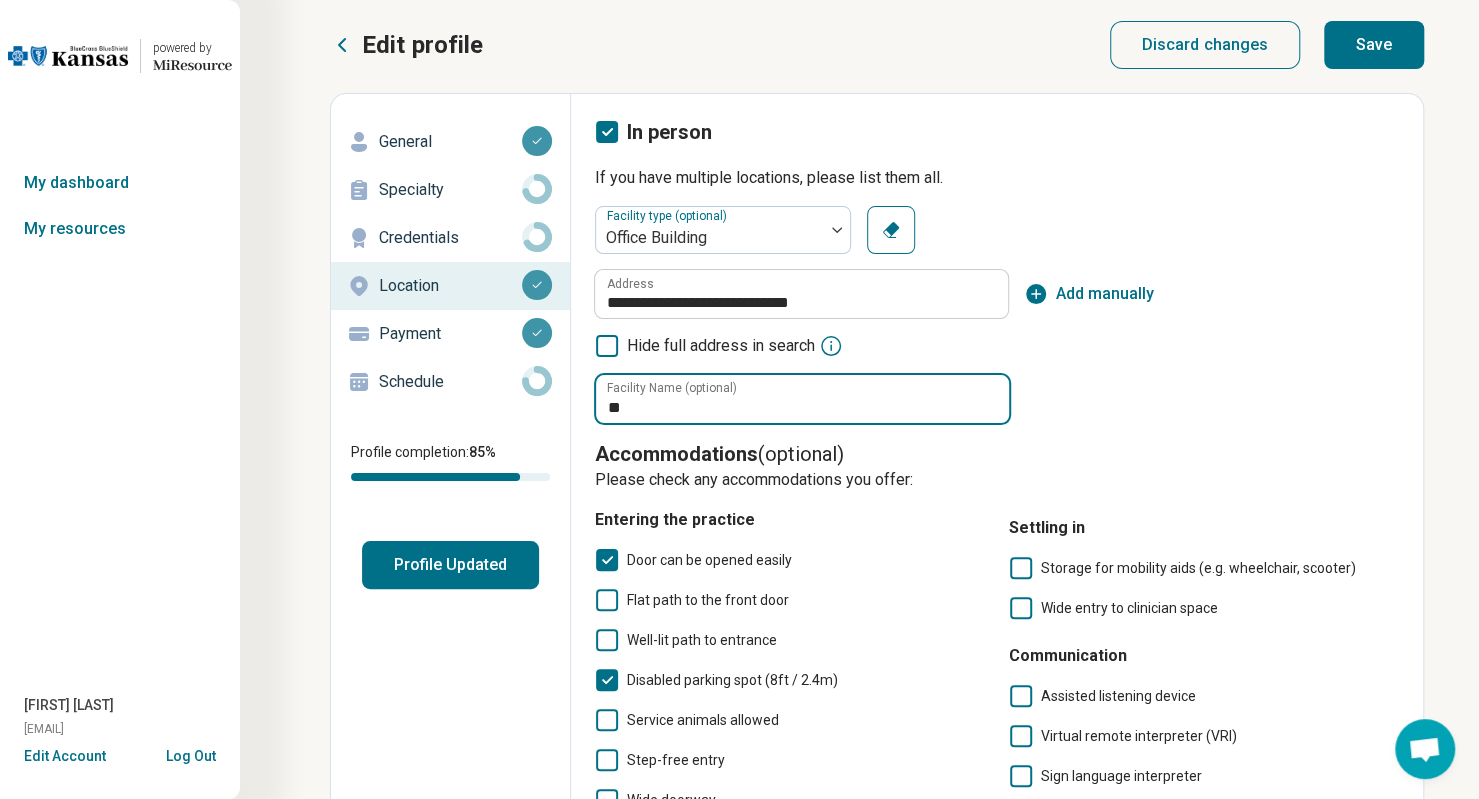 type on "*" 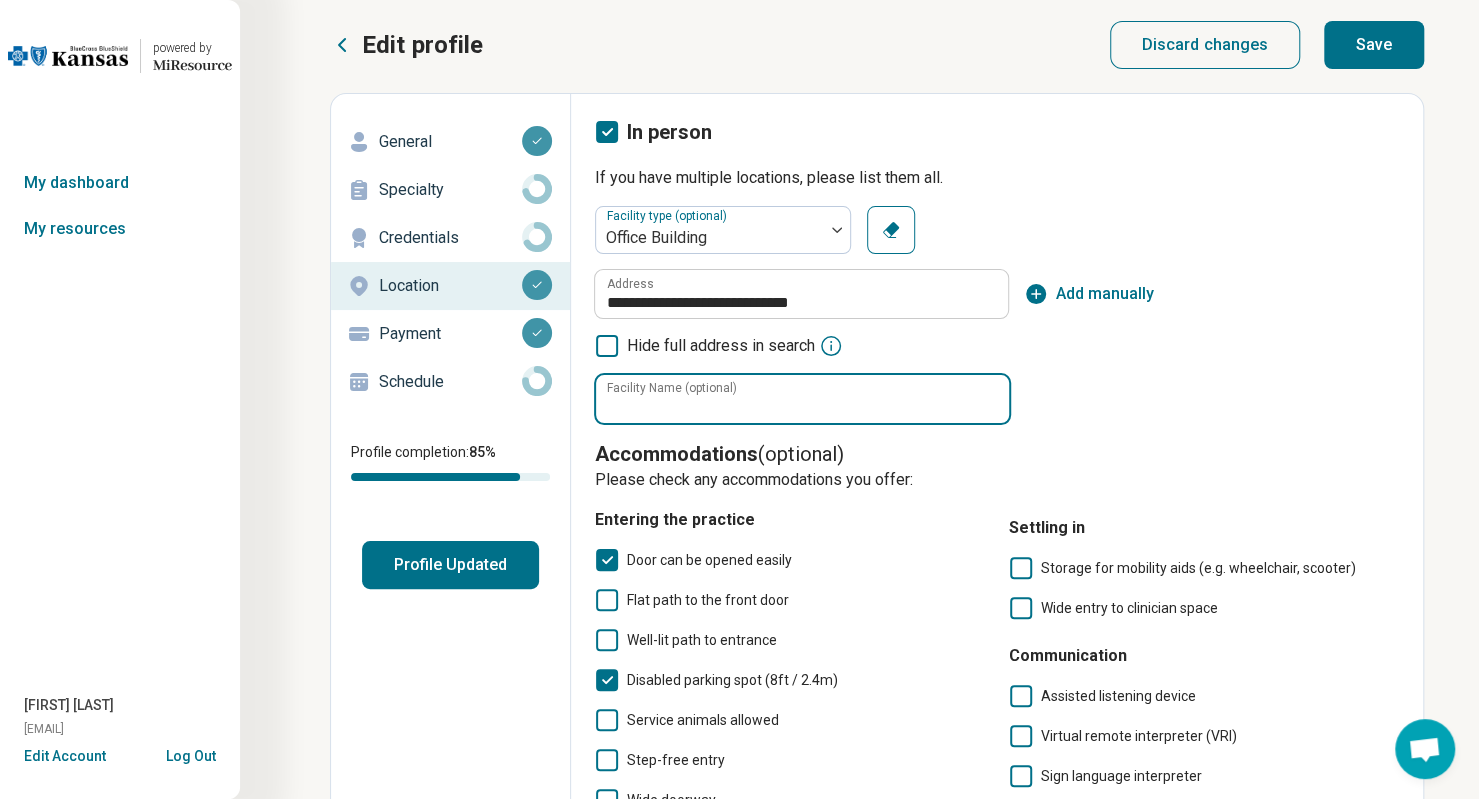 type on "*" 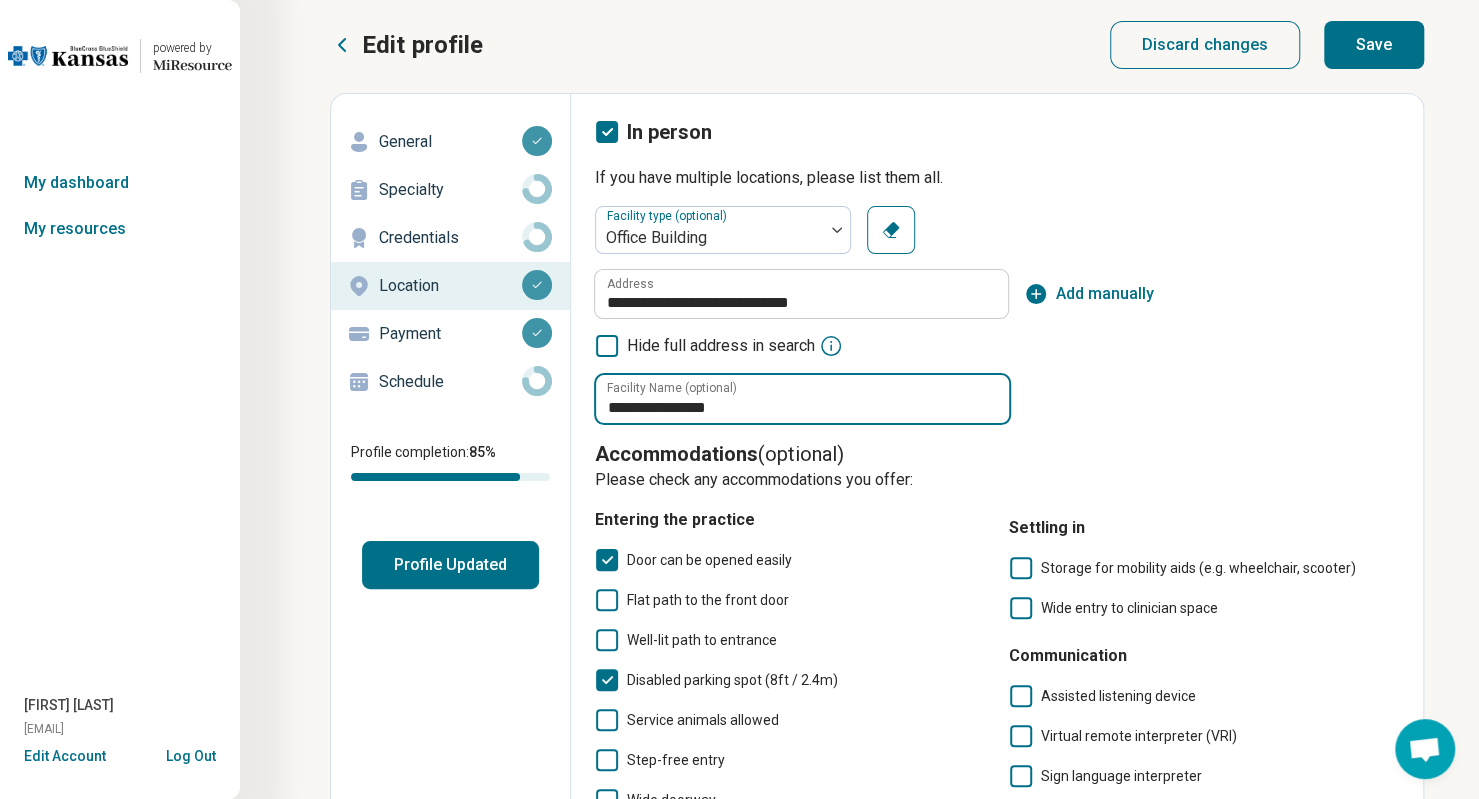 scroll, scrollTop: 0, scrollLeft: 0, axis: both 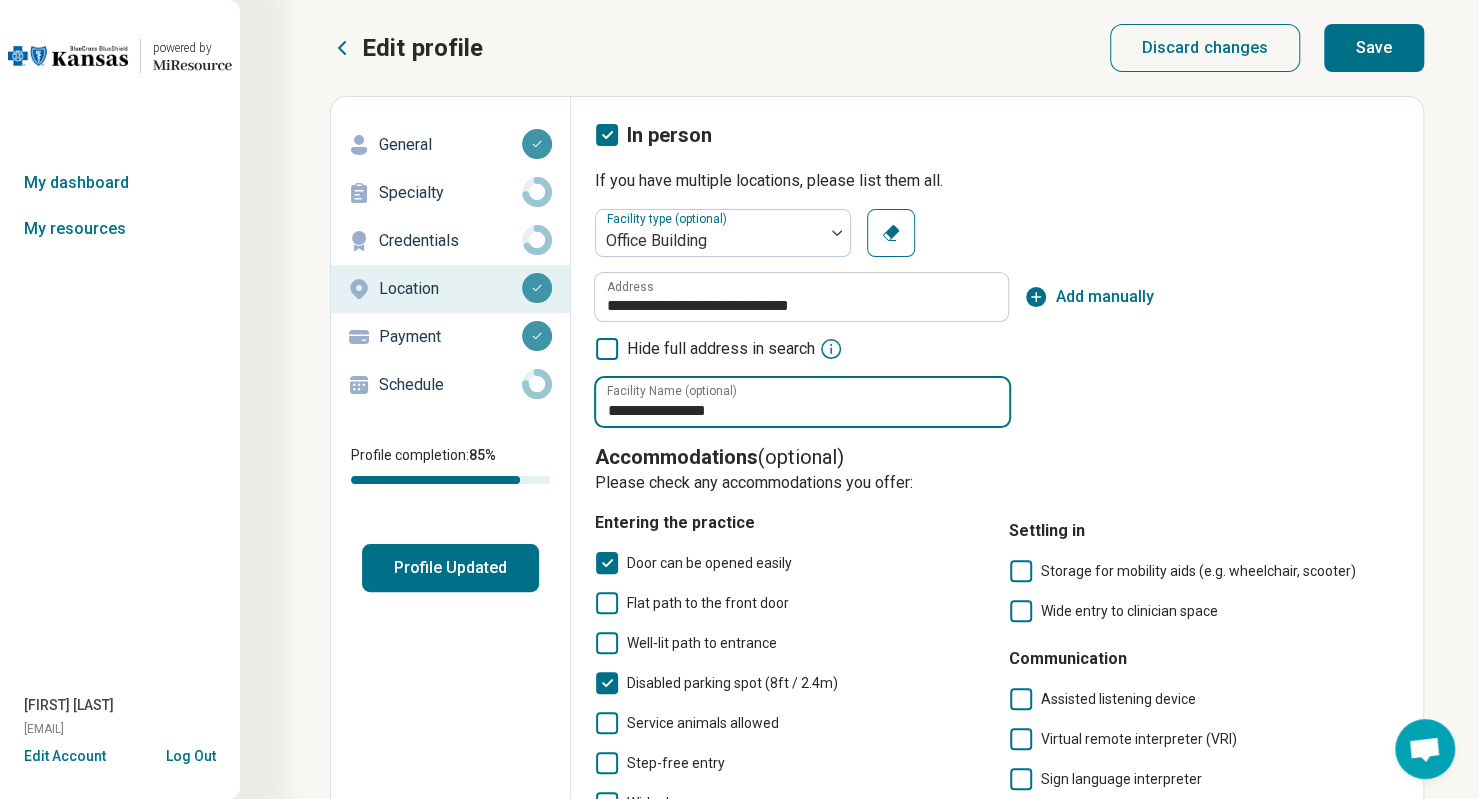 type on "**********" 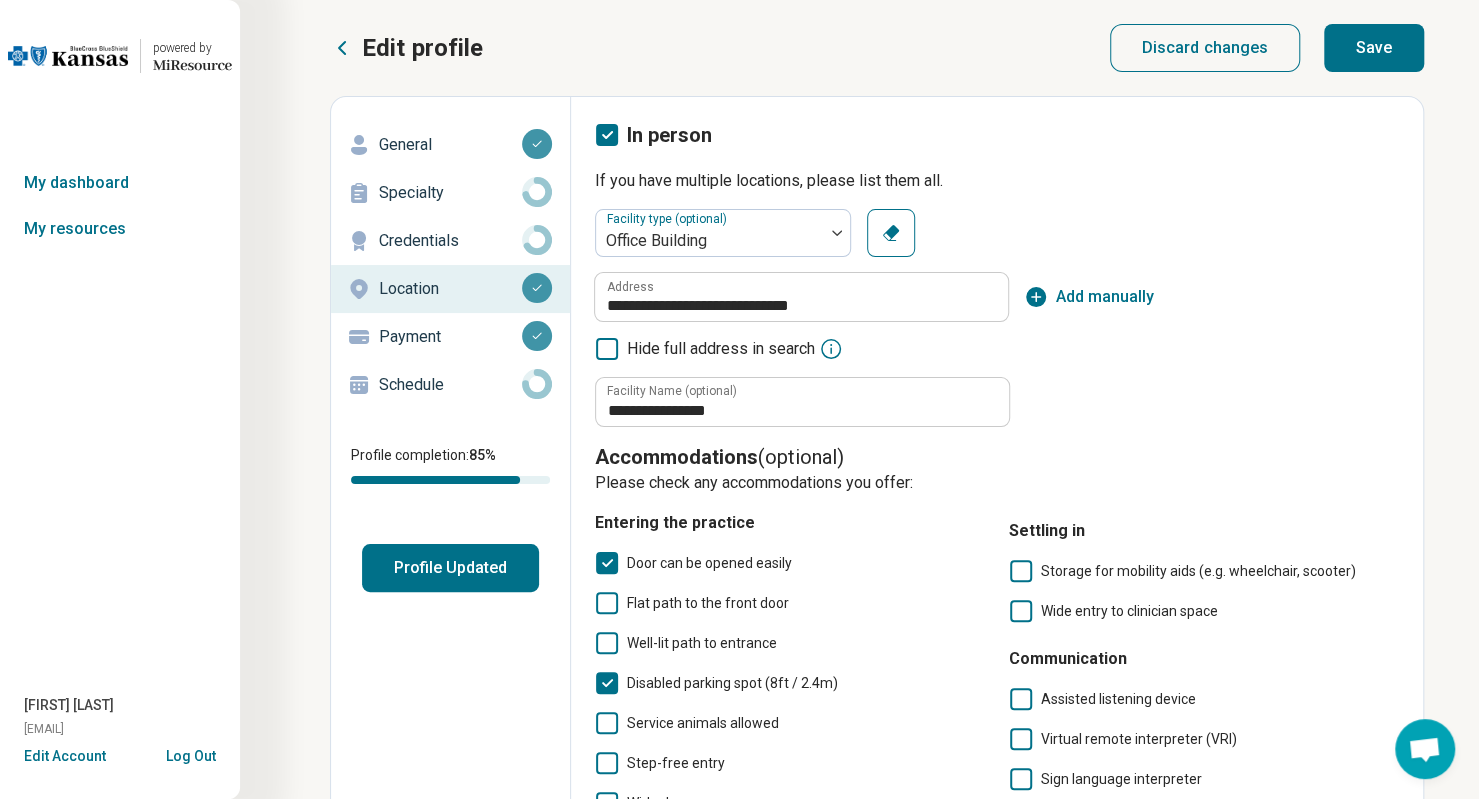 click 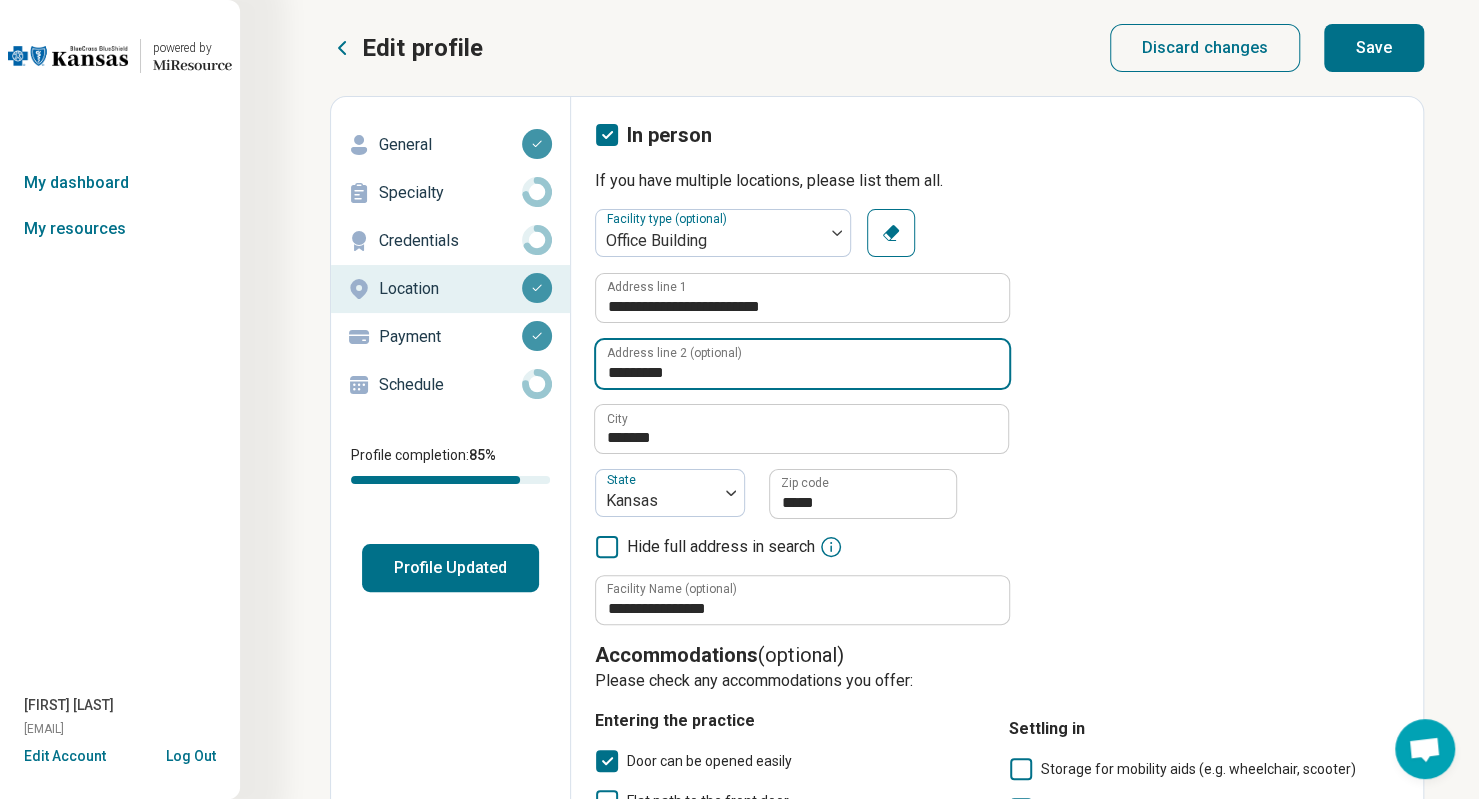 drag, startPoint x: 730, startPoint y: 370, endPoint x: 644, endPoint y: 372, distance: 86.023254 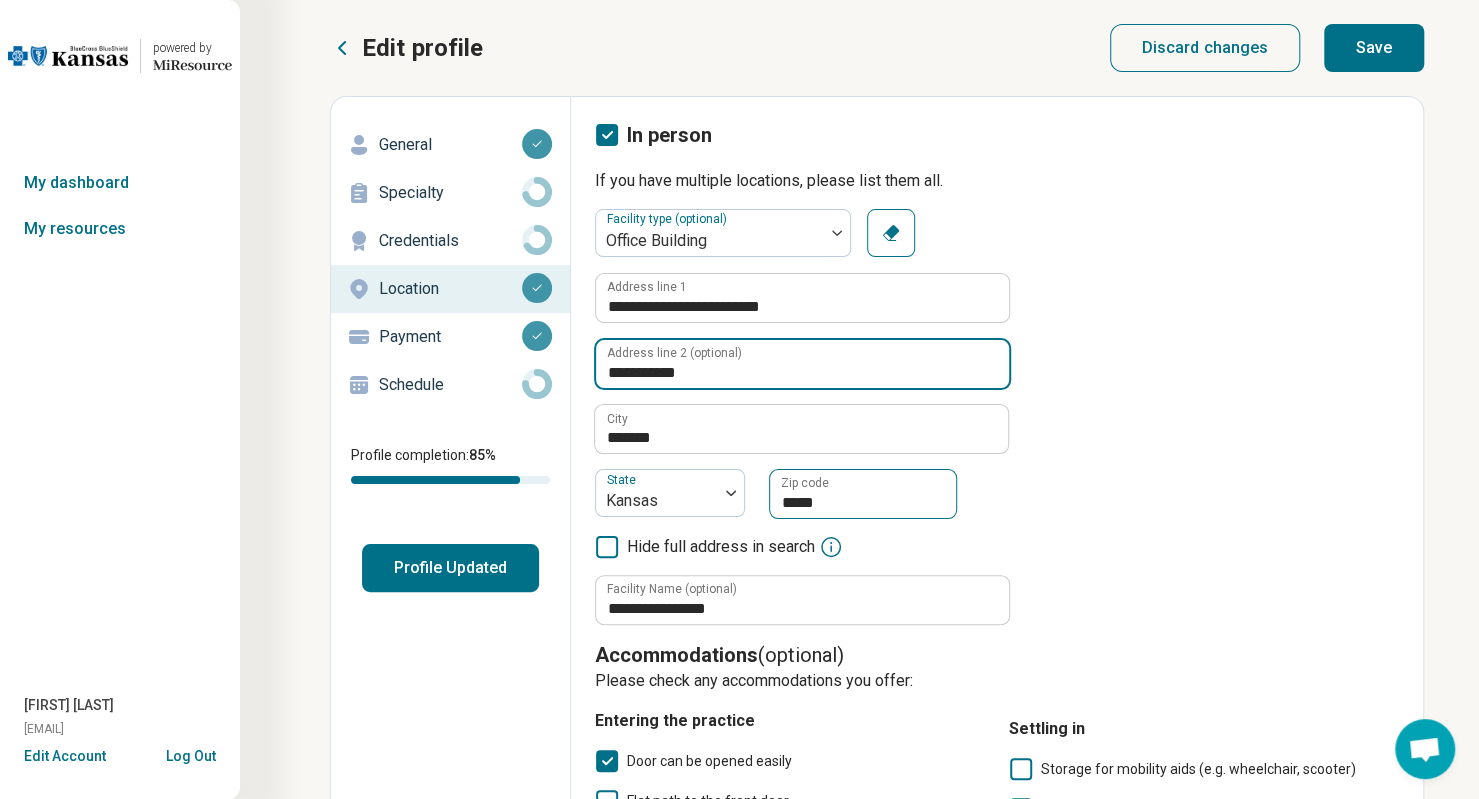 type on "**********" 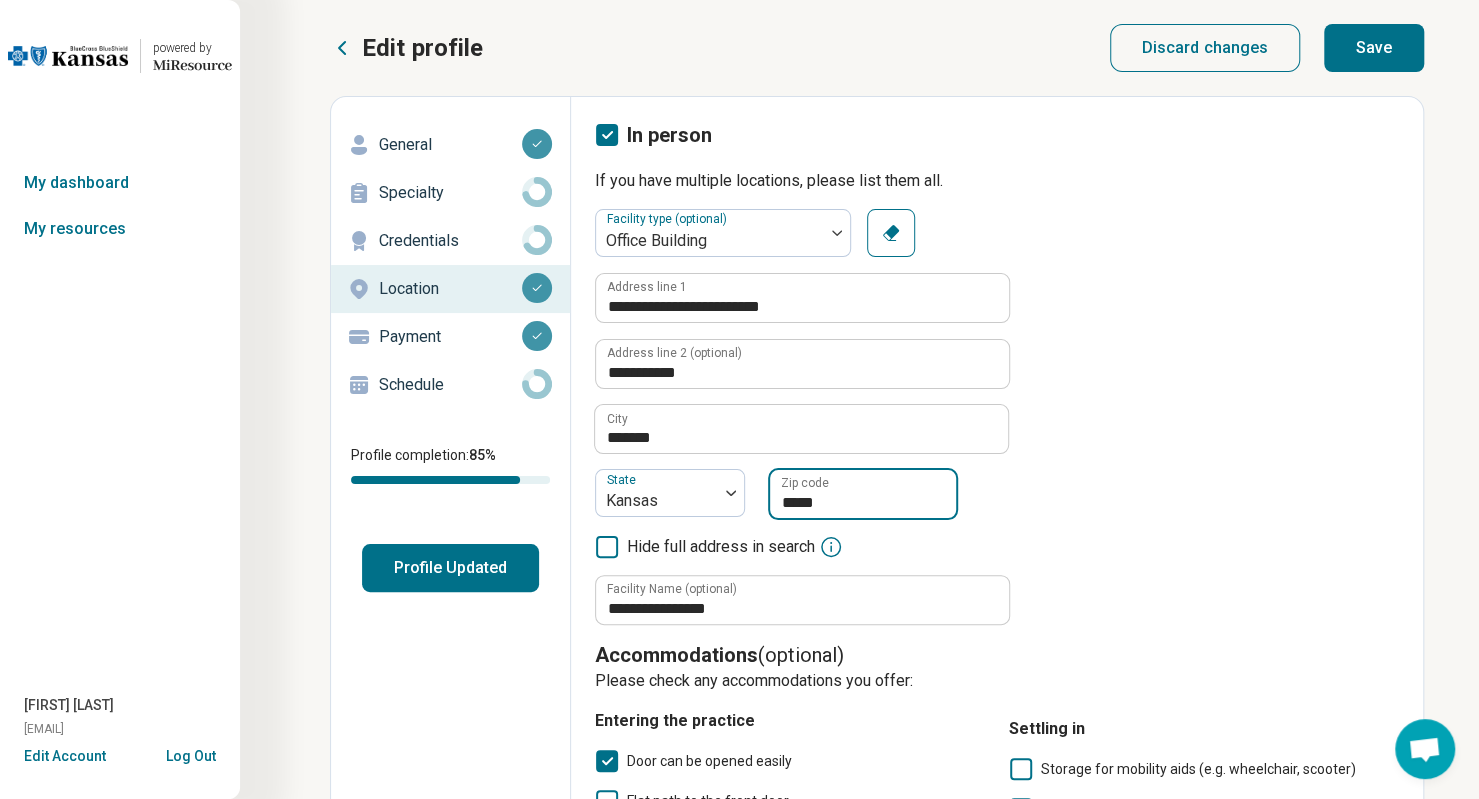click on "*****" at bounding box center (863, 494) 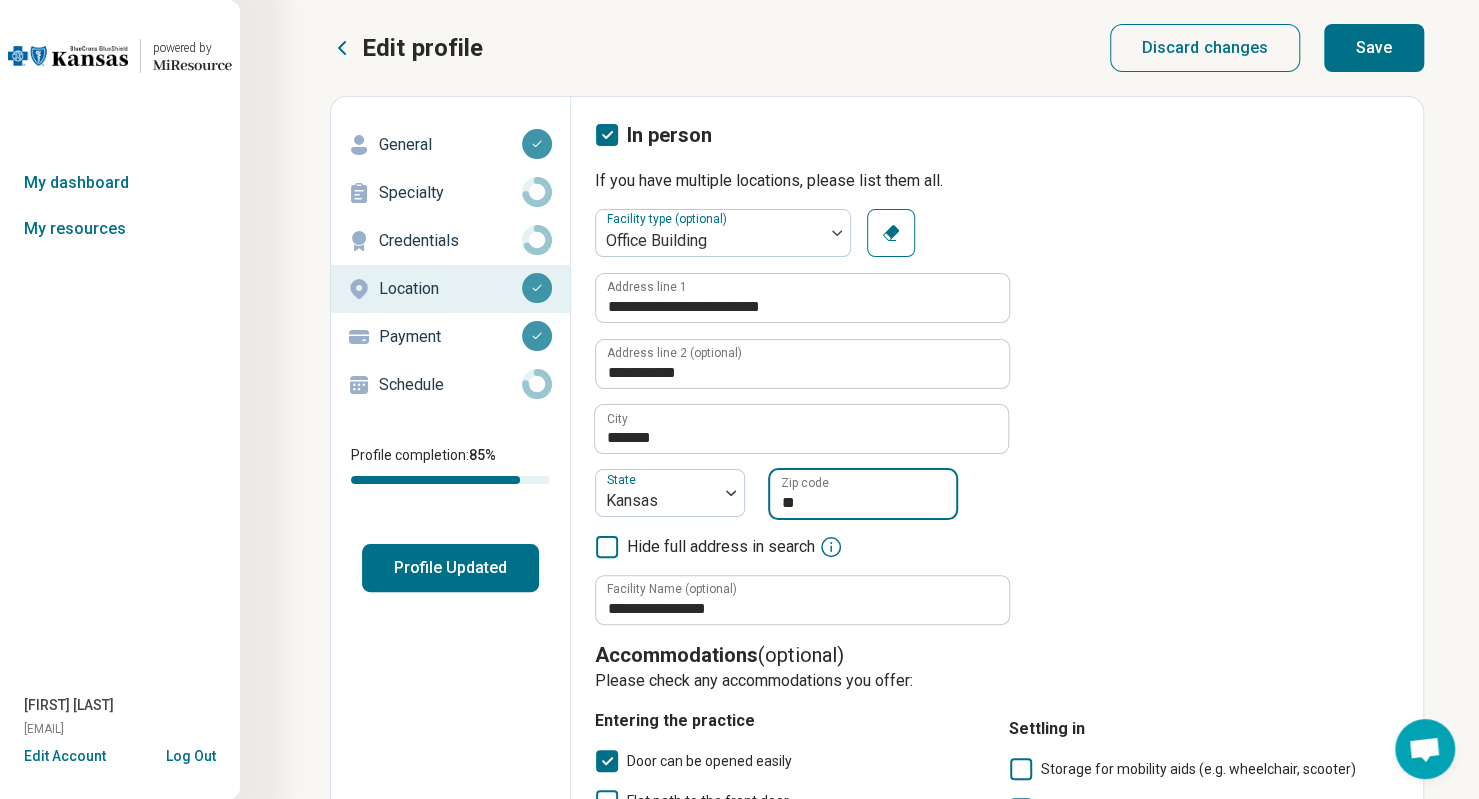 type on "*" 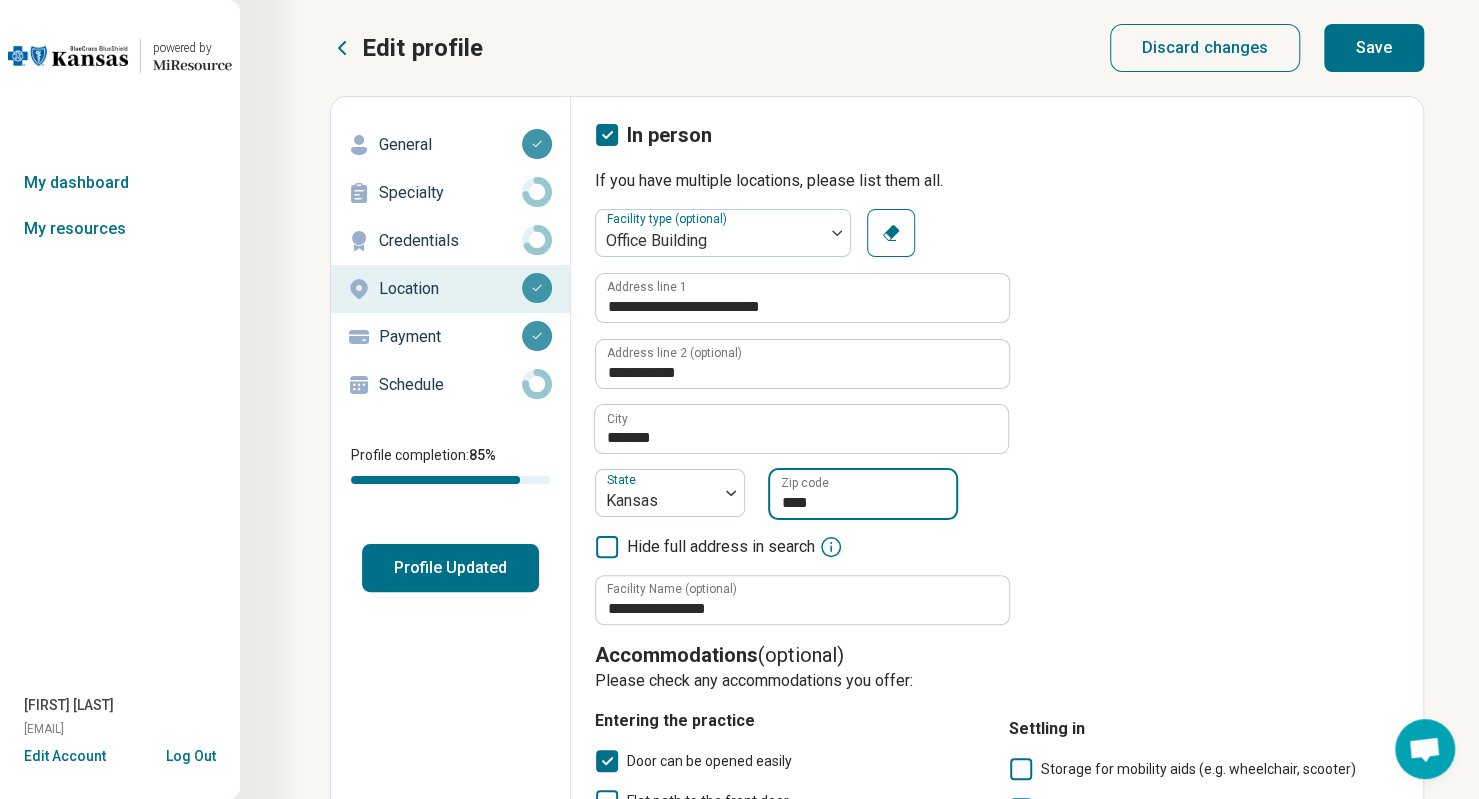 type on "*****" 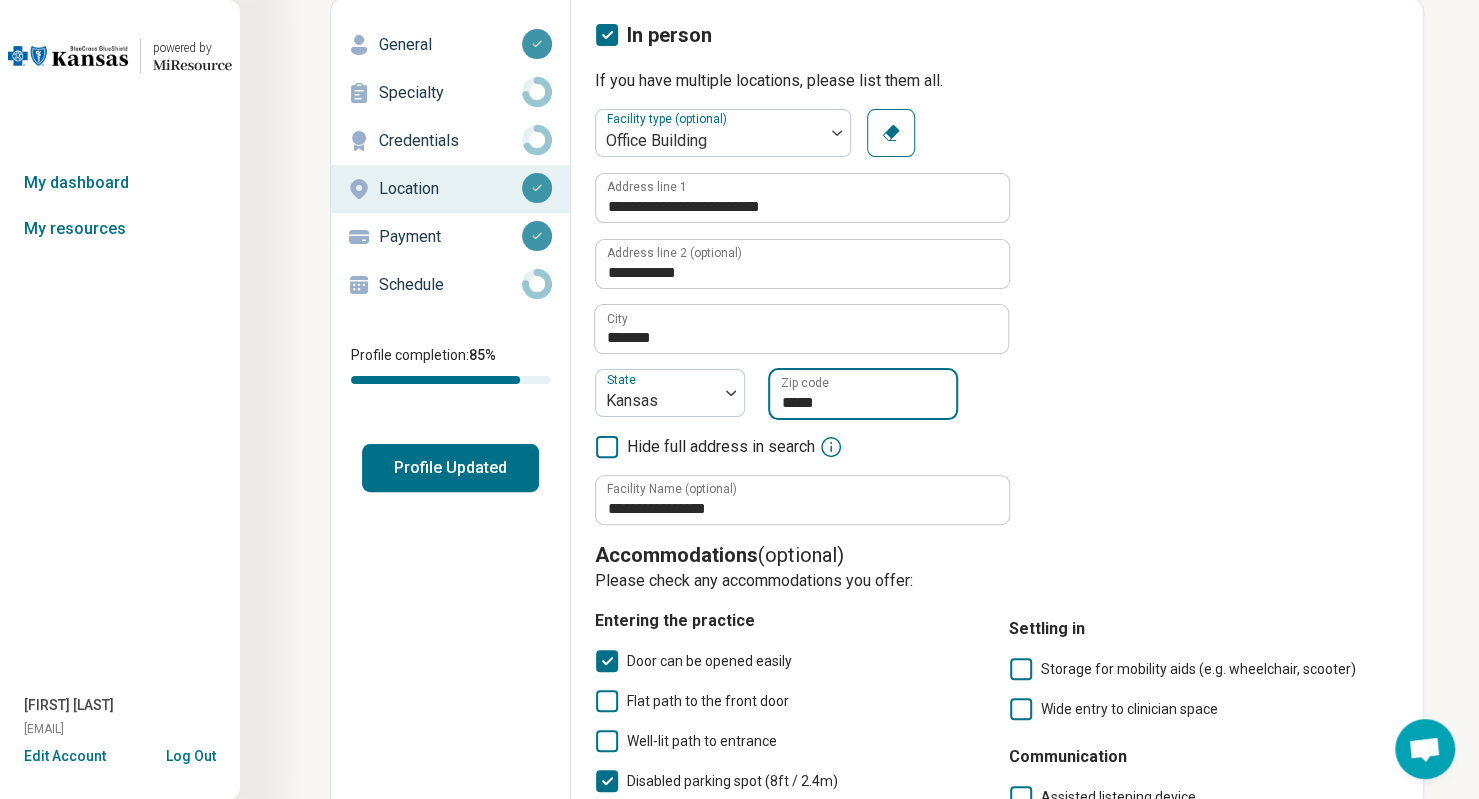 scroll, scrollTop: 0, scrollLeft: 0, axis: both 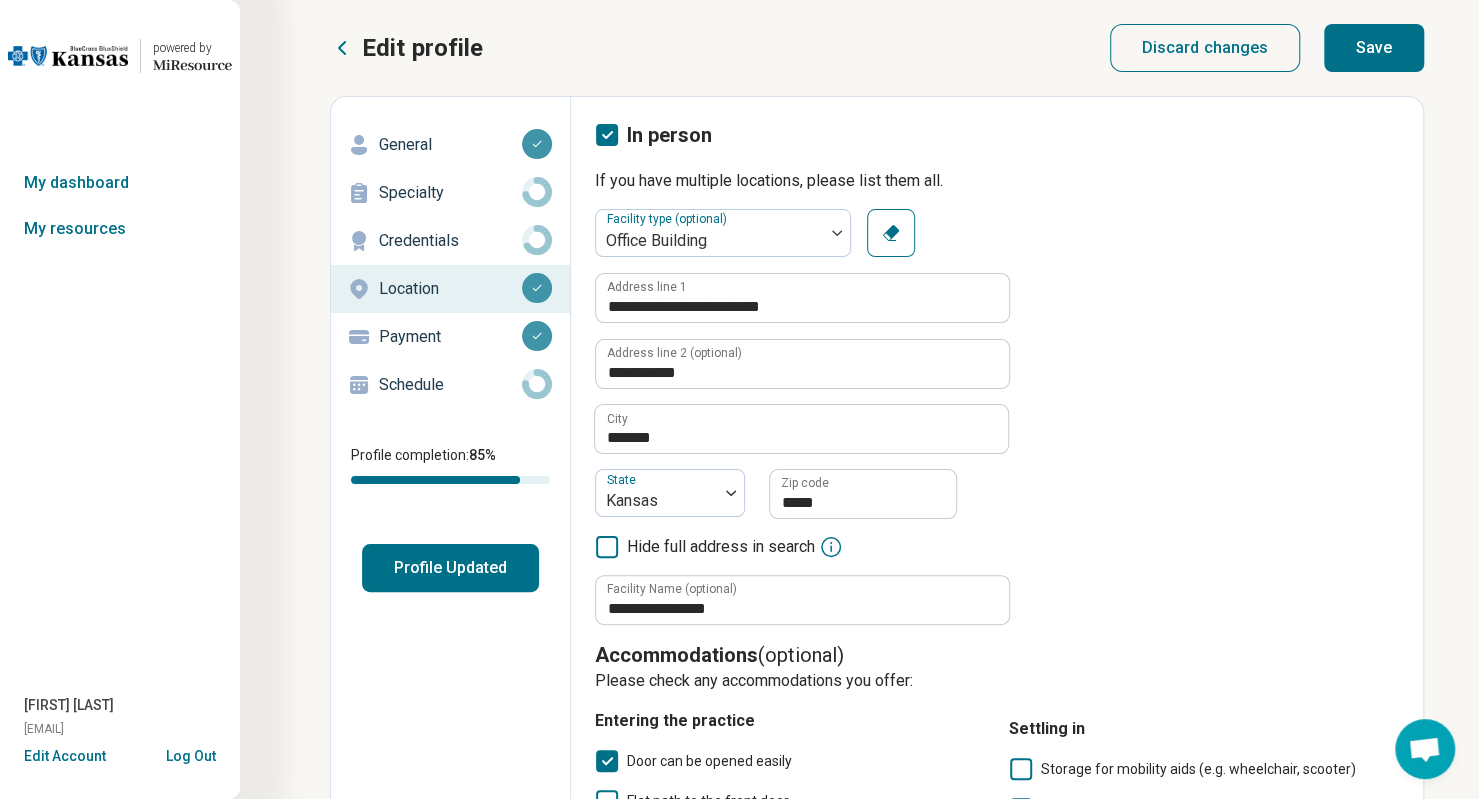 click on "Save" at bounding box center (1374, 48) 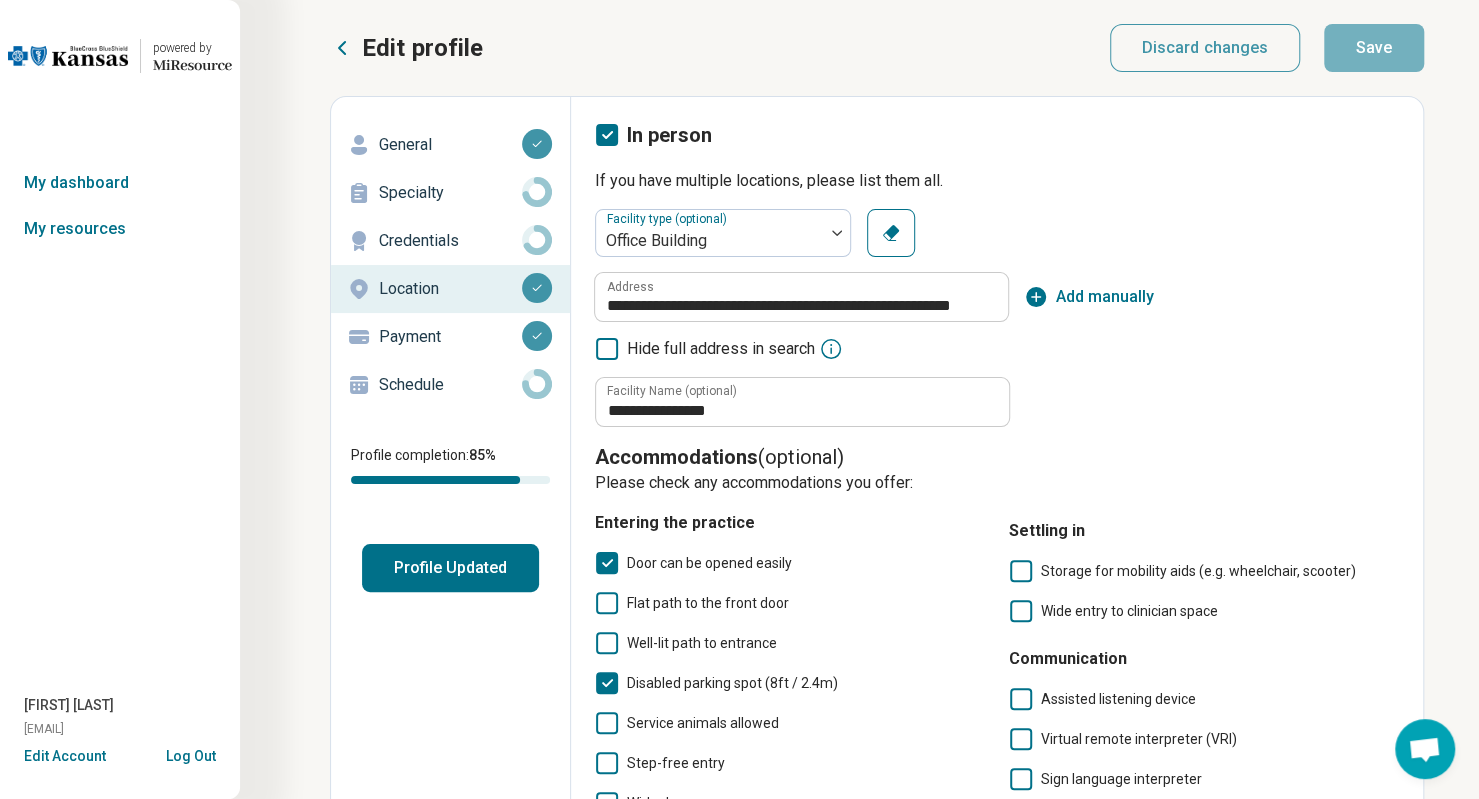 click 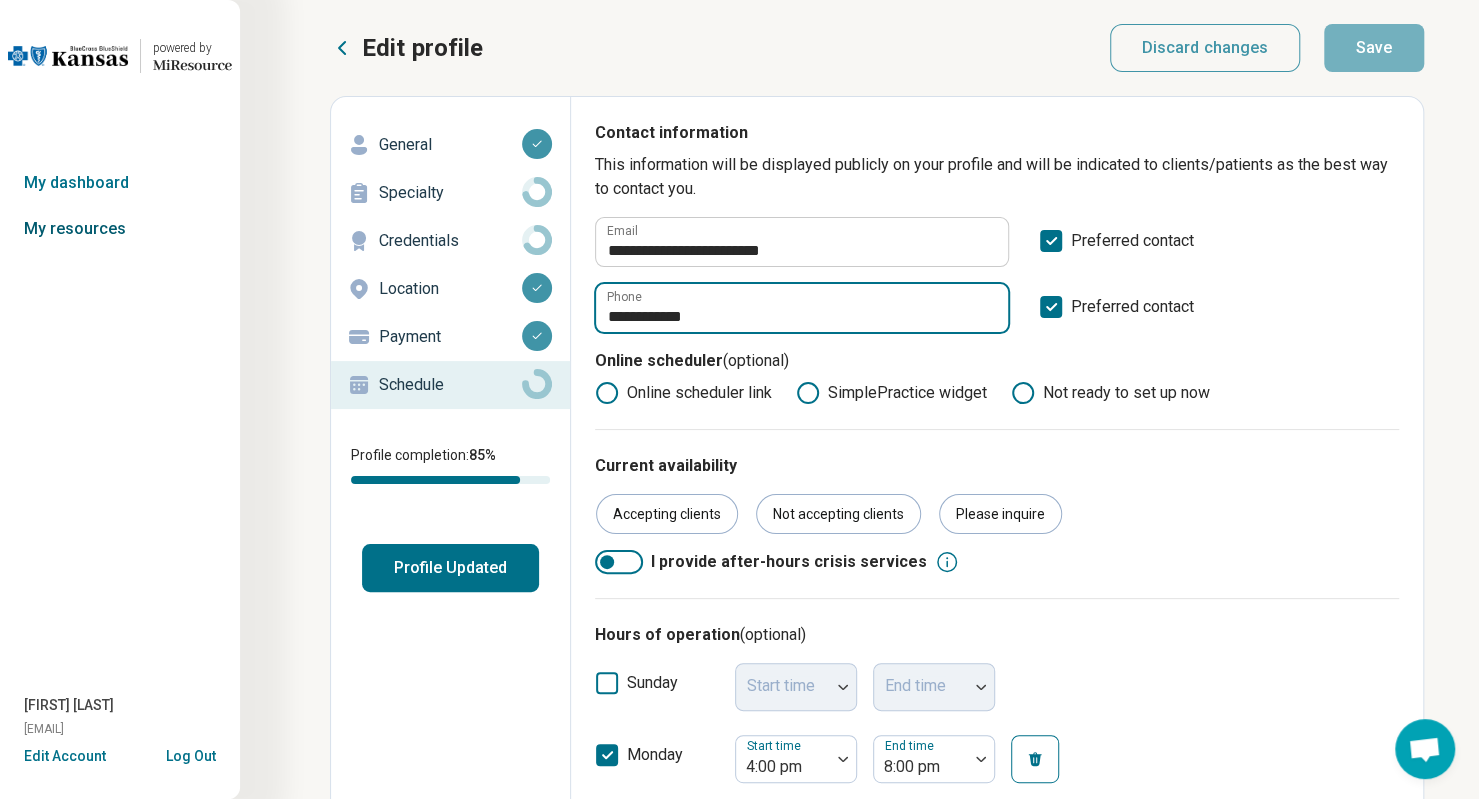 drag, startPoint x: 736, startPoint y: 319, endPoint x: 113, endPoint y: 239, distance: 628.1154 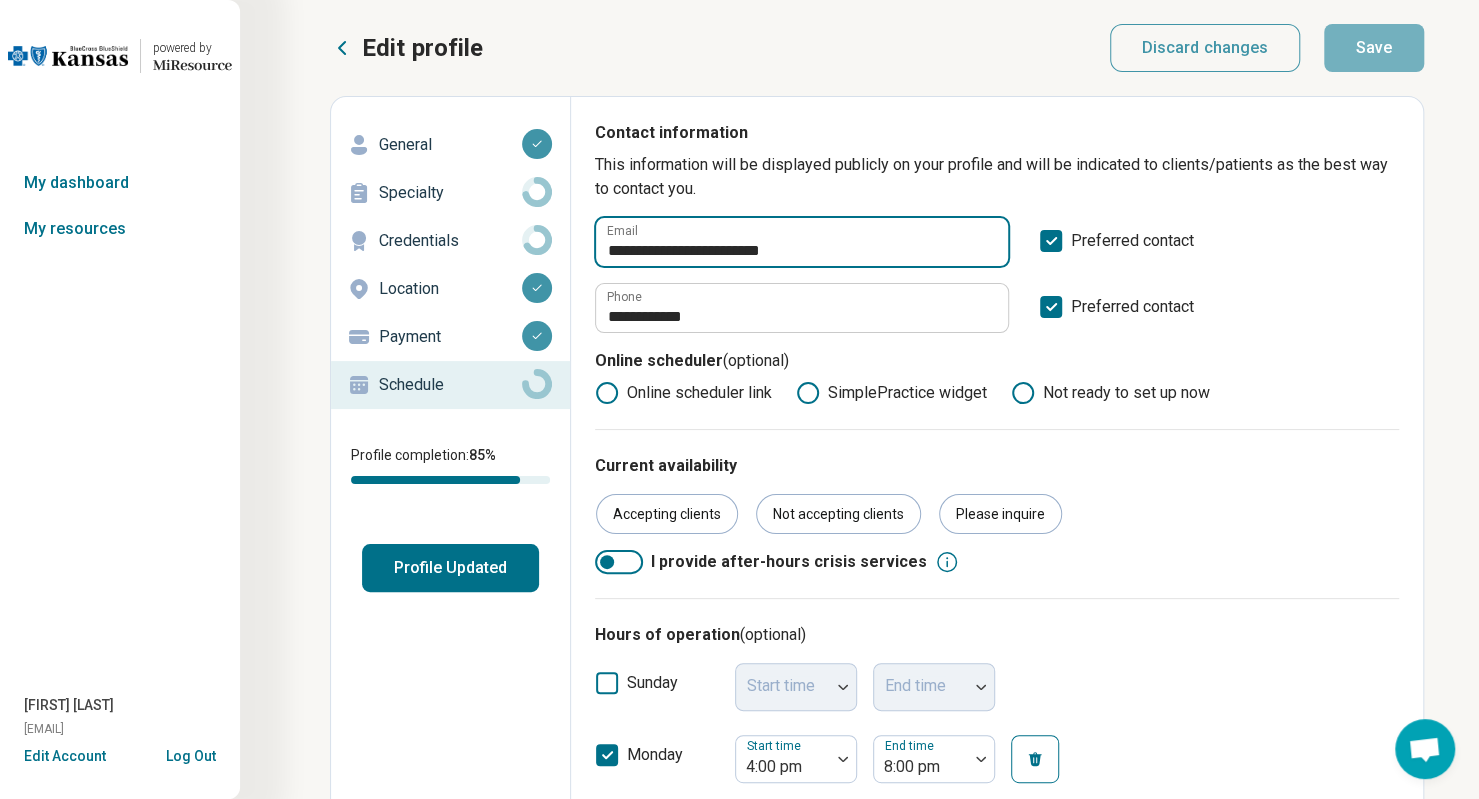 drag, startPoint x: 820, startPoint y: 243, endPoint x: 74, endPoint y: 87, distance: 762.1365 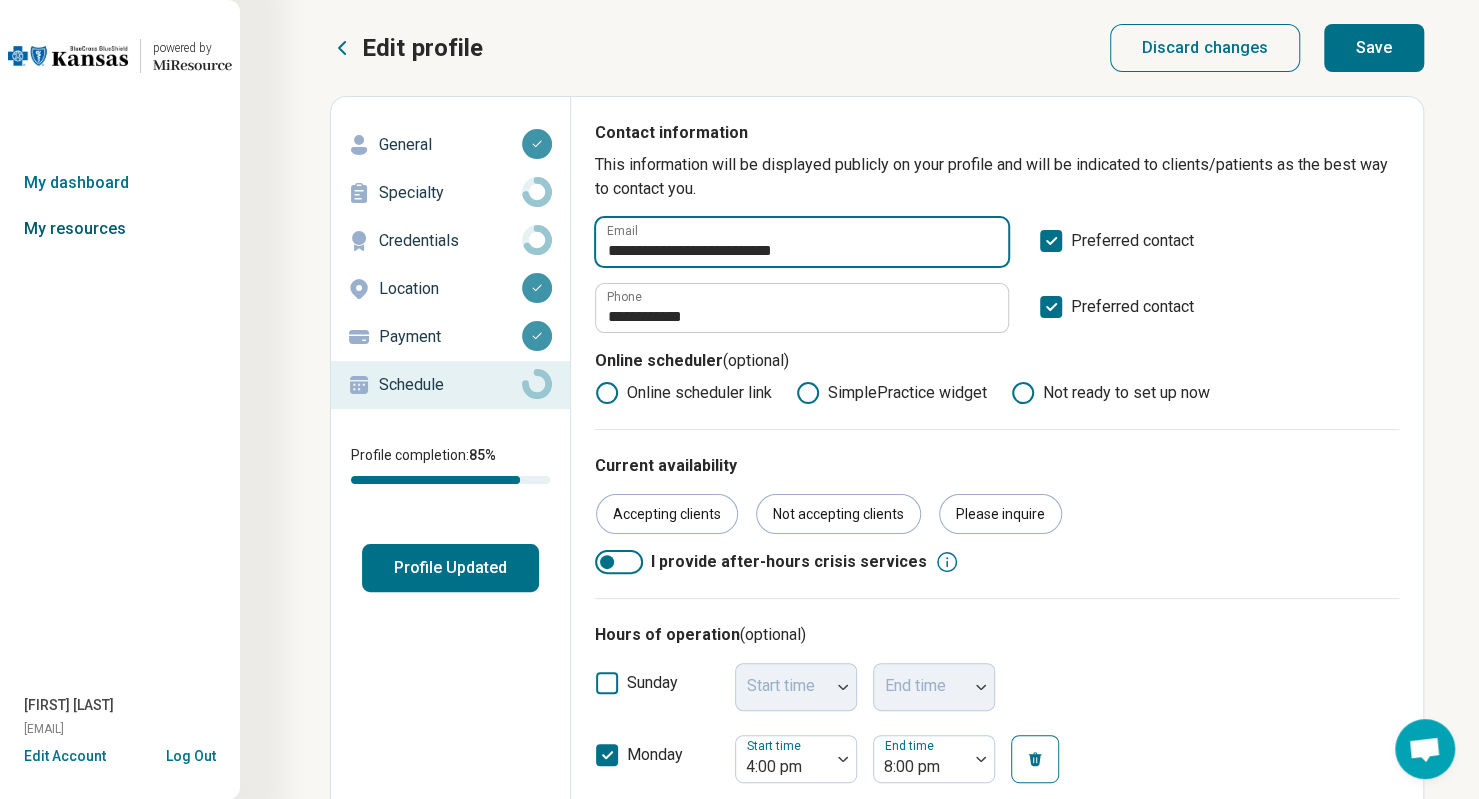 type on "**********" 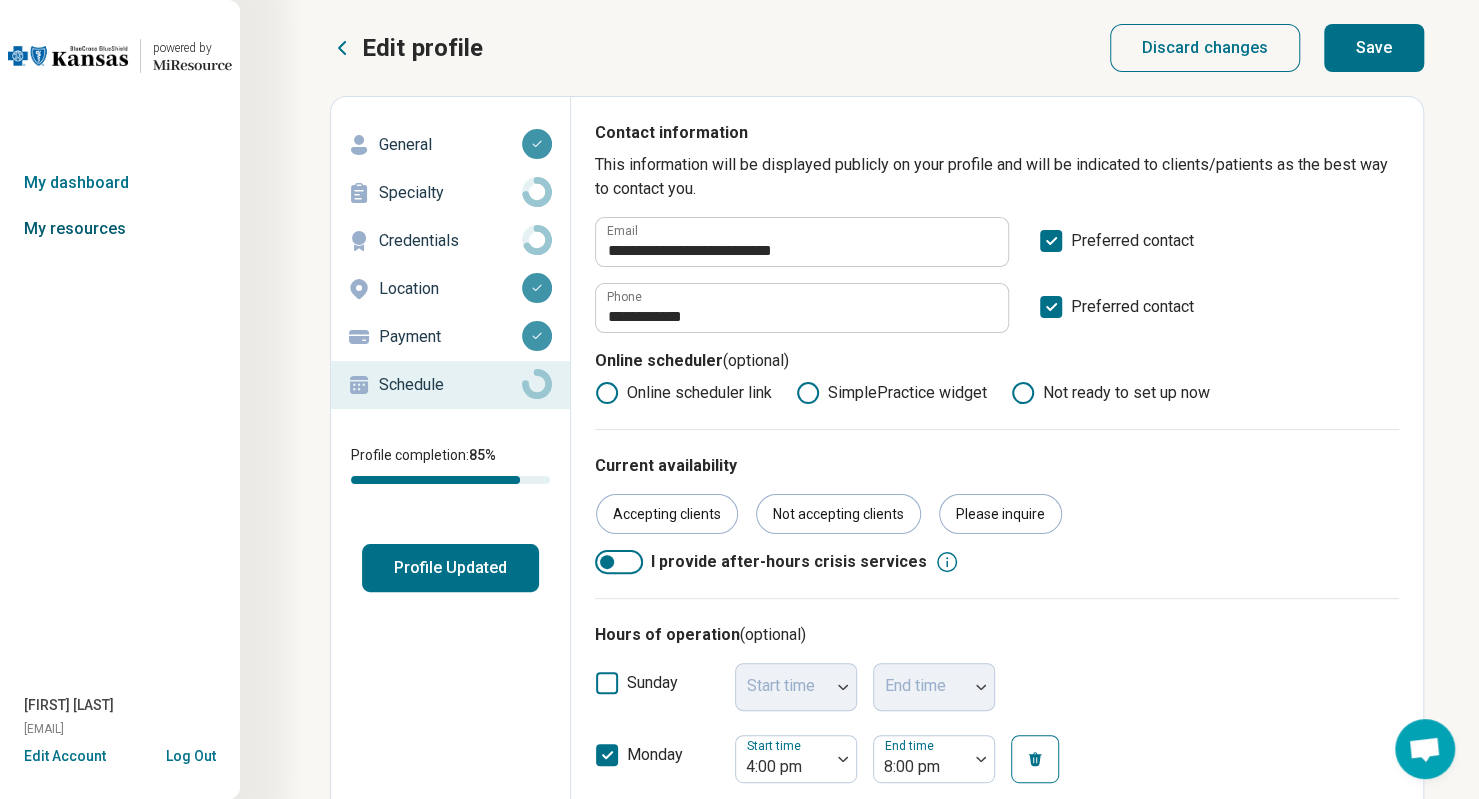 scroll, scrollTop: 10, scrollLeft: 0, axis: vertical 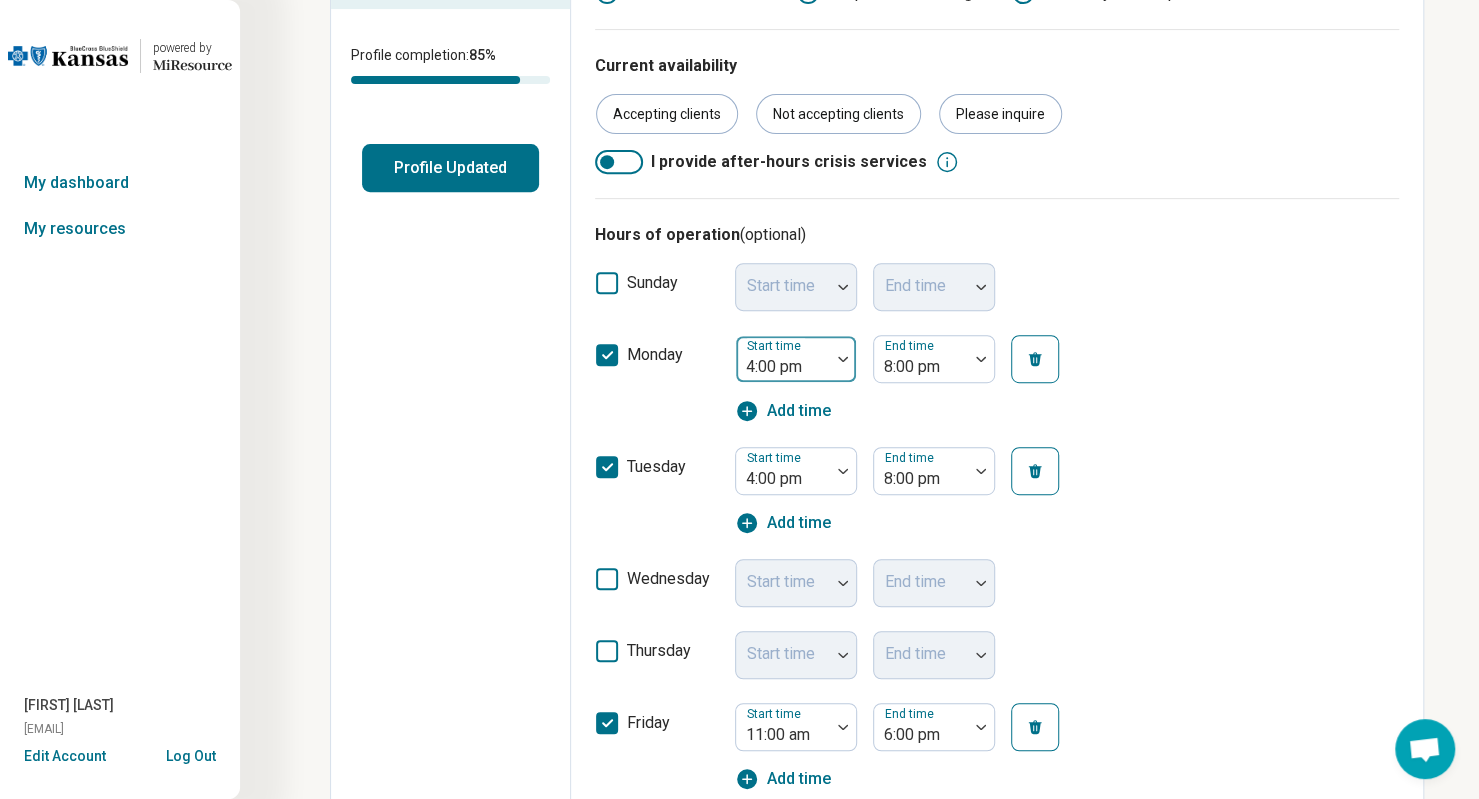 type on "**********" 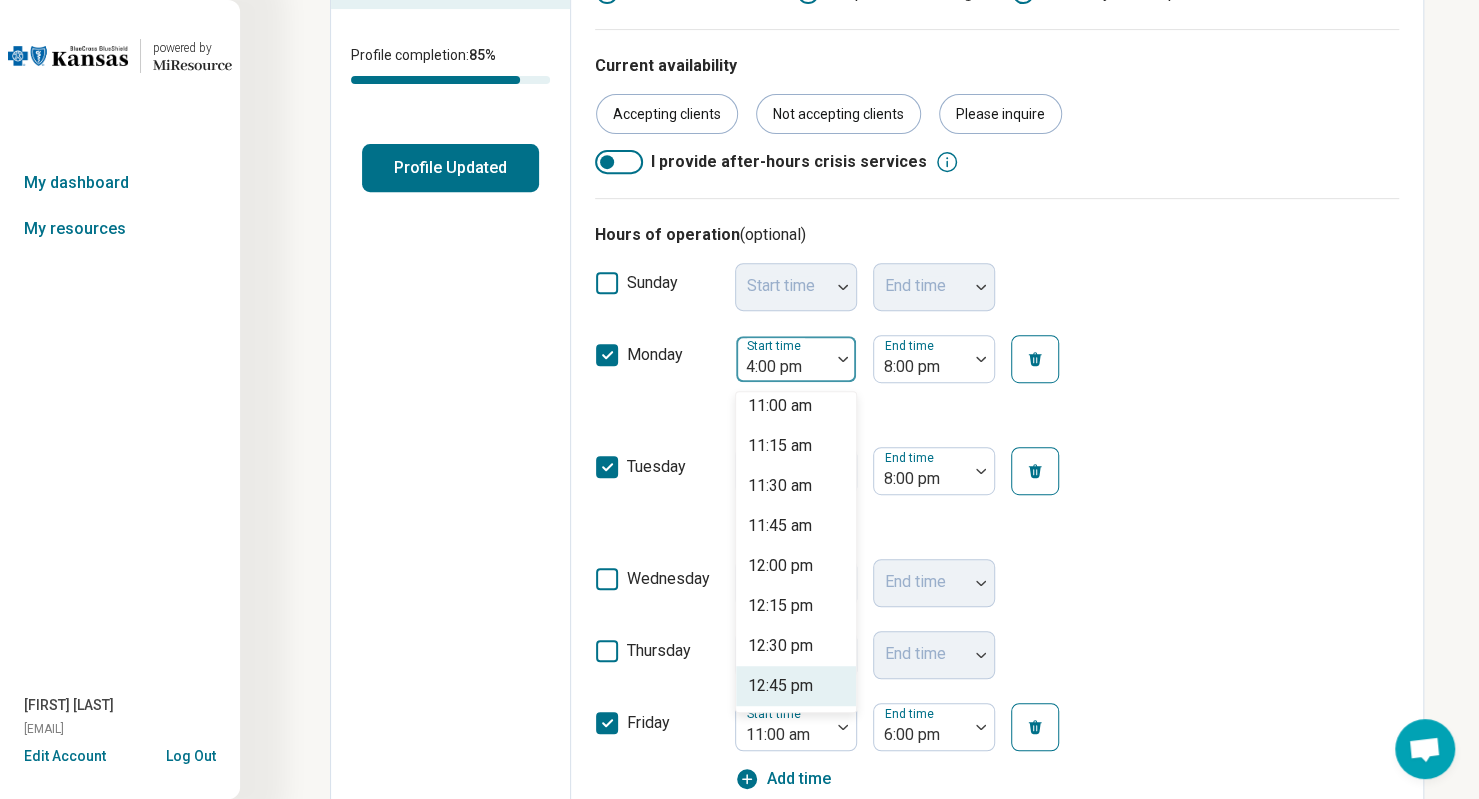 scroll, scrollTop: 1597, scrollLeft: 0, axis: vertical 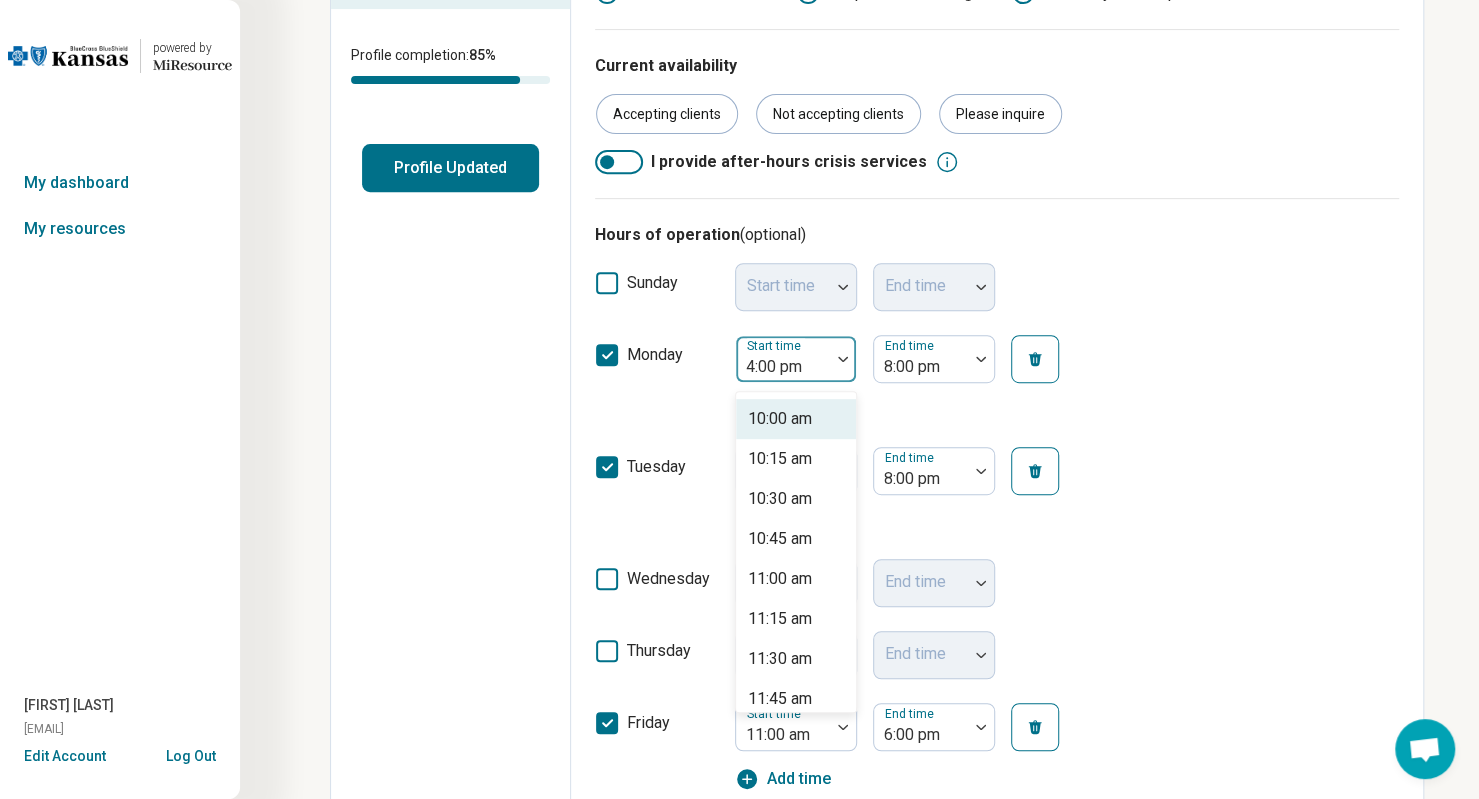 click on "10:00 am" at bounding box center [780, 419] 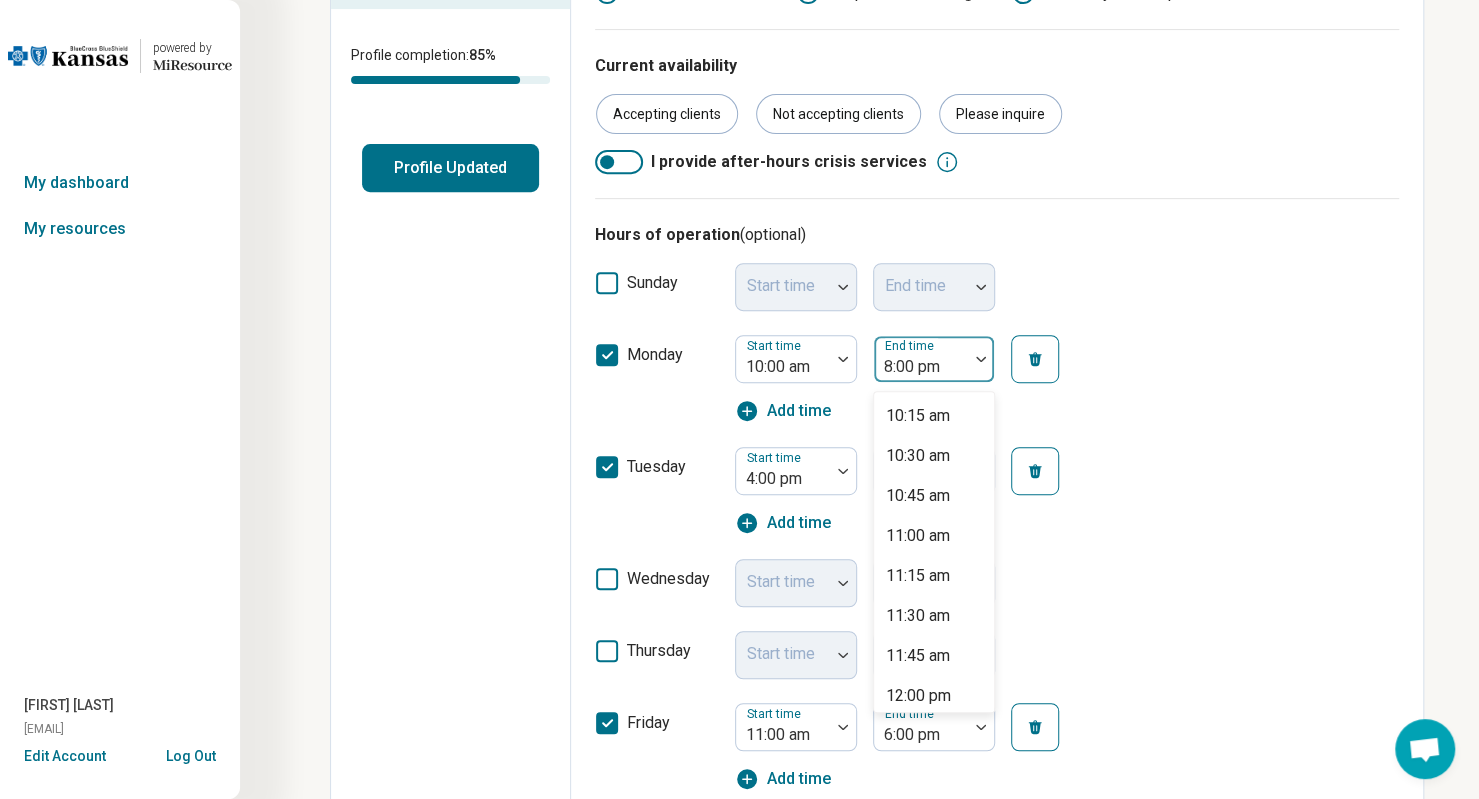 click on "8:00 pm" at bounding box center [921, 359] 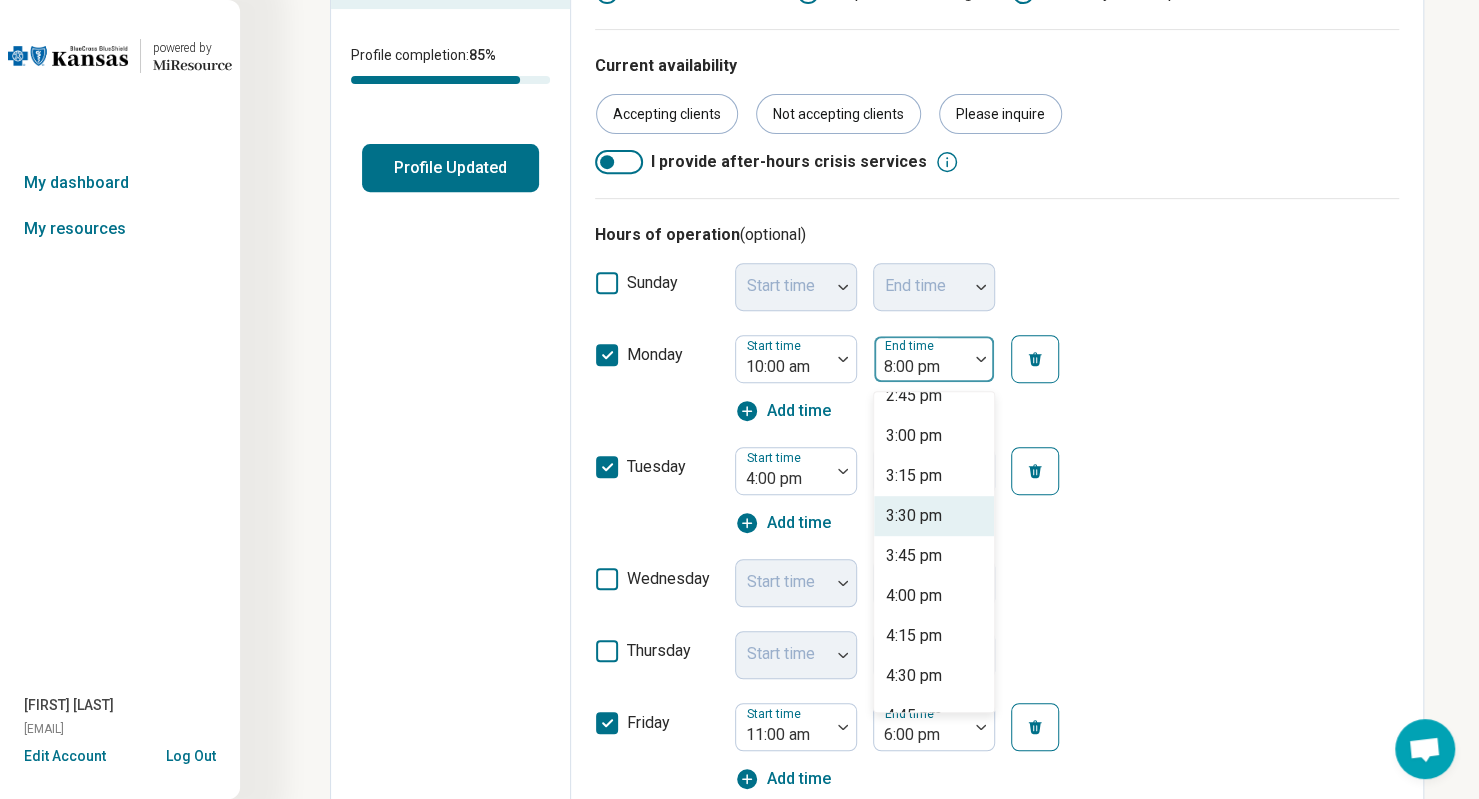 scroll, scrollTop: 697, scrollLeft: 0, axis: vertical 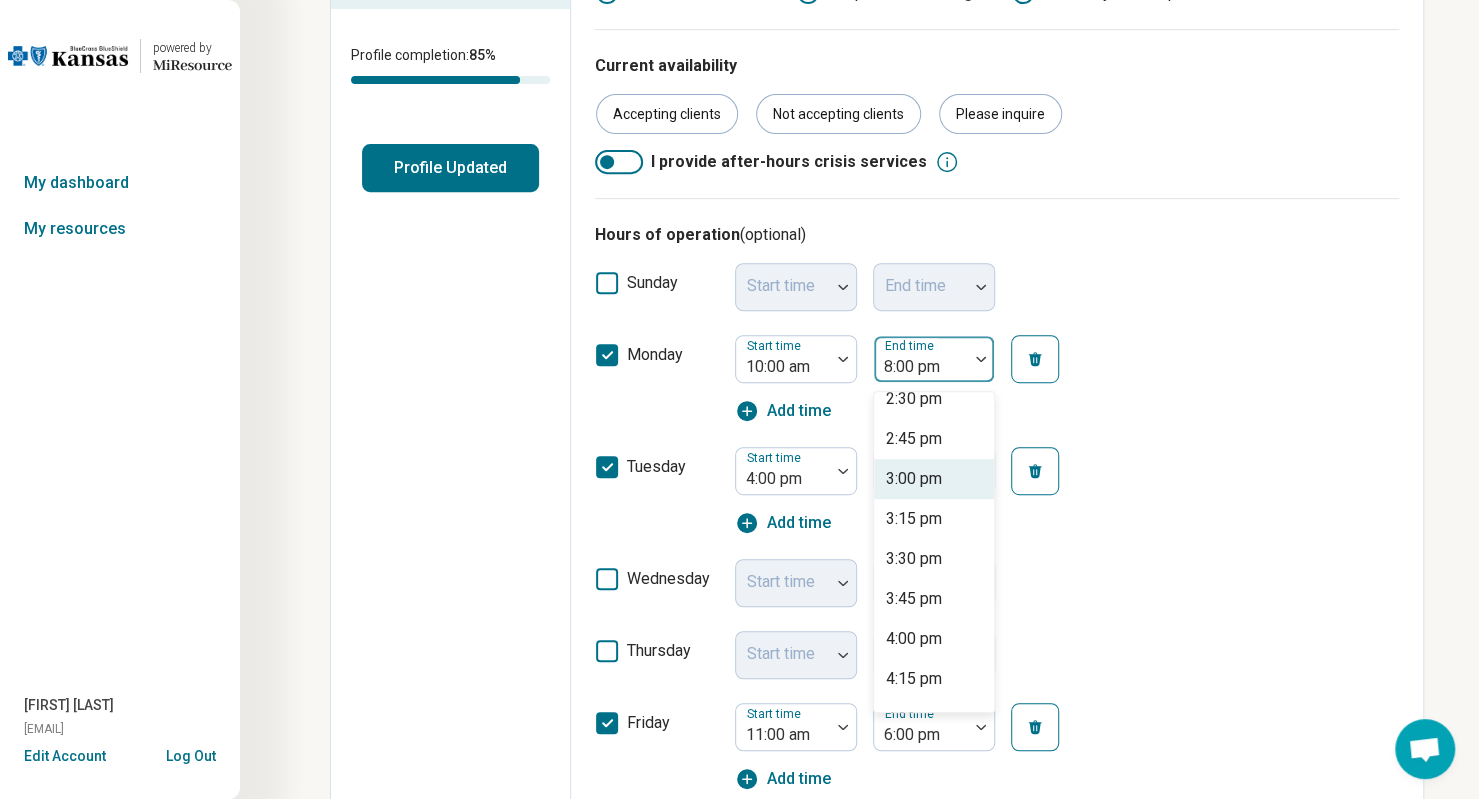 click on "3:00 pm" at bounding box center (914, 479) 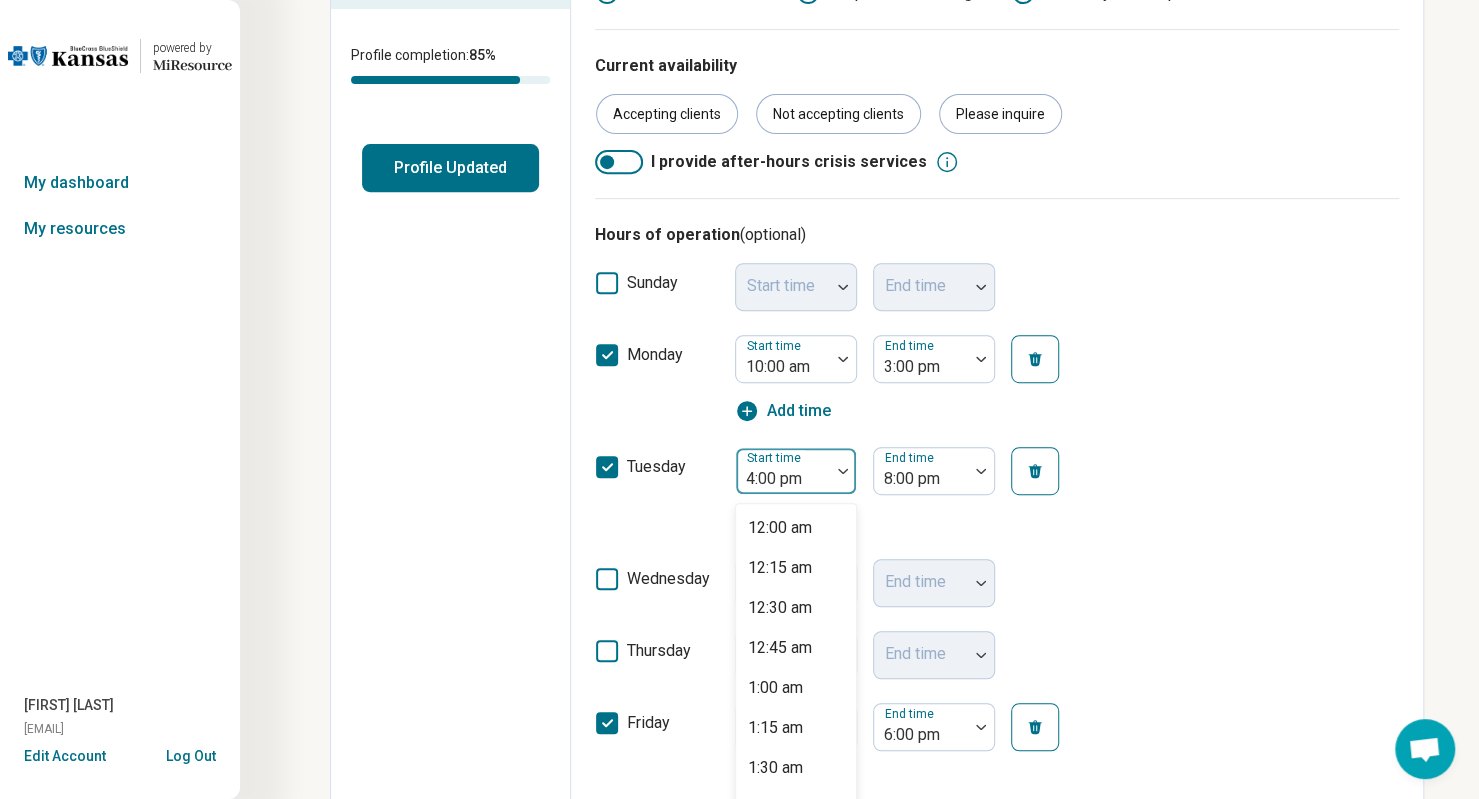 click at bounding box center [843, 471] 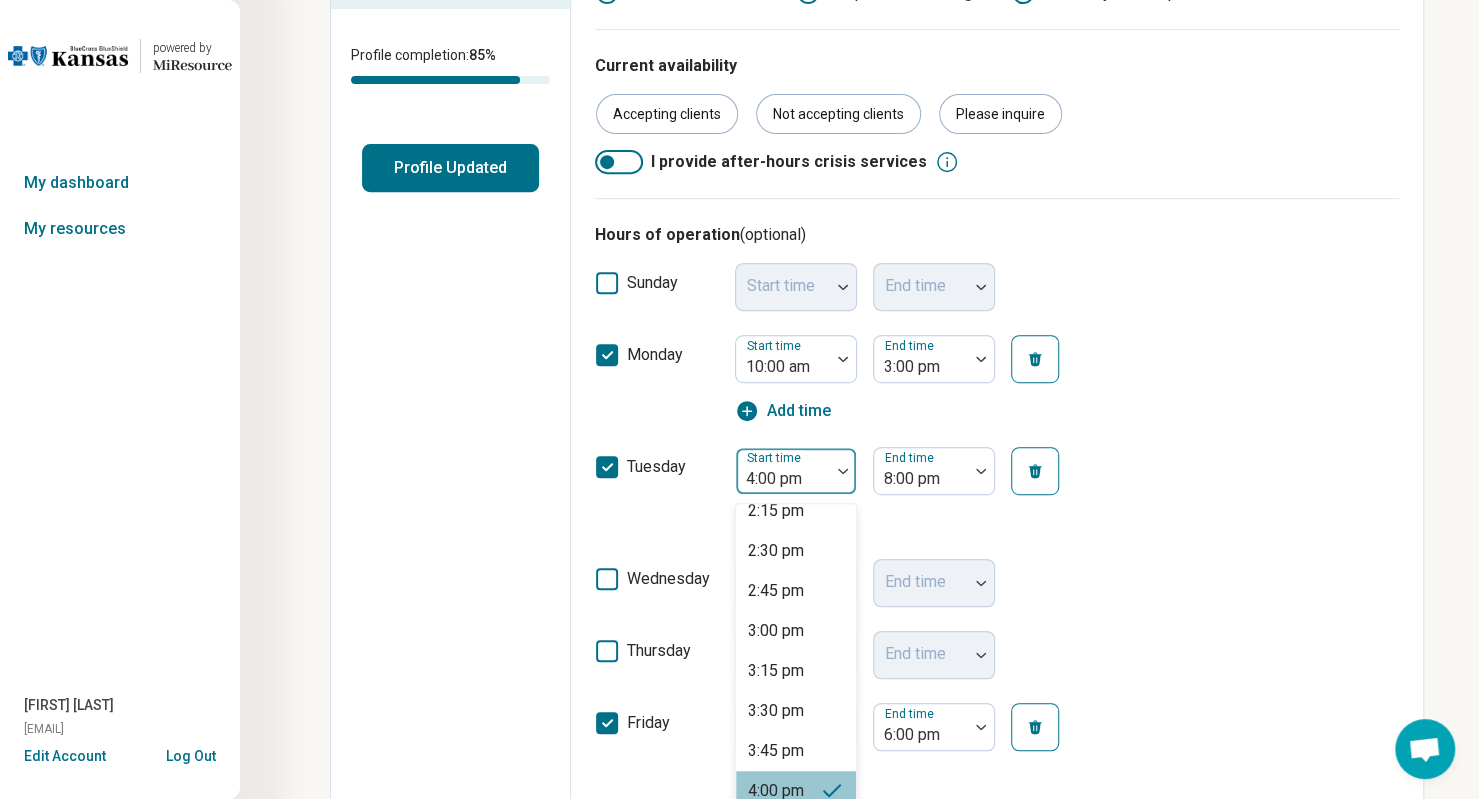 scroll, scrollTop: 432, scrollLeft: 0, axis: vertical 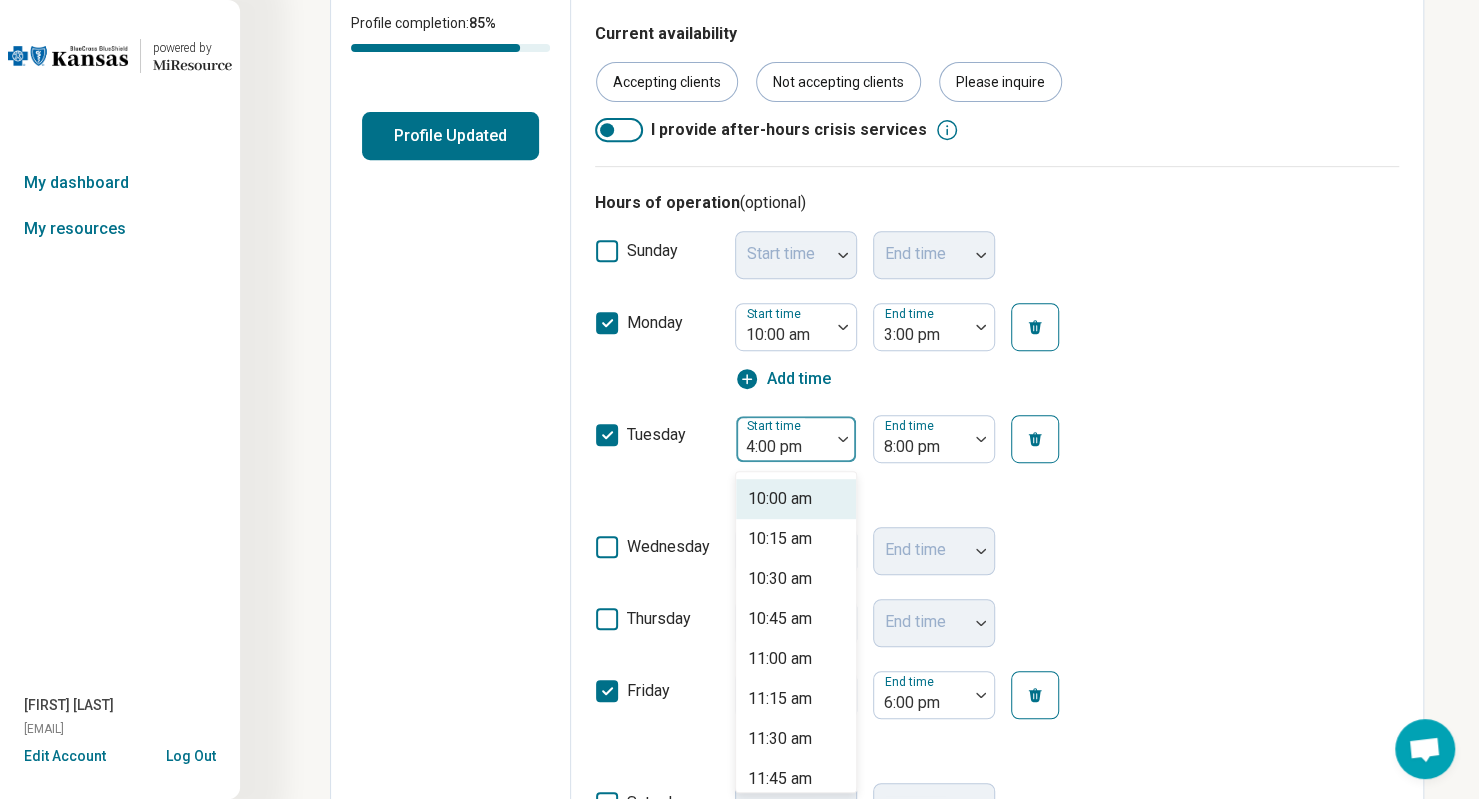 click on "10:00 am" at bounding box center [780, 499] 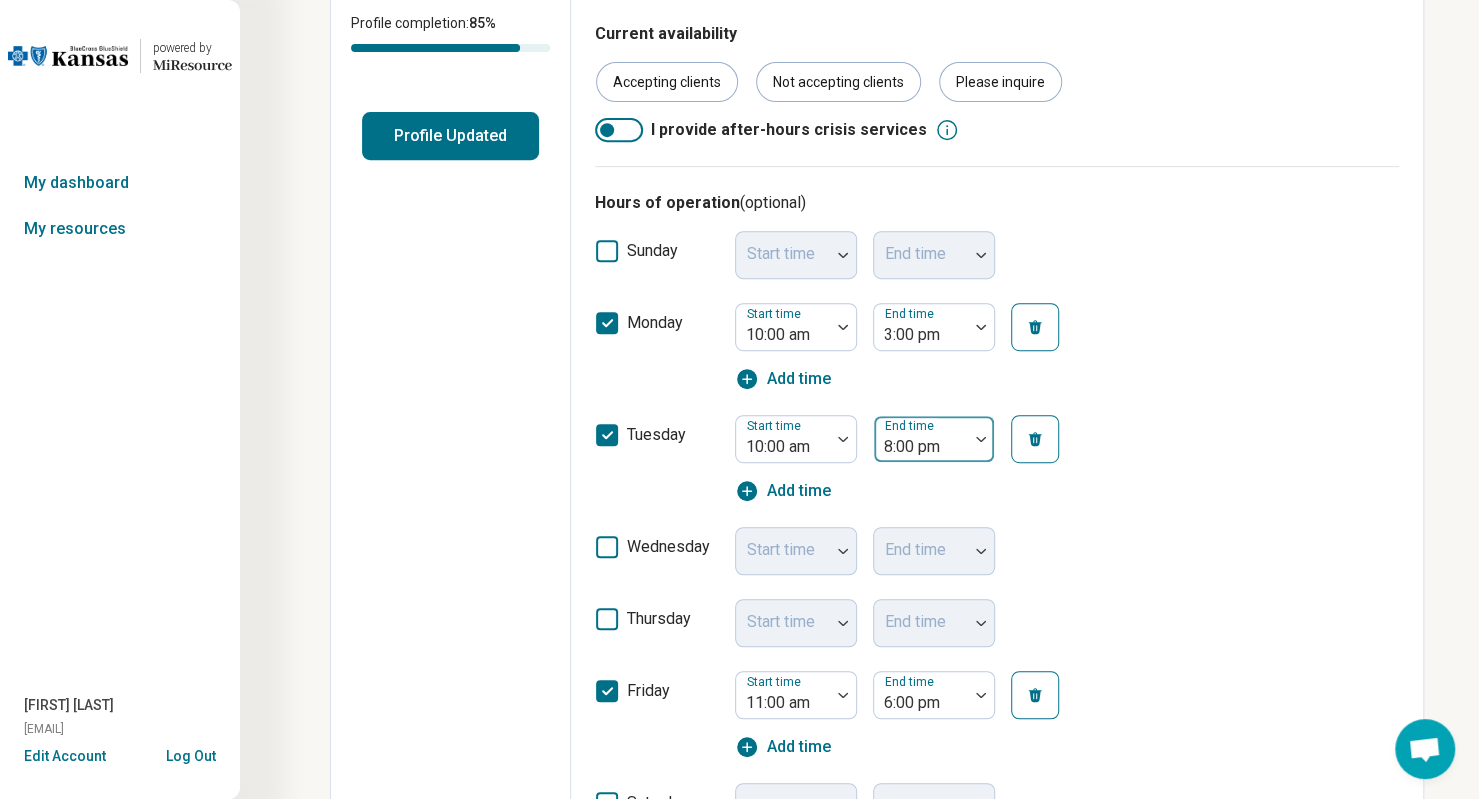 click at bounding box center [921, 447] 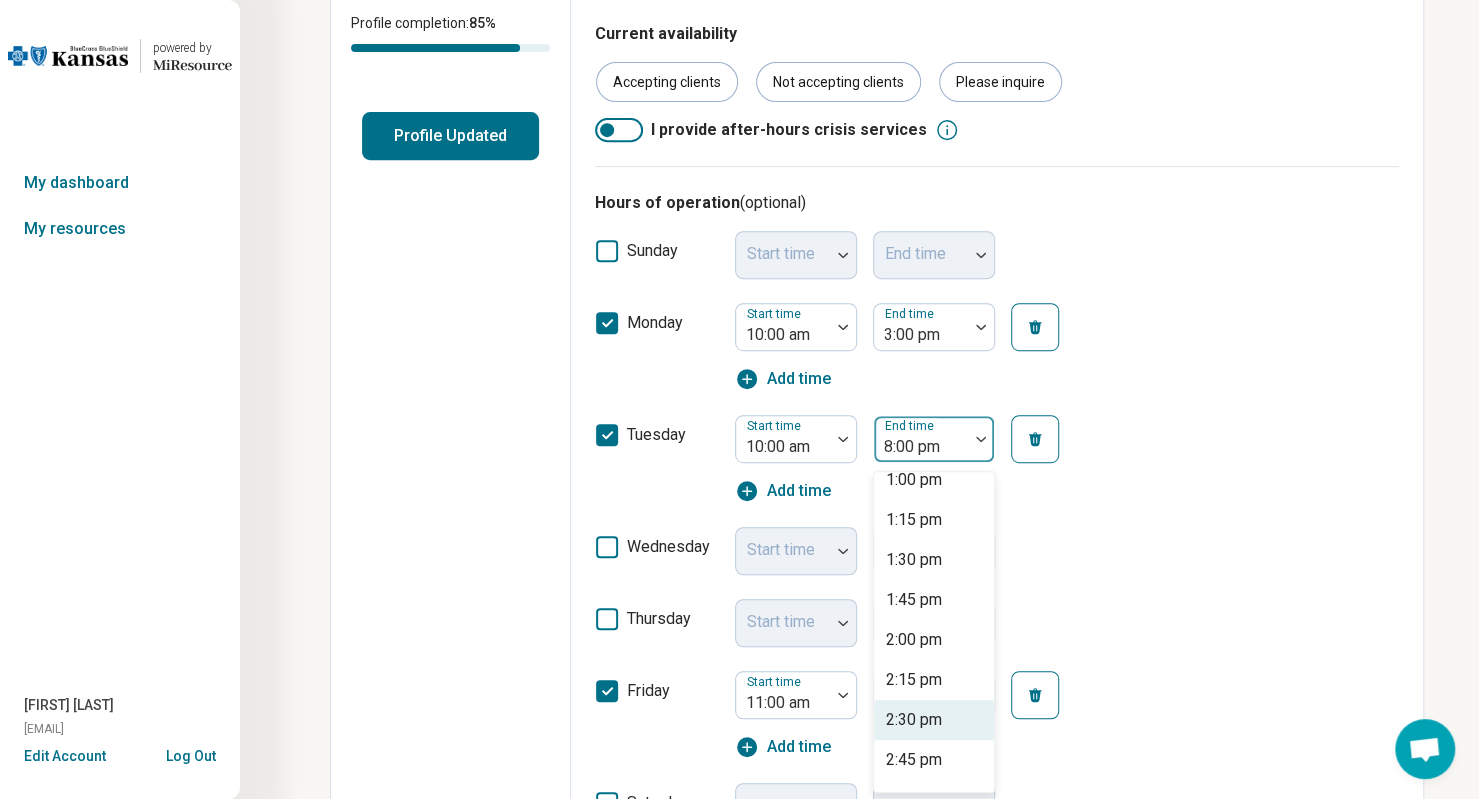 scroll, scrollTop: 497, scrollLeft: 0, axis: vertical 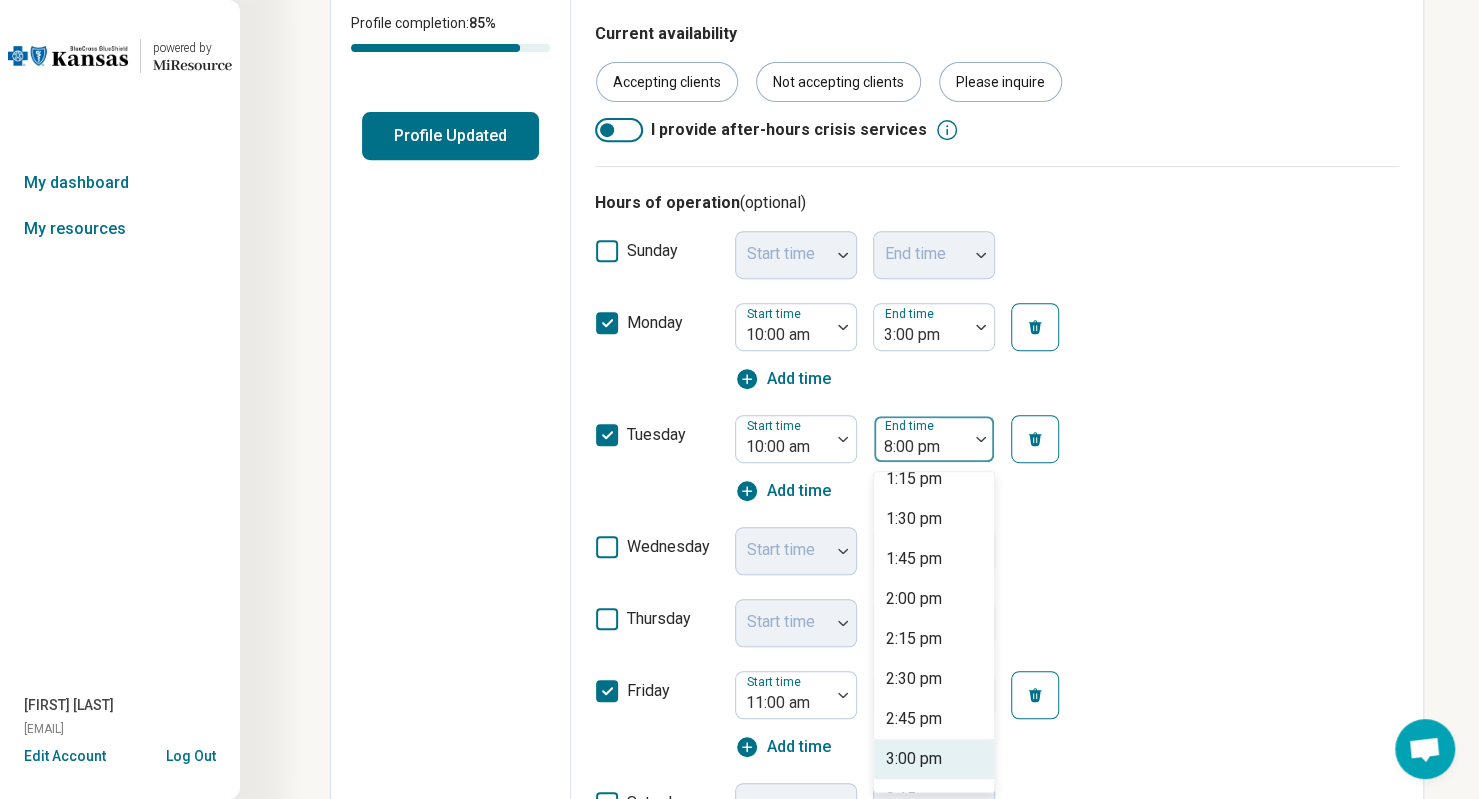 click on "3:00 pm" at bounding box center [914, 759] 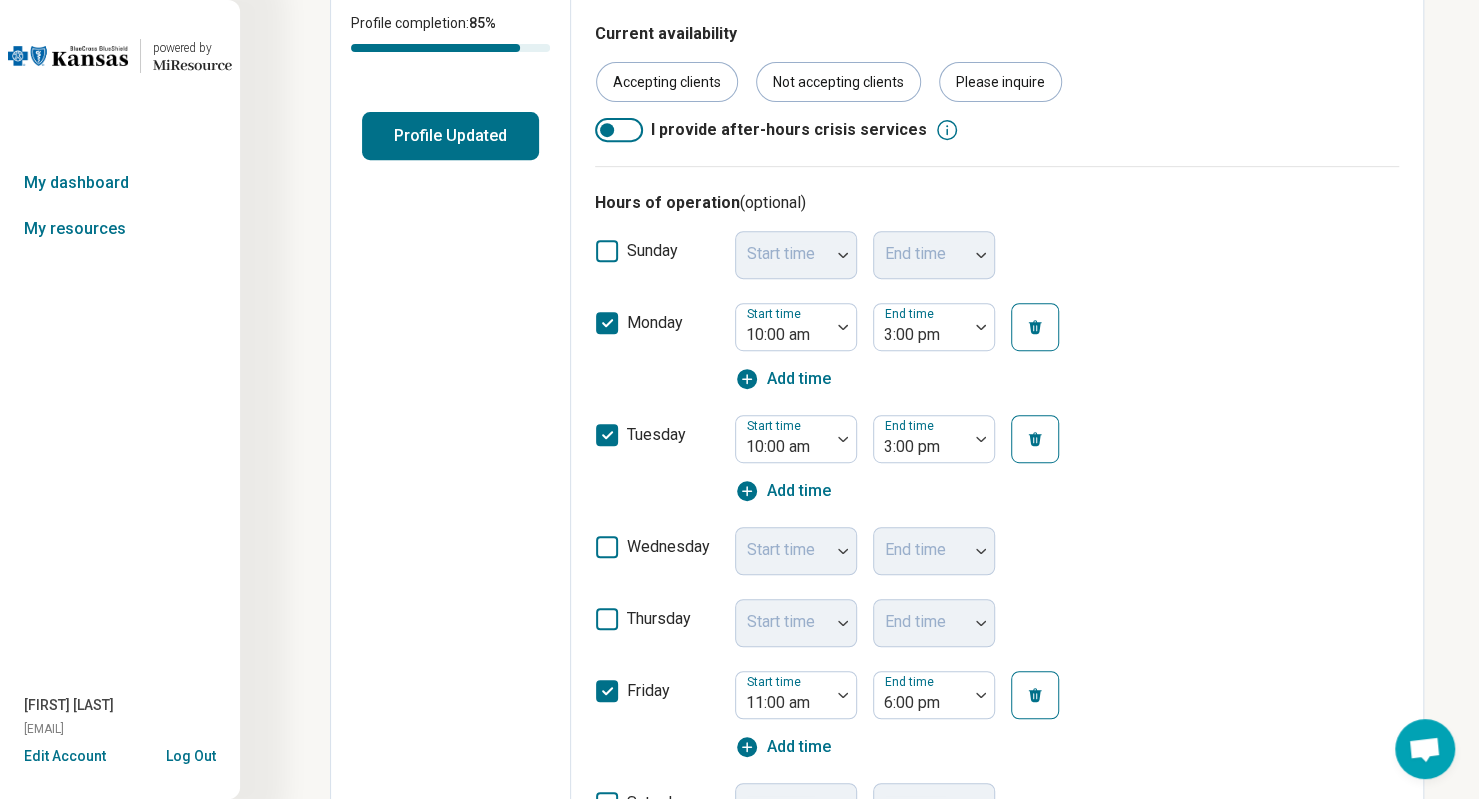 click 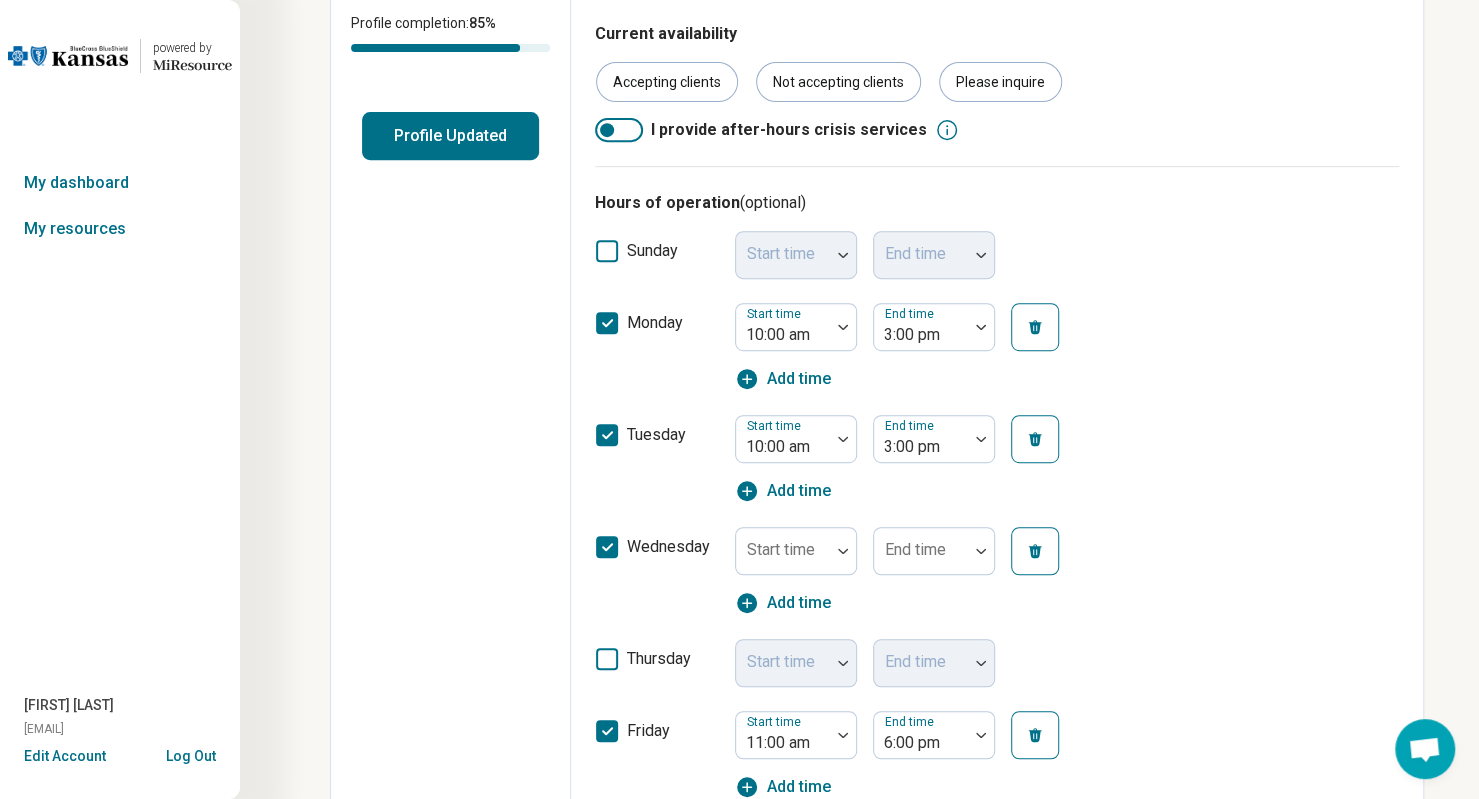 scroll, scrollTop: 10, scrollLeft: 0, axis: vertical 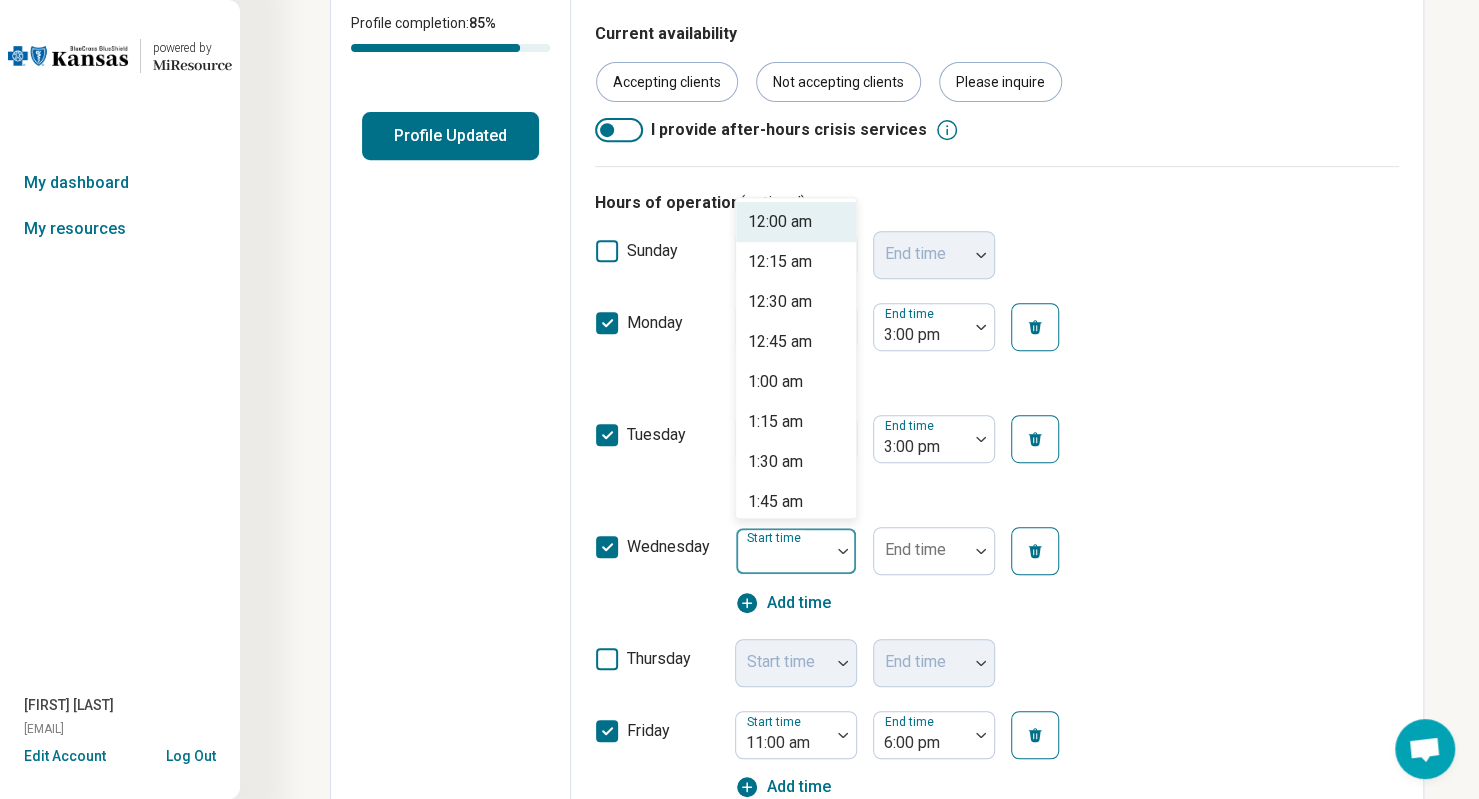 click at bounding box center (783, 559) 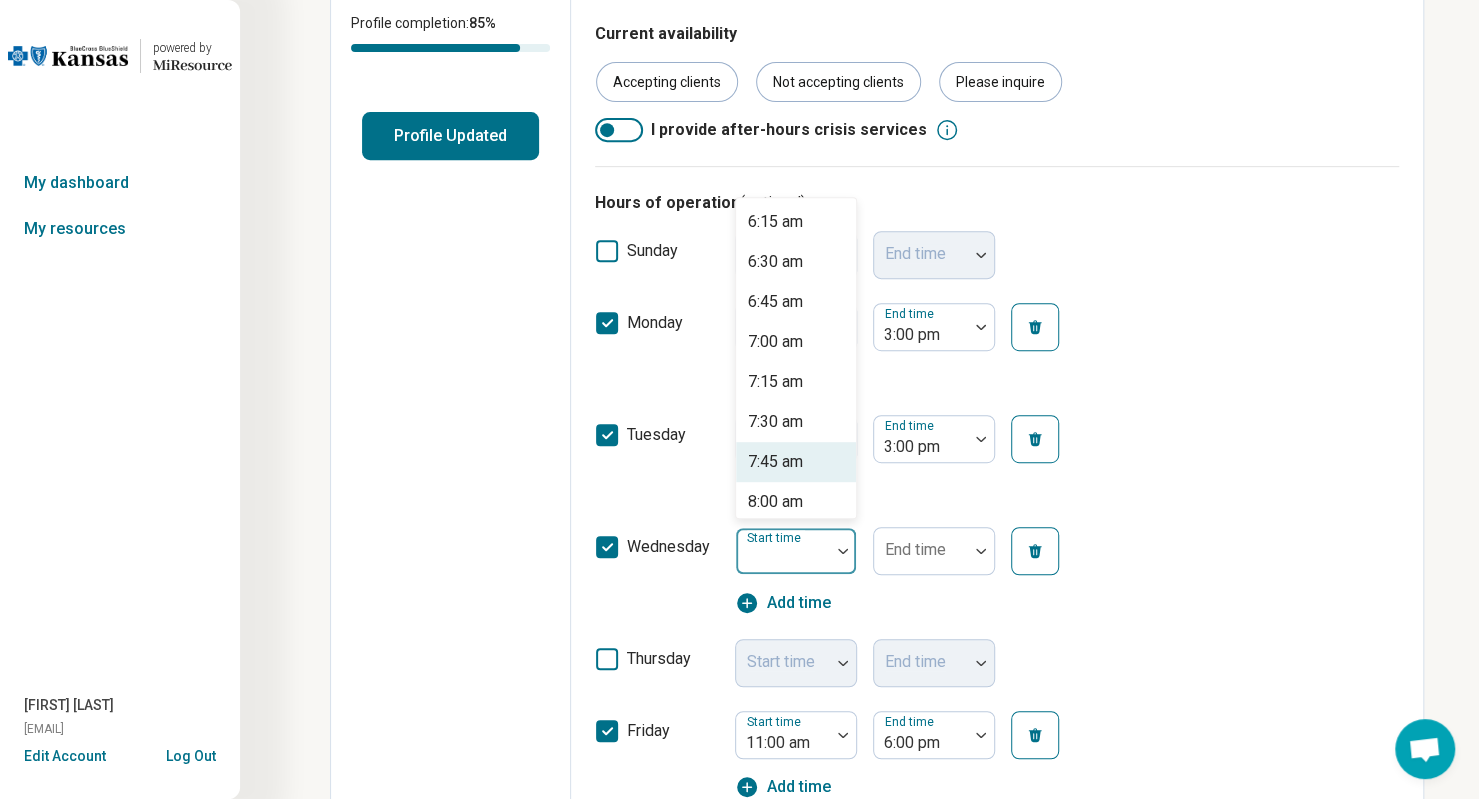 scroll, scrollTop: 1400, scrollLeft: 0, axis: vertical 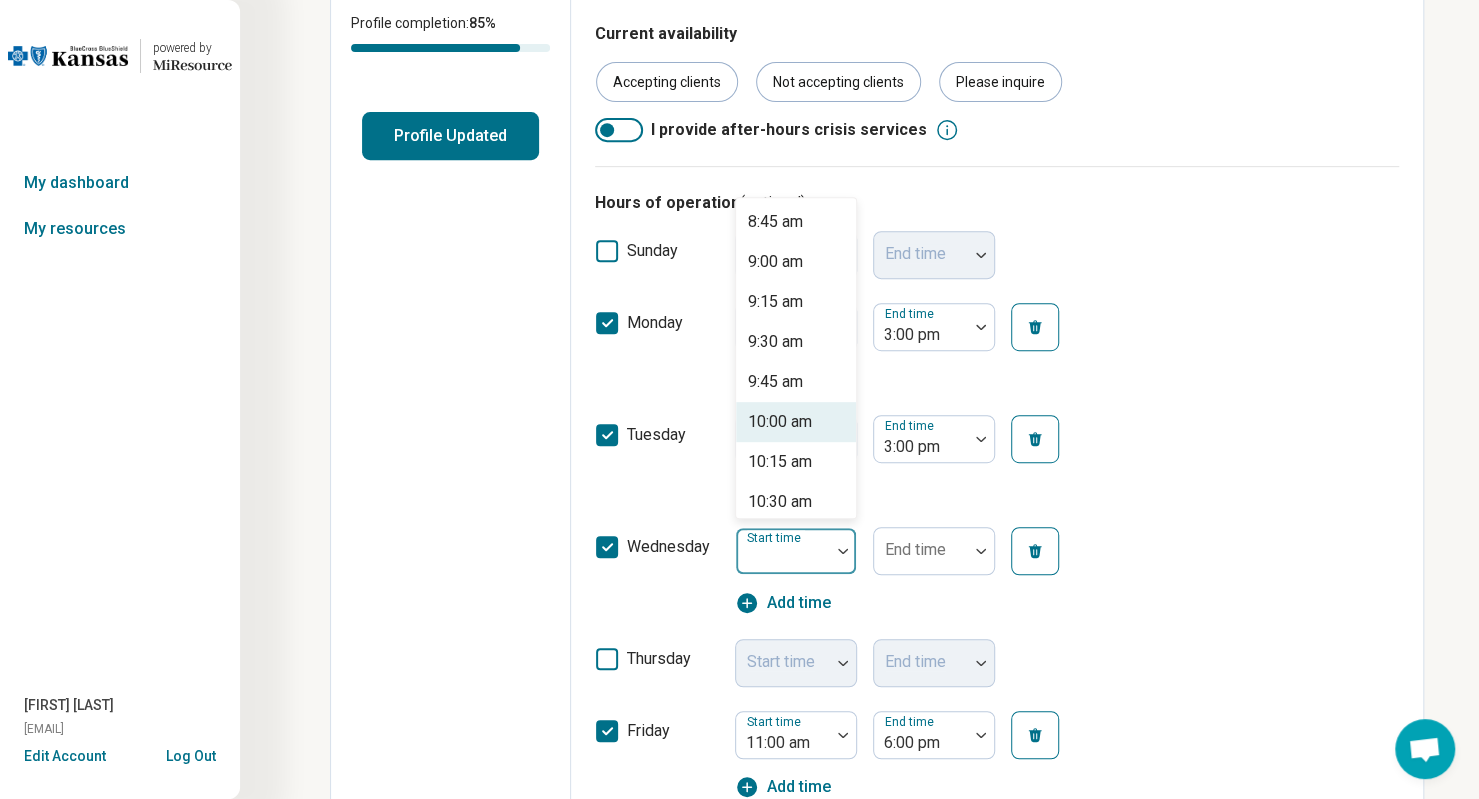 click on "10:00 am" at bounding box center [796, 422] 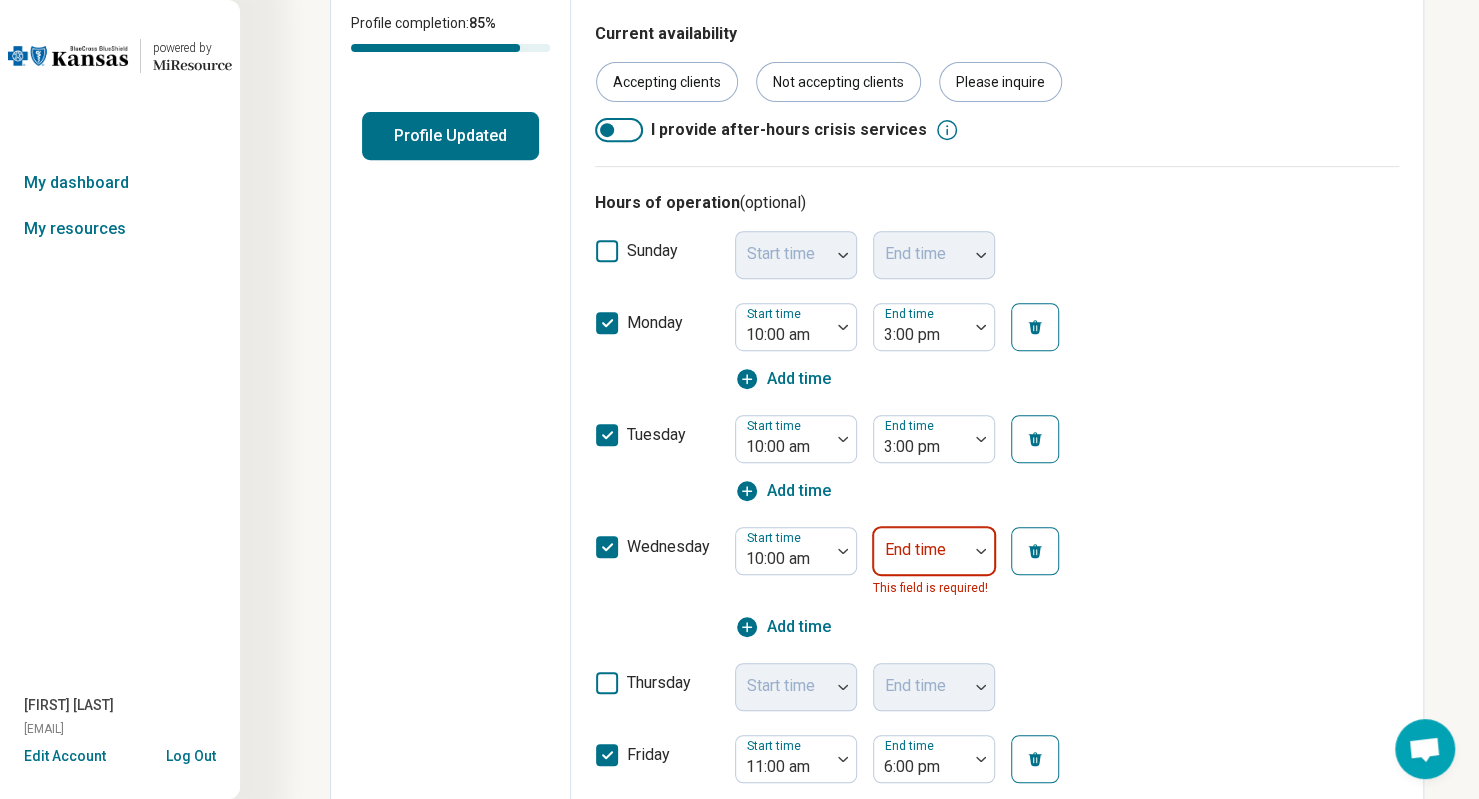 click on "End time" at bounding box center [934, 551] 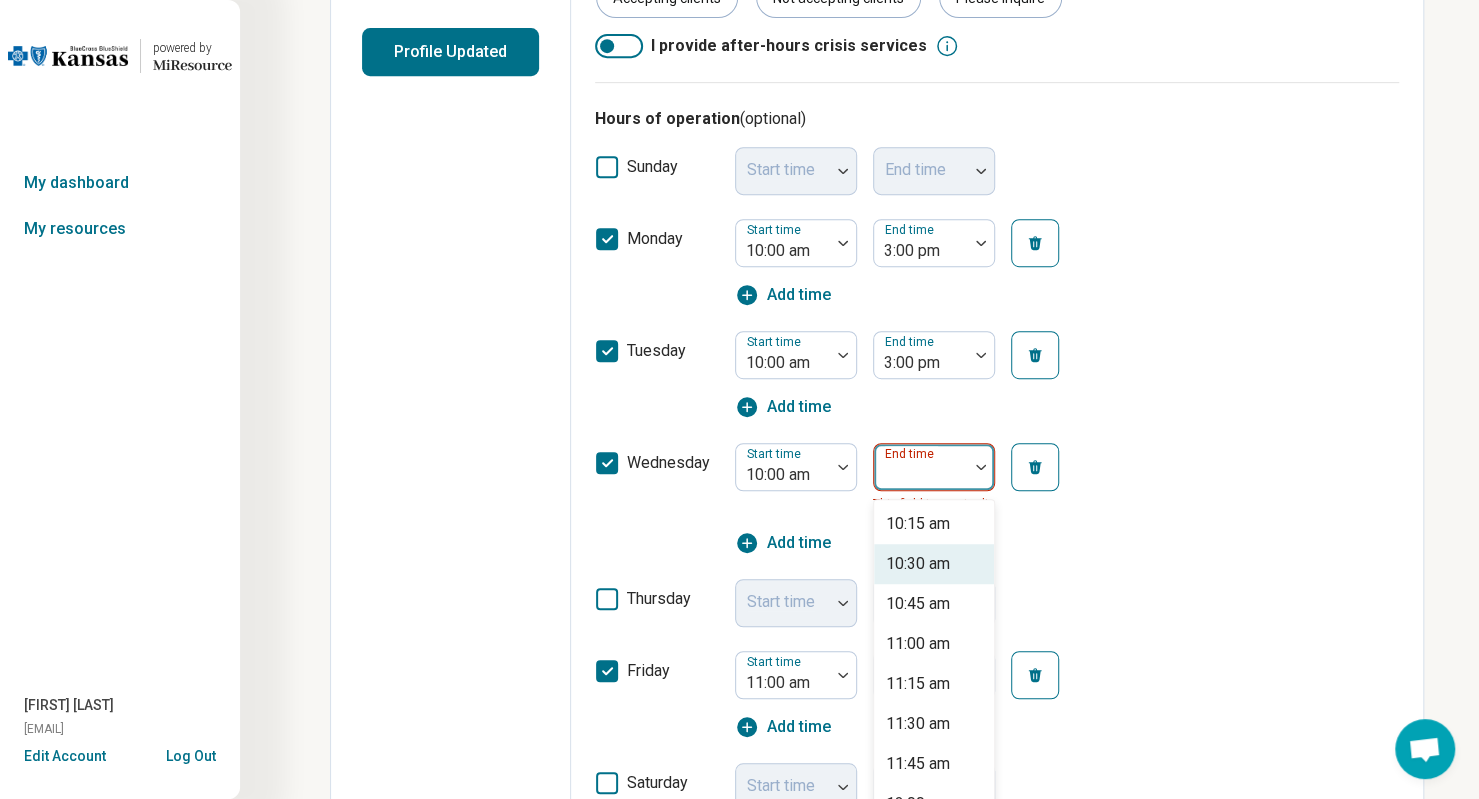 scroll, scrollTop: 544, scrollLeft: 0, axis: vertical 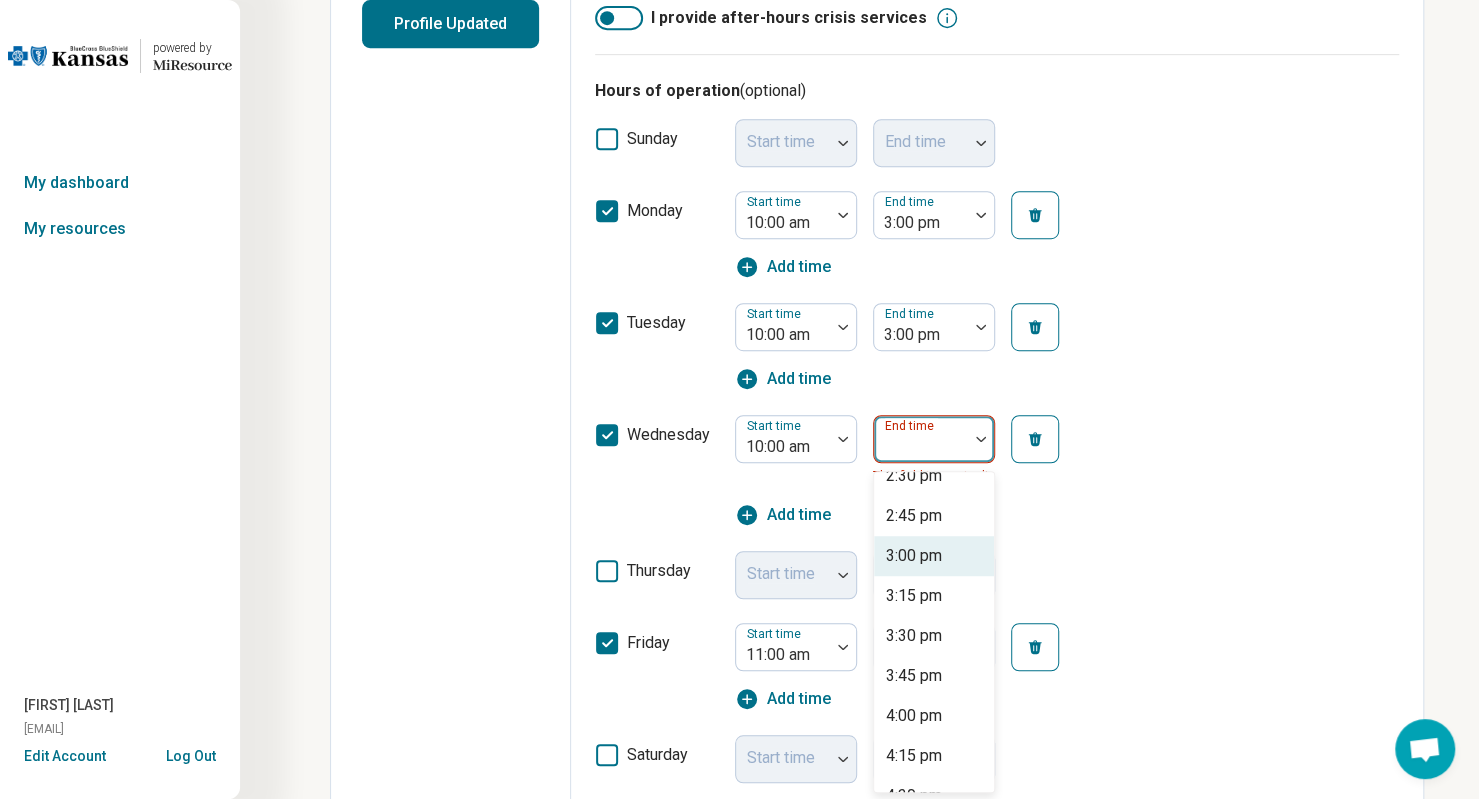 click on "3:00 pm" at bounding box center [914, 556] 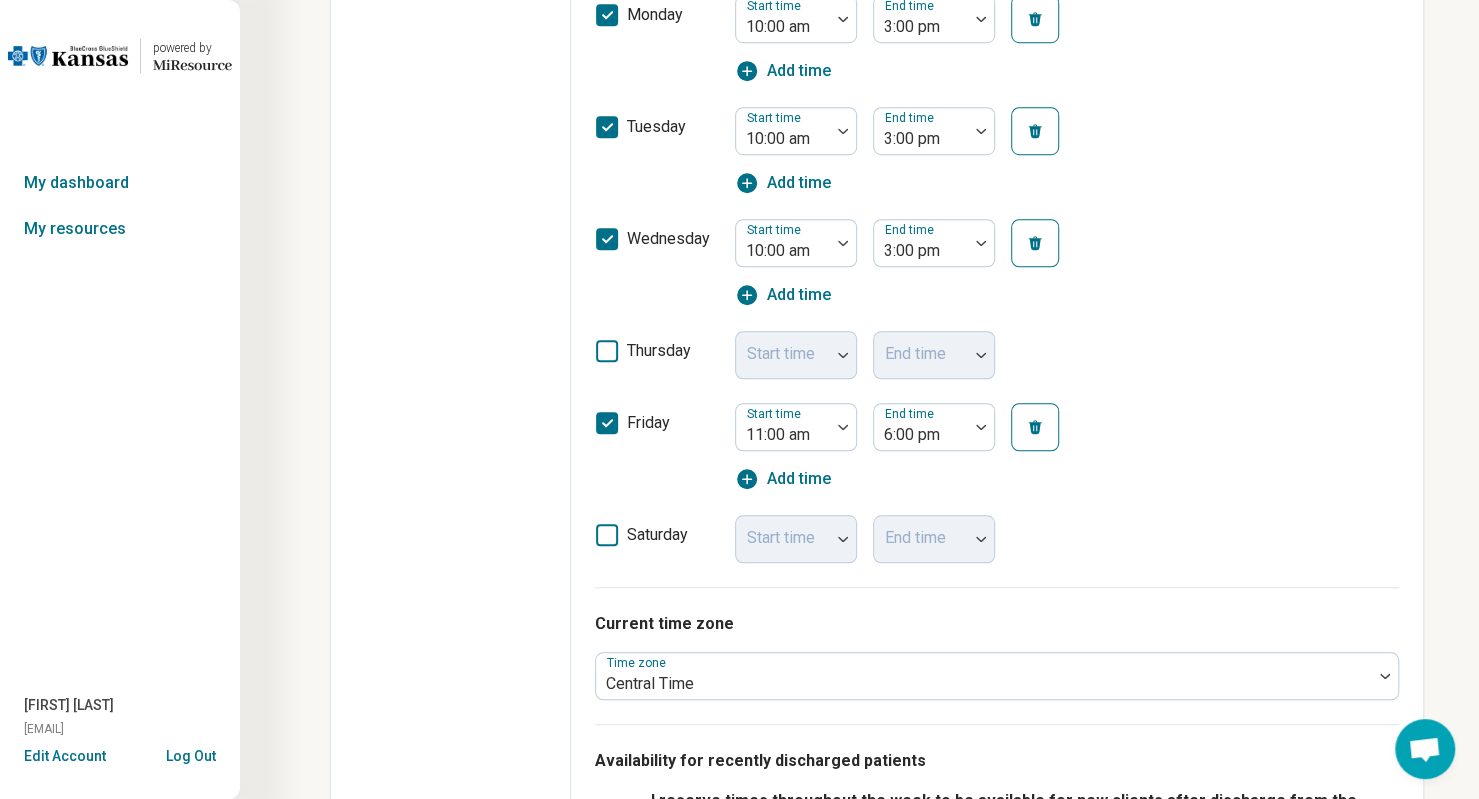 scroll, scrollTop: 744, scrollLeft: 0, axis: vertical 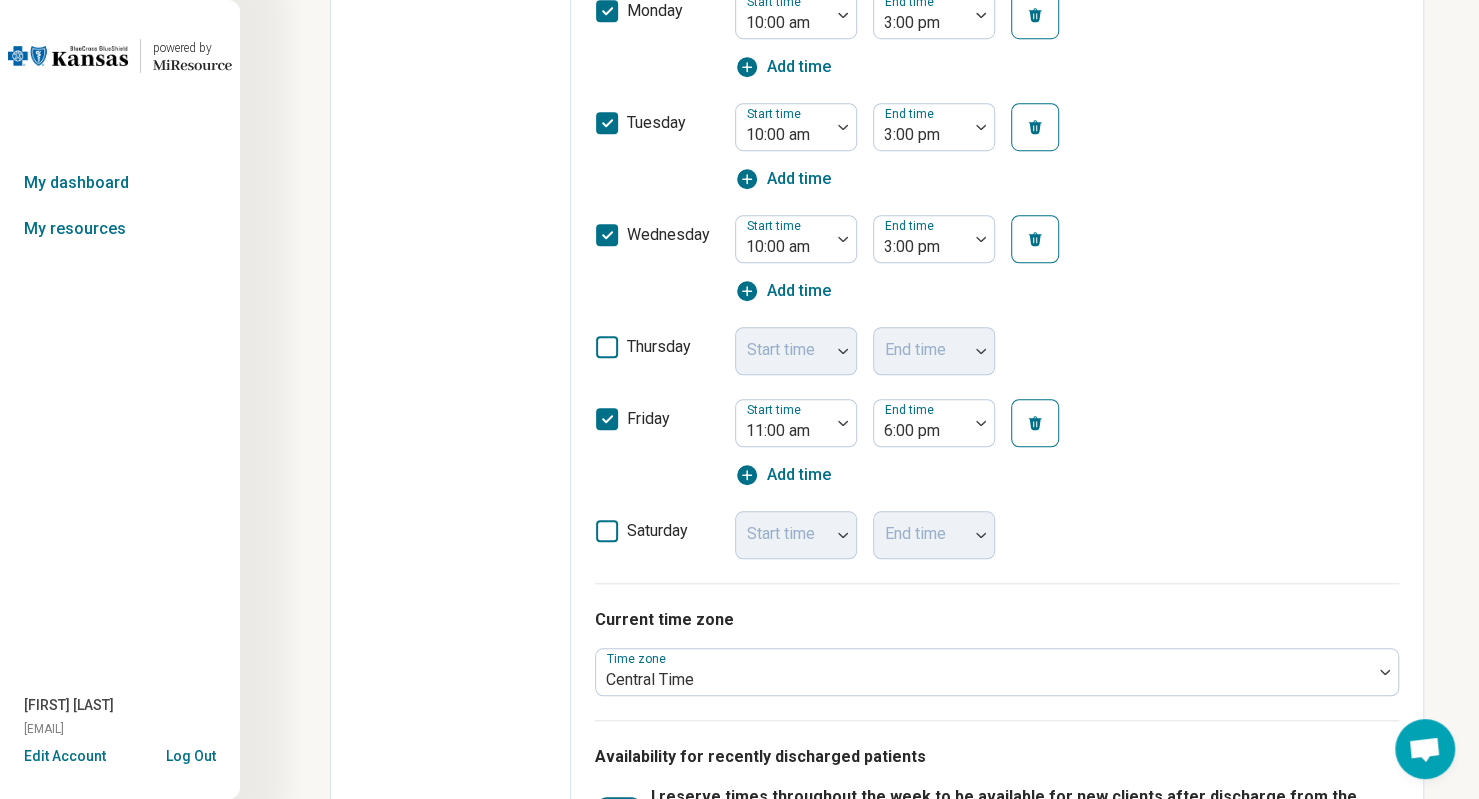 click 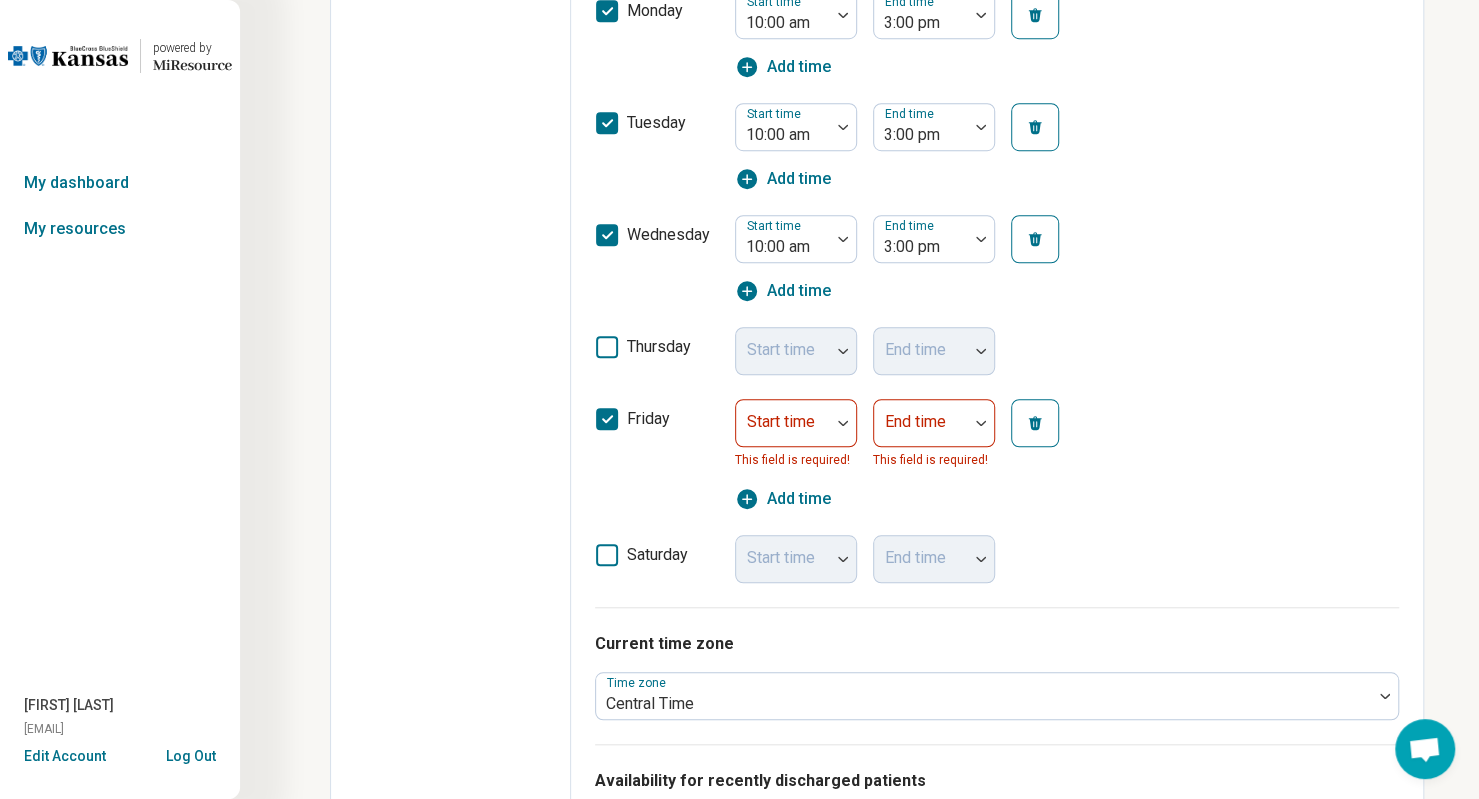 click on "friday" at bounding box center (657, 459) 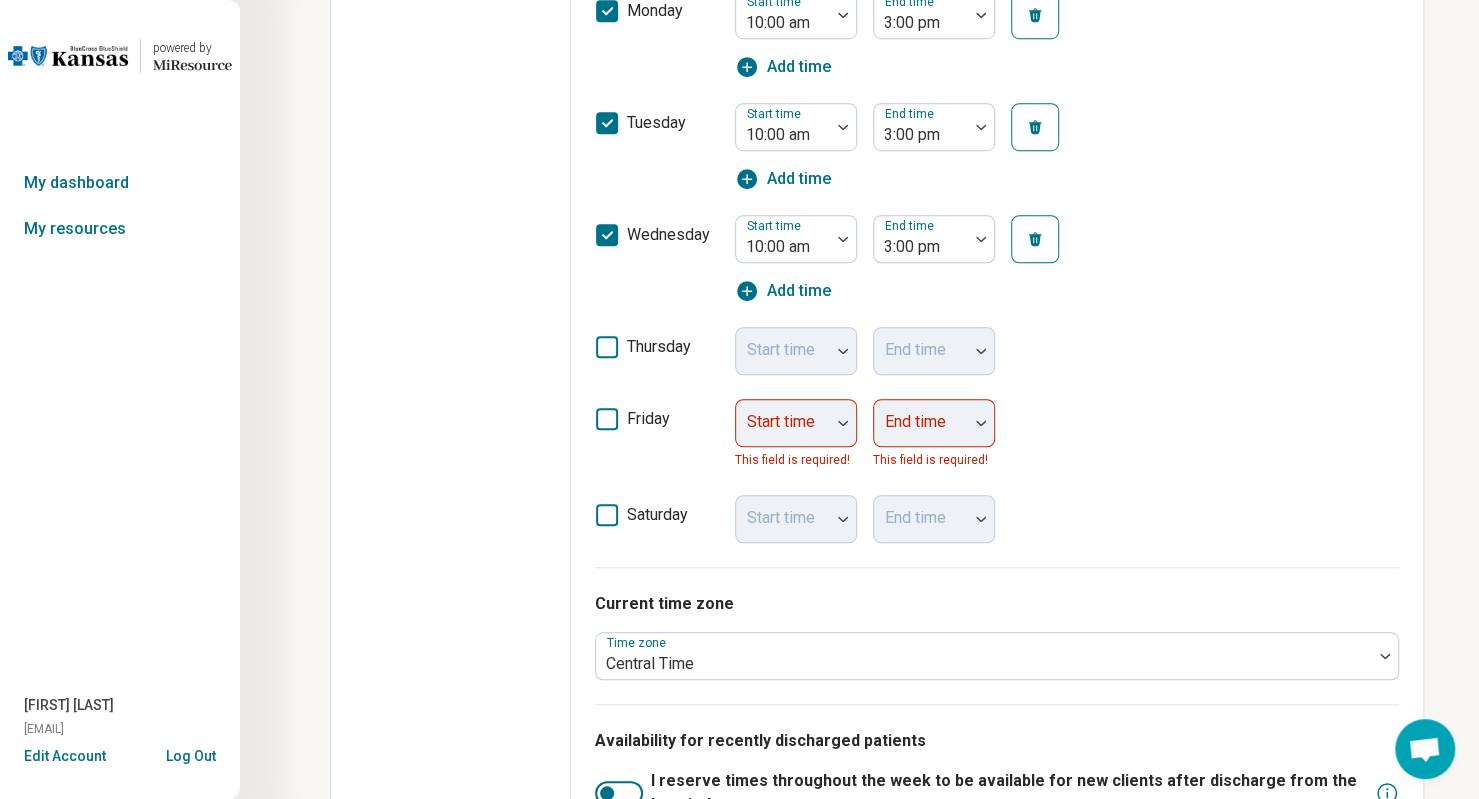 click on "friday Start time This field is required! End time This field is required!" at bounding box center [997, 435] 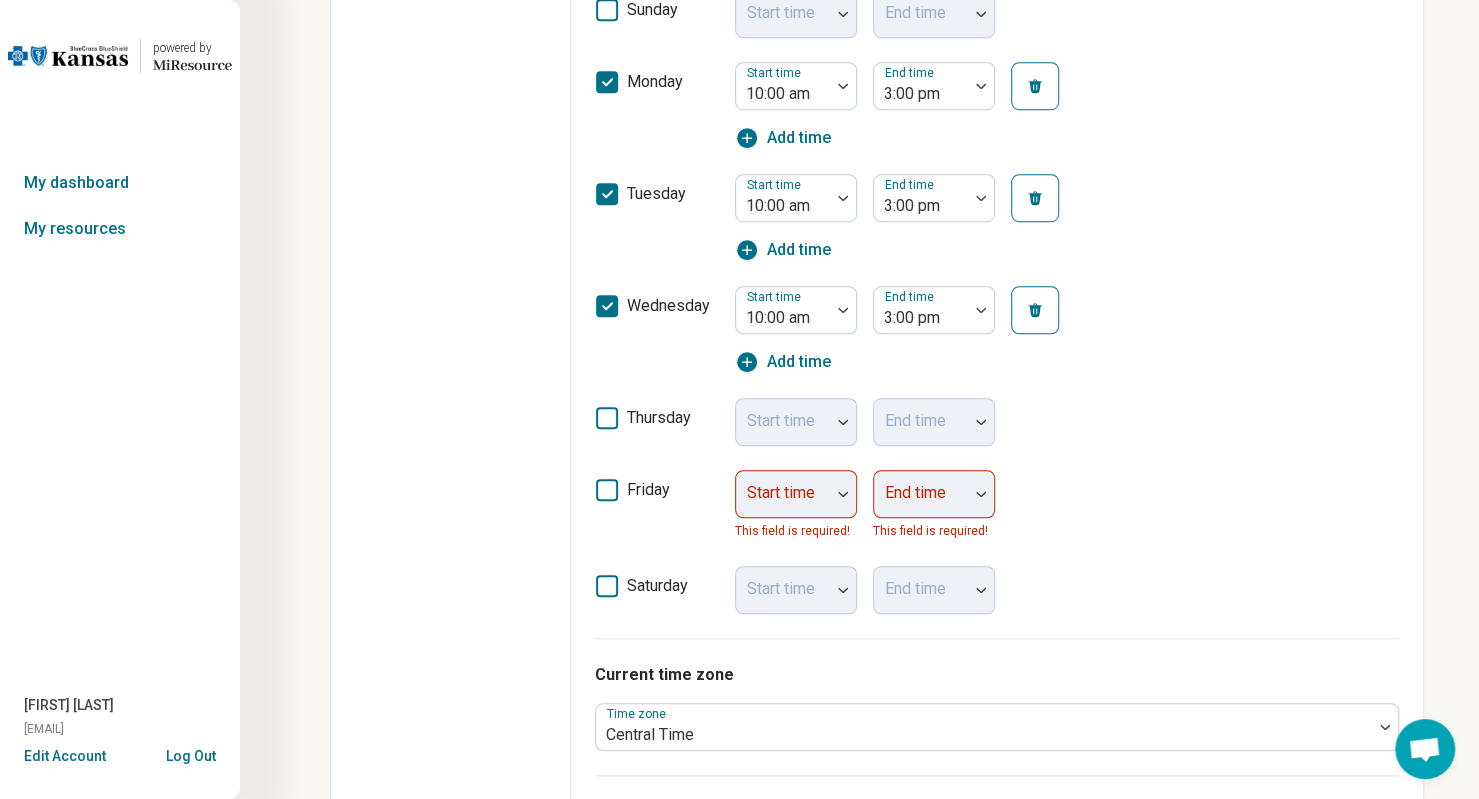 scroll, scrollTop: 644, scrollLeft: 0, axis: vertical 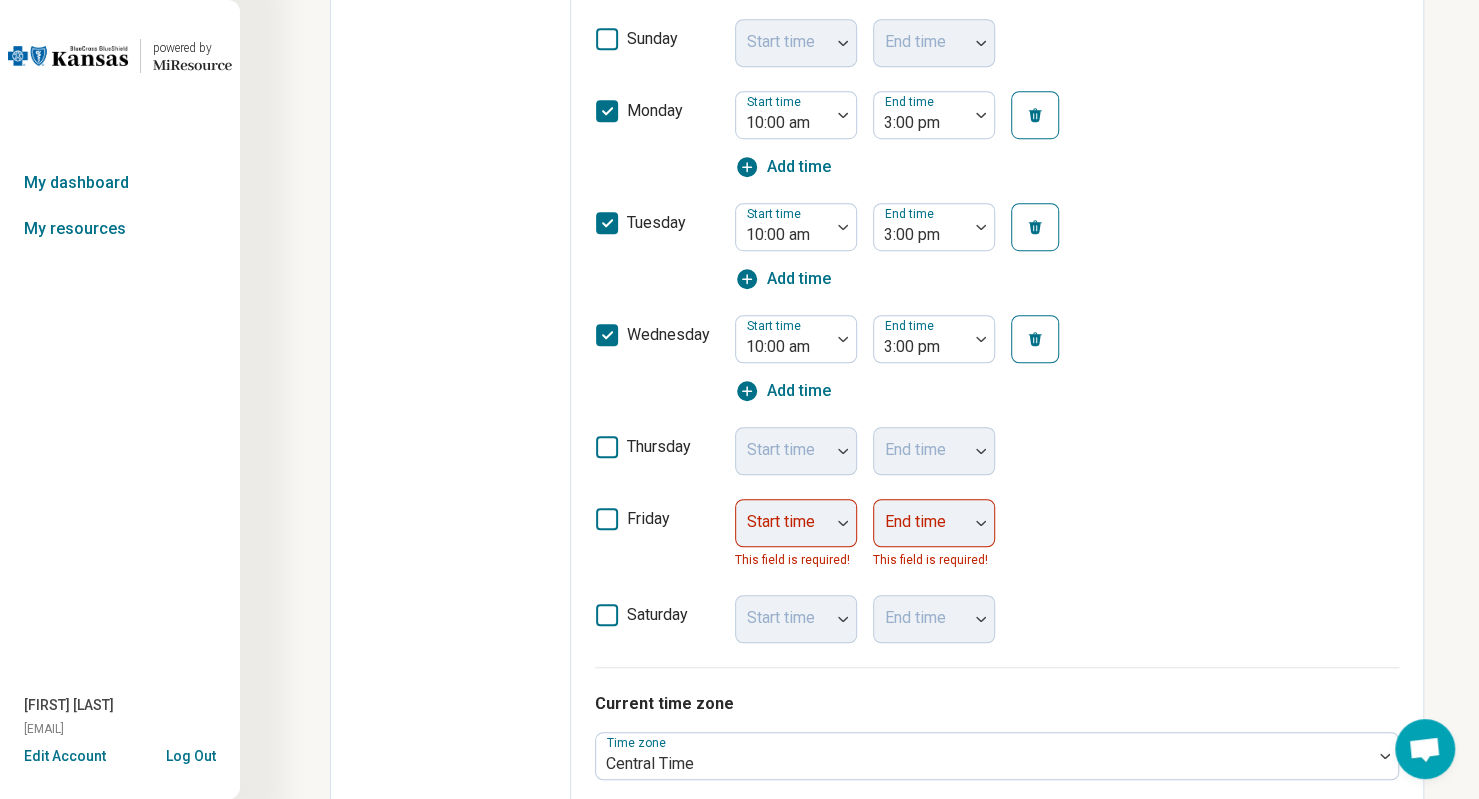 click on "Start time This field is required! End time This field is required!" at bounding box center (915, 535) 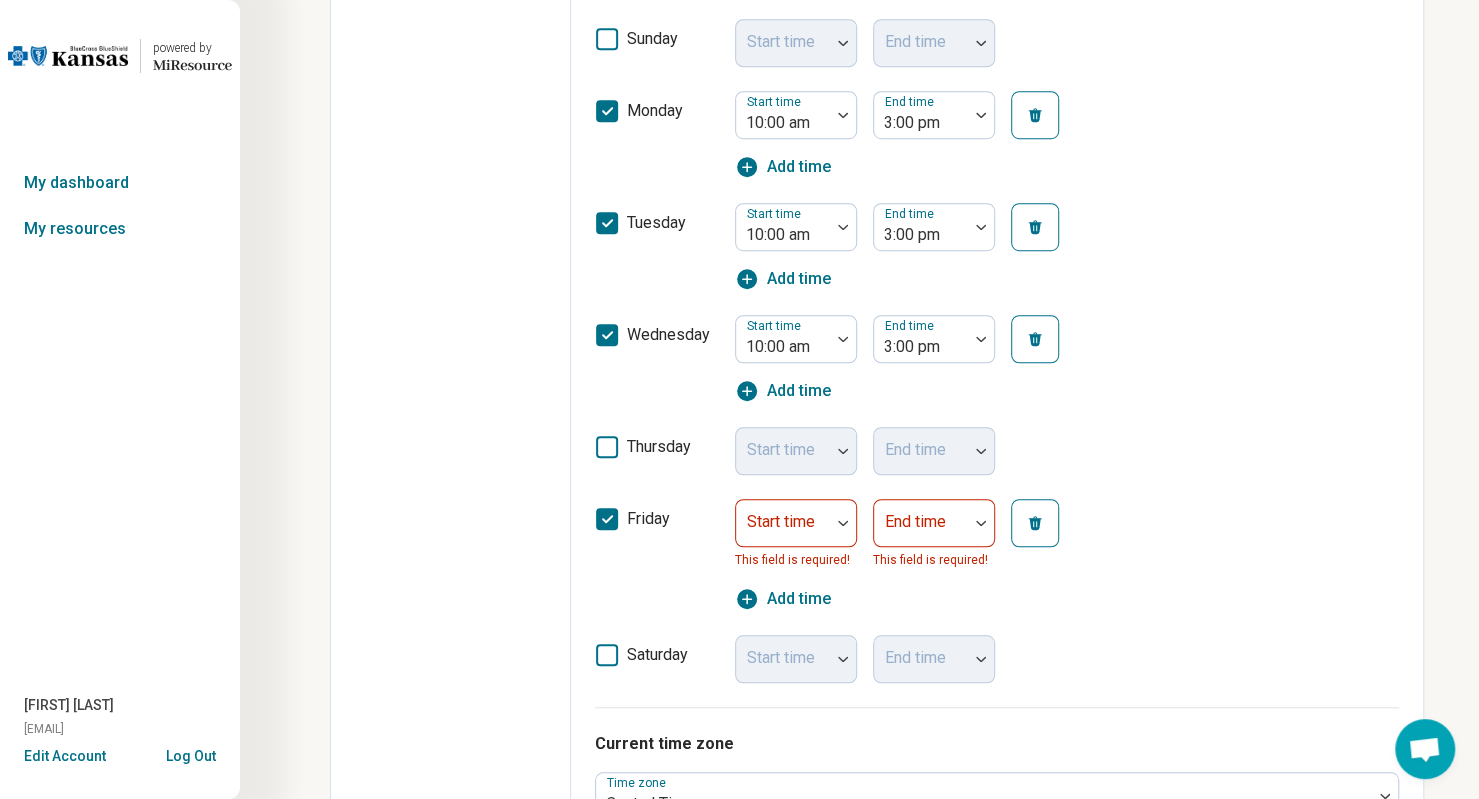 click 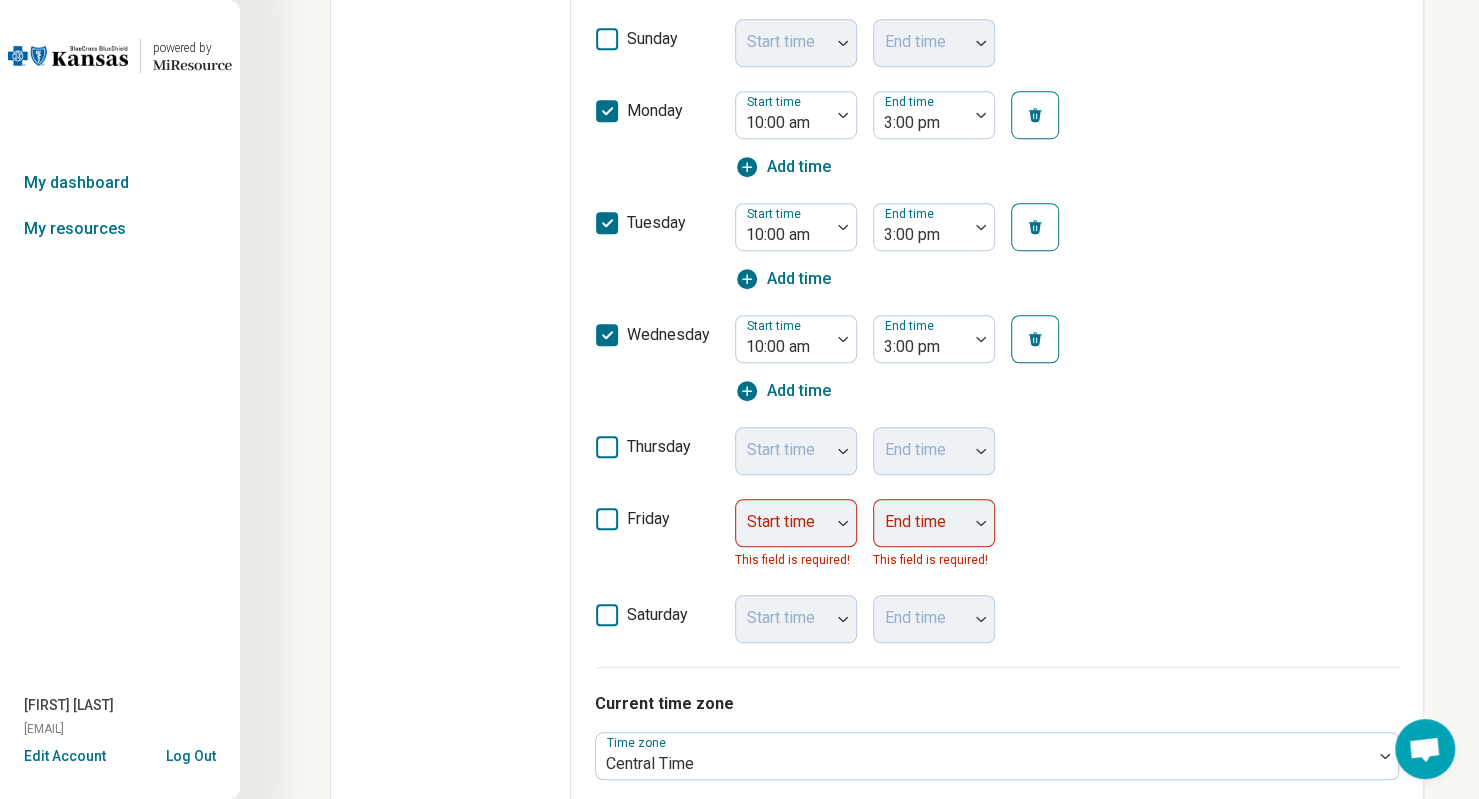 click 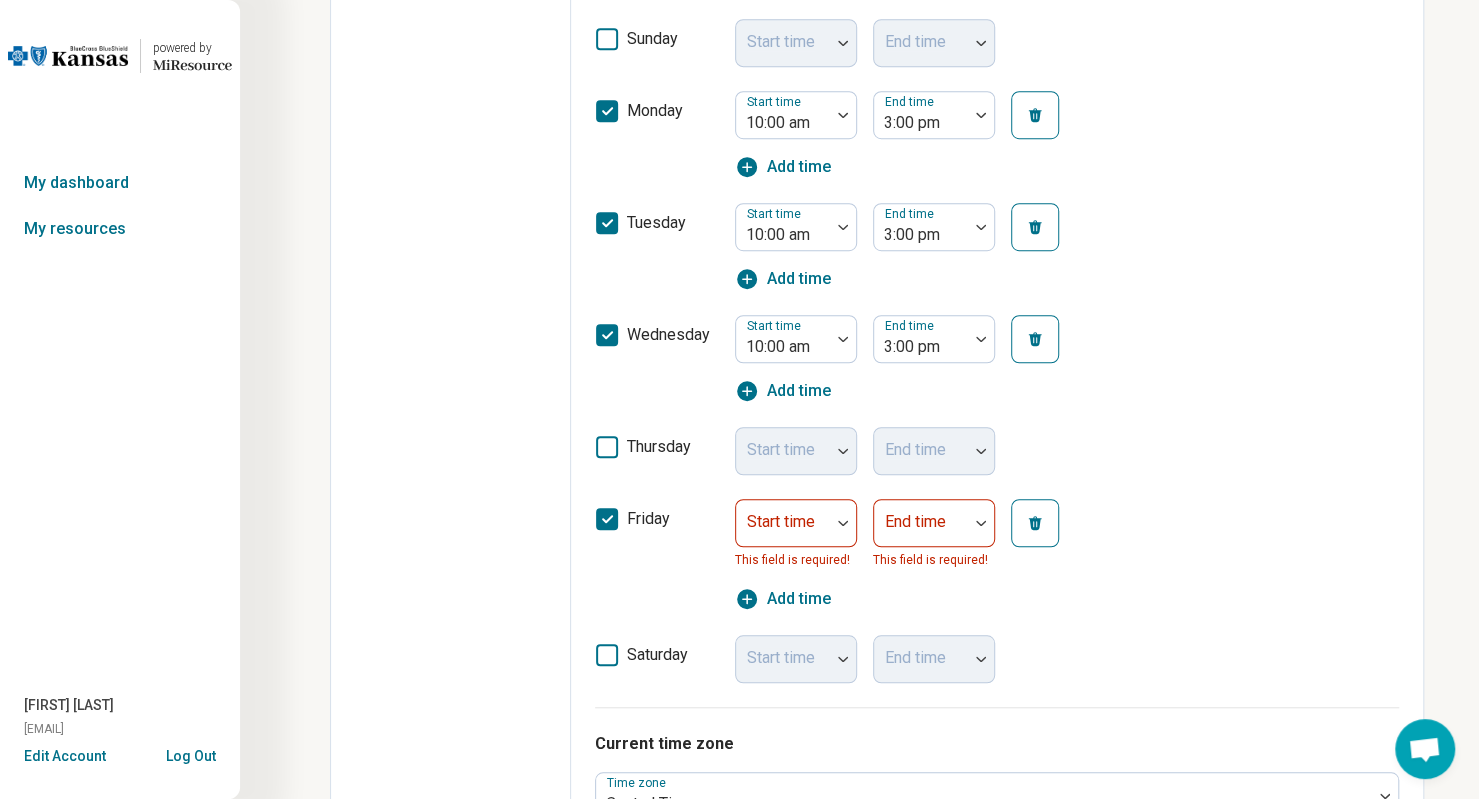 click 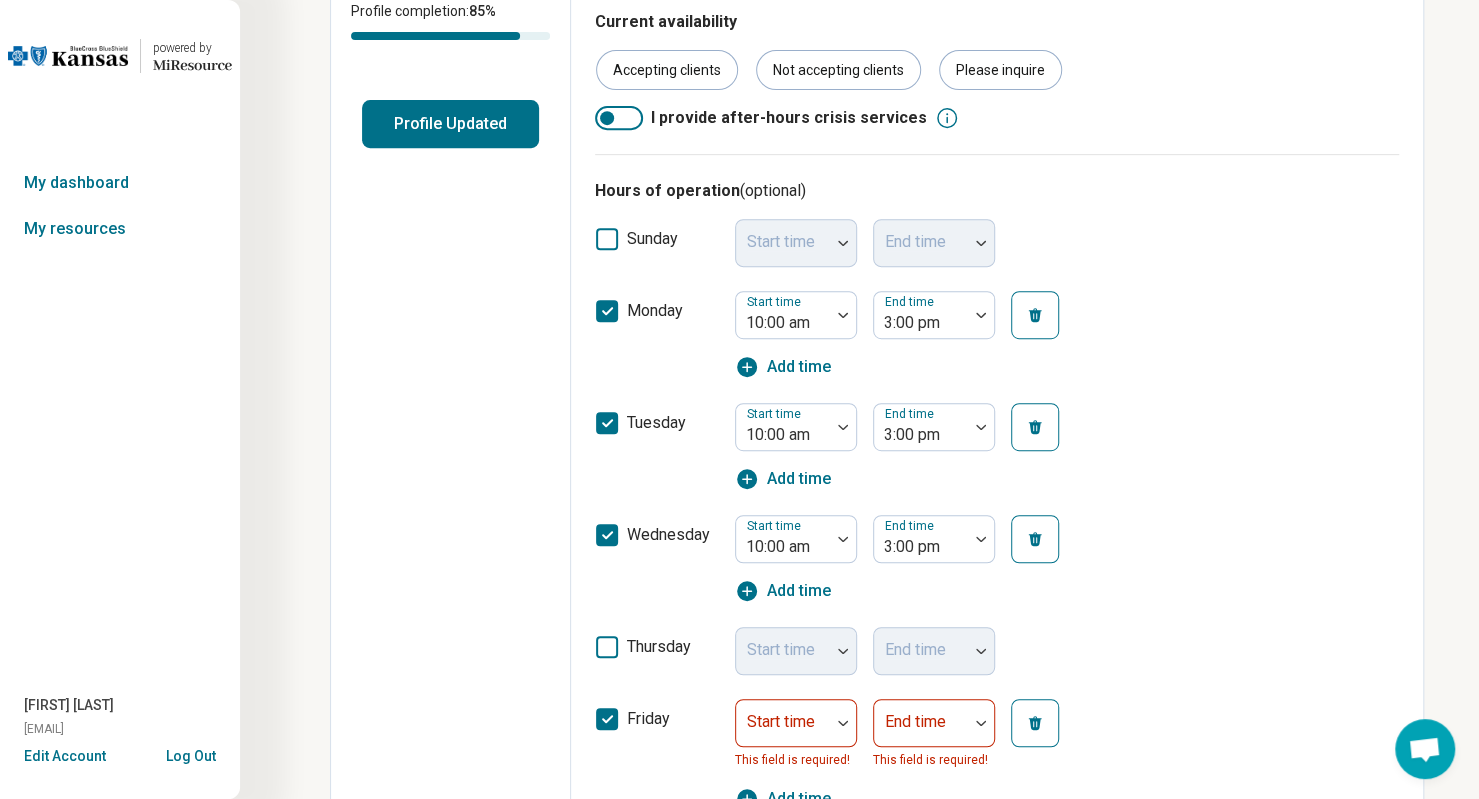 scroll, scrollTop: 944, scrollLeft: 0, axis: vertical 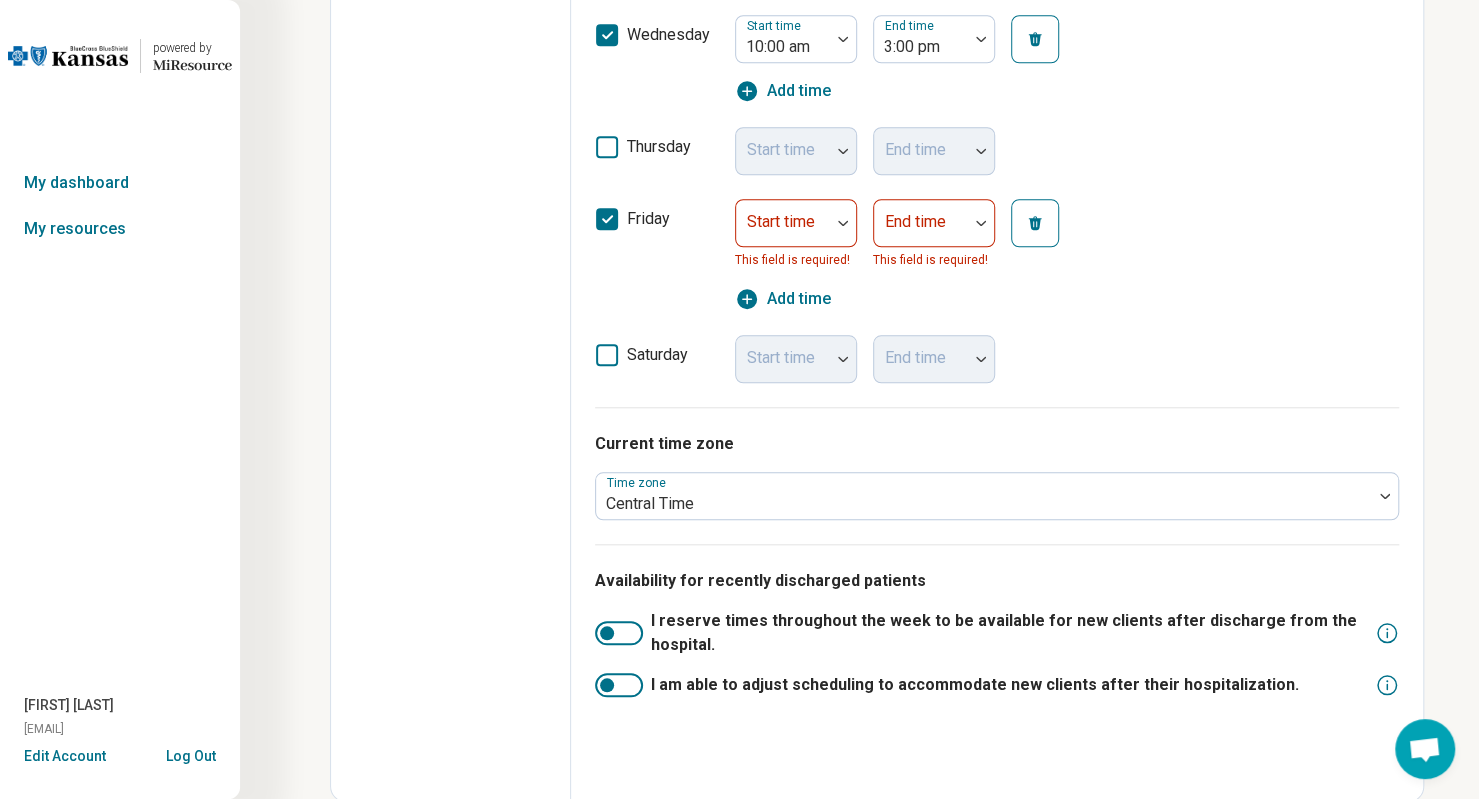 click on "friday" at bounding box center (657, 259) 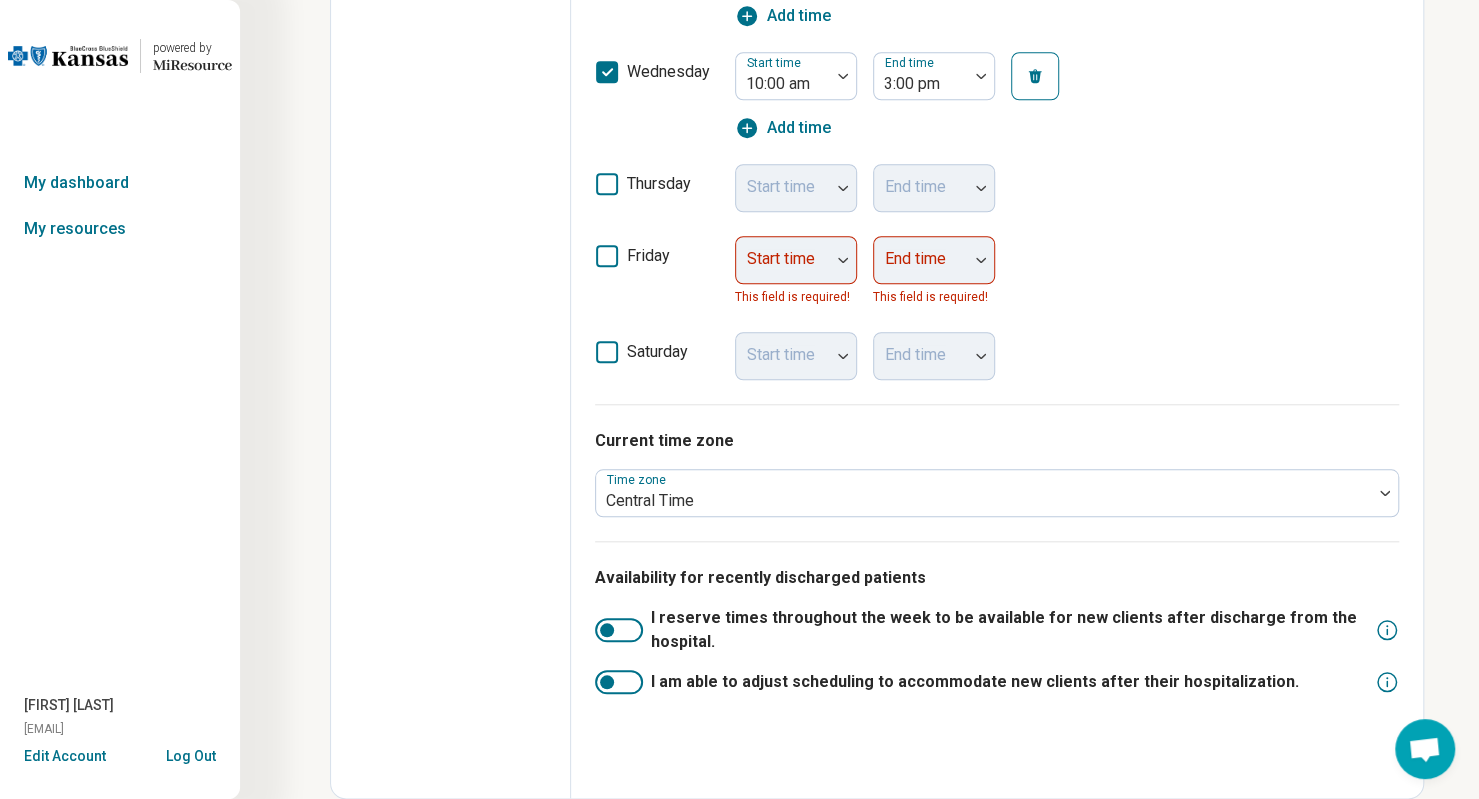 scroll, scrollTop: 904, scrollLeft: 0, axis: vertical 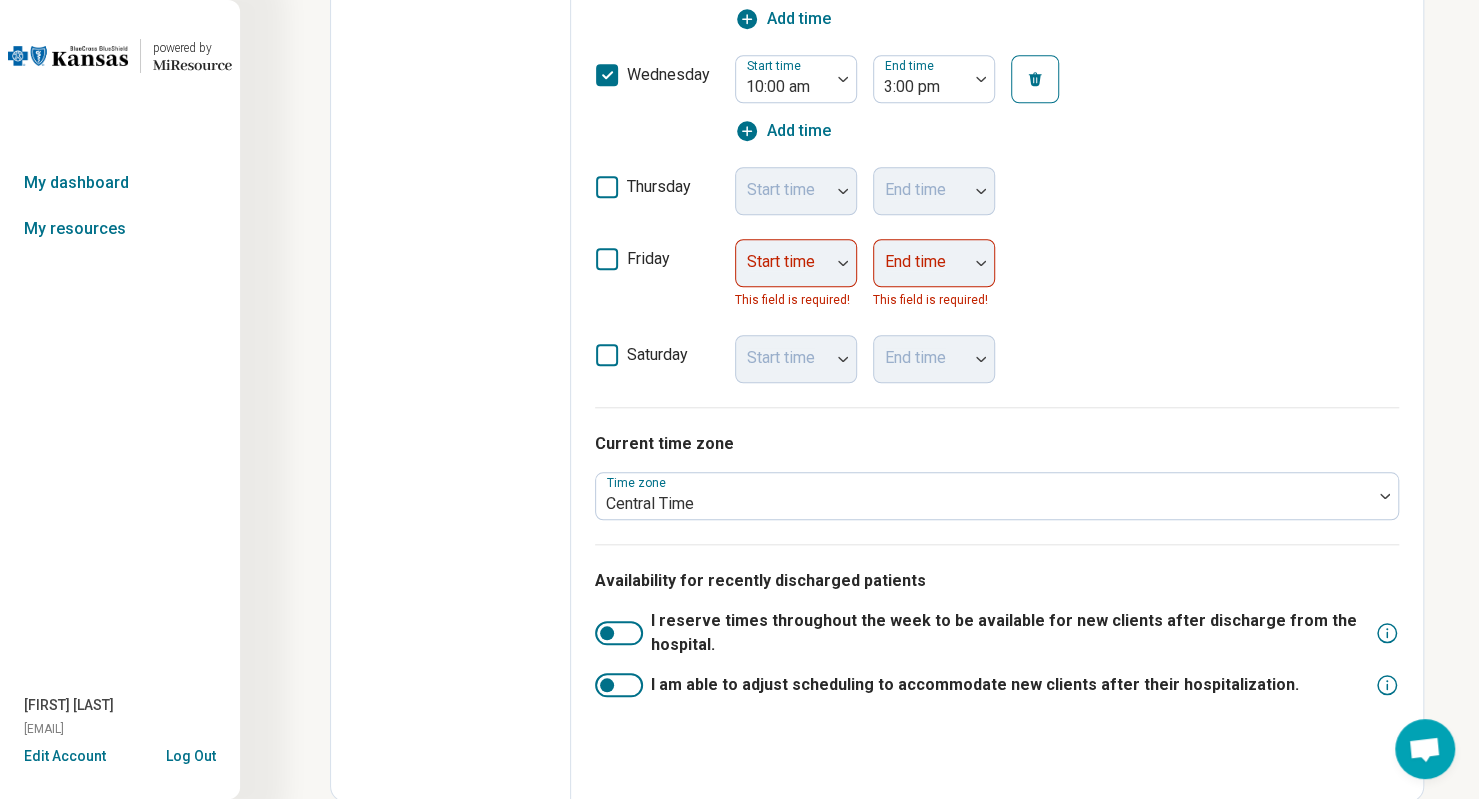 click 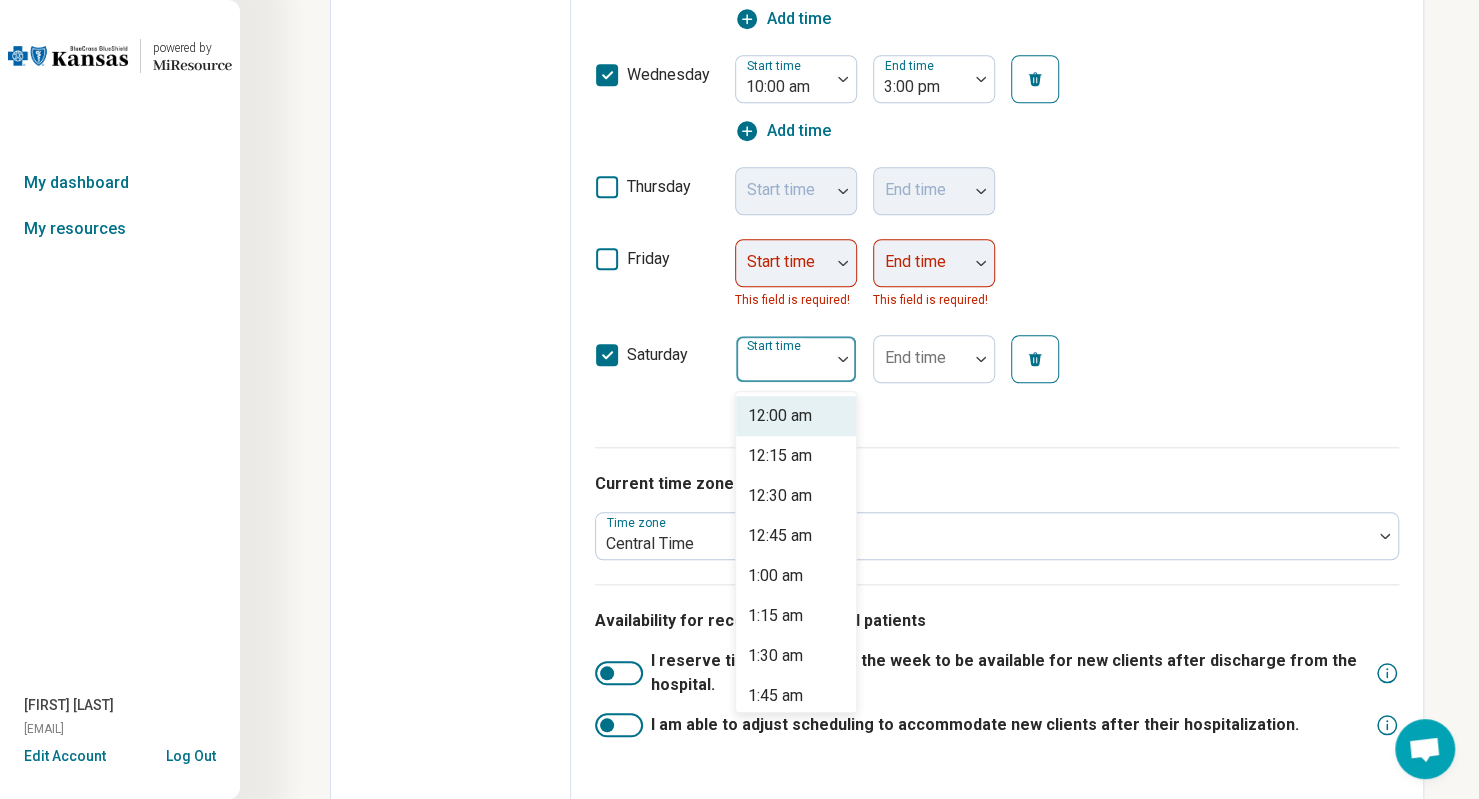 click on "Start time" at bounding box center (796, 359) 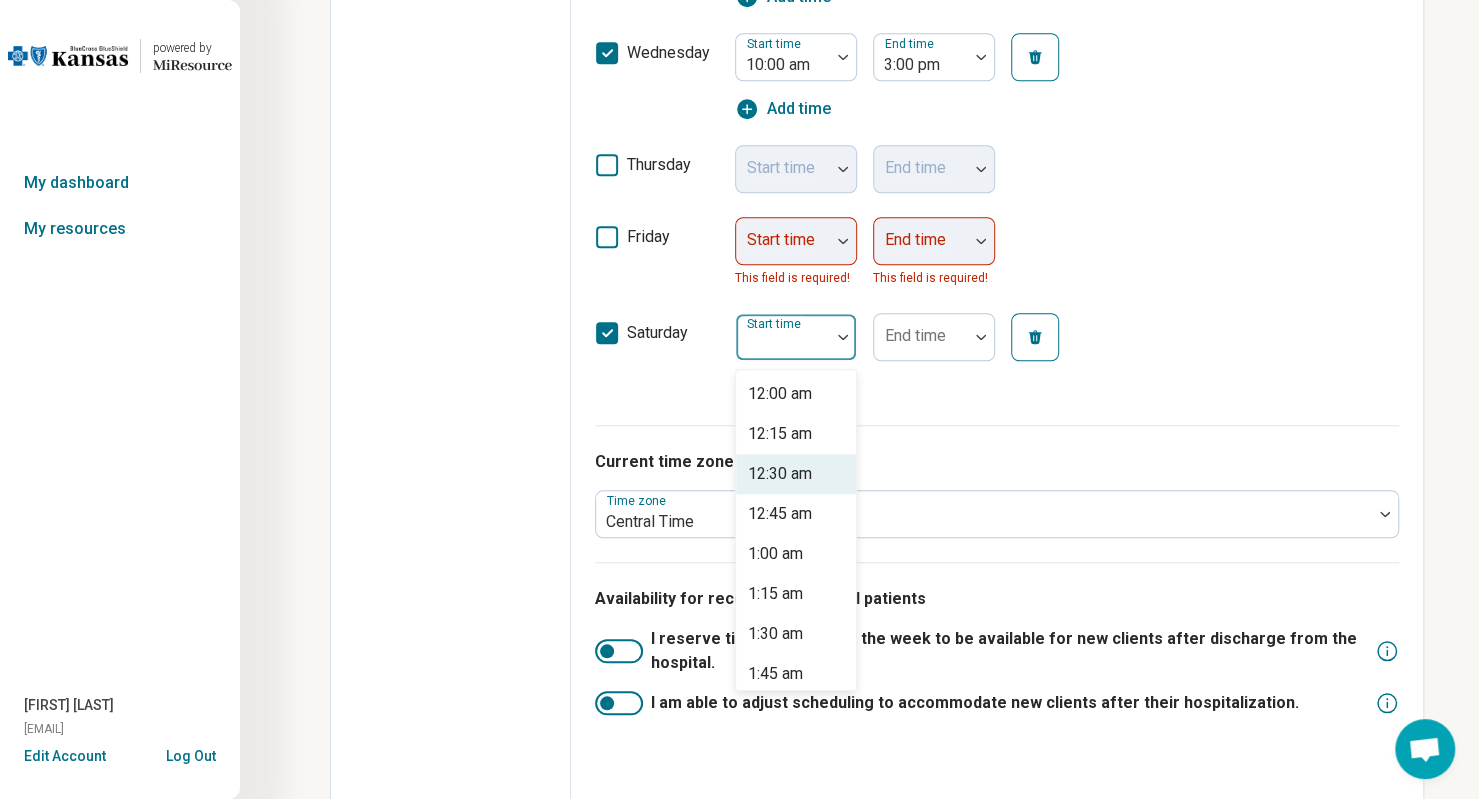 scroll, scrollTop: 944, scrollLeft: 0, axis: vertical 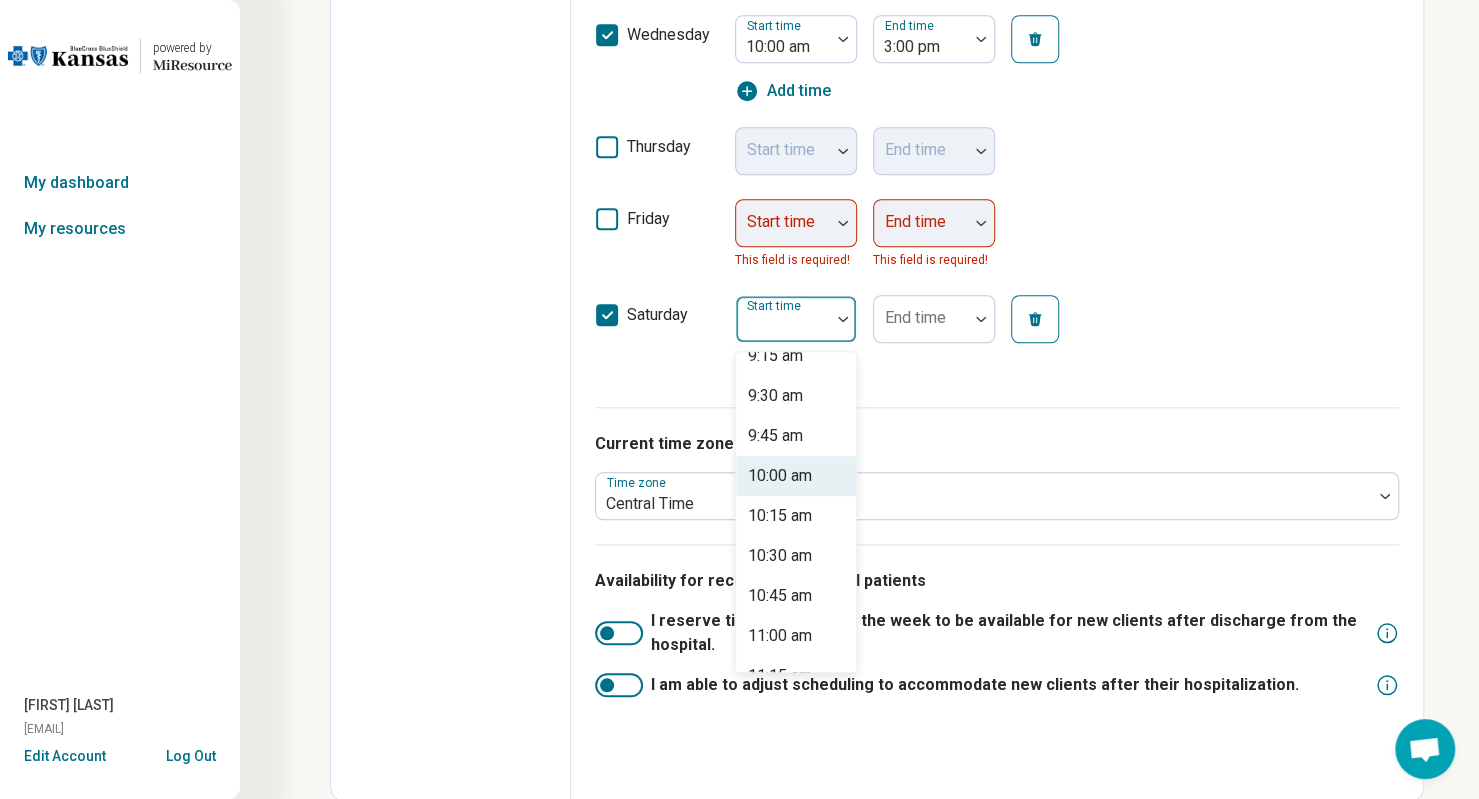 click on "10:00 am" at bounding box center (780, 476) 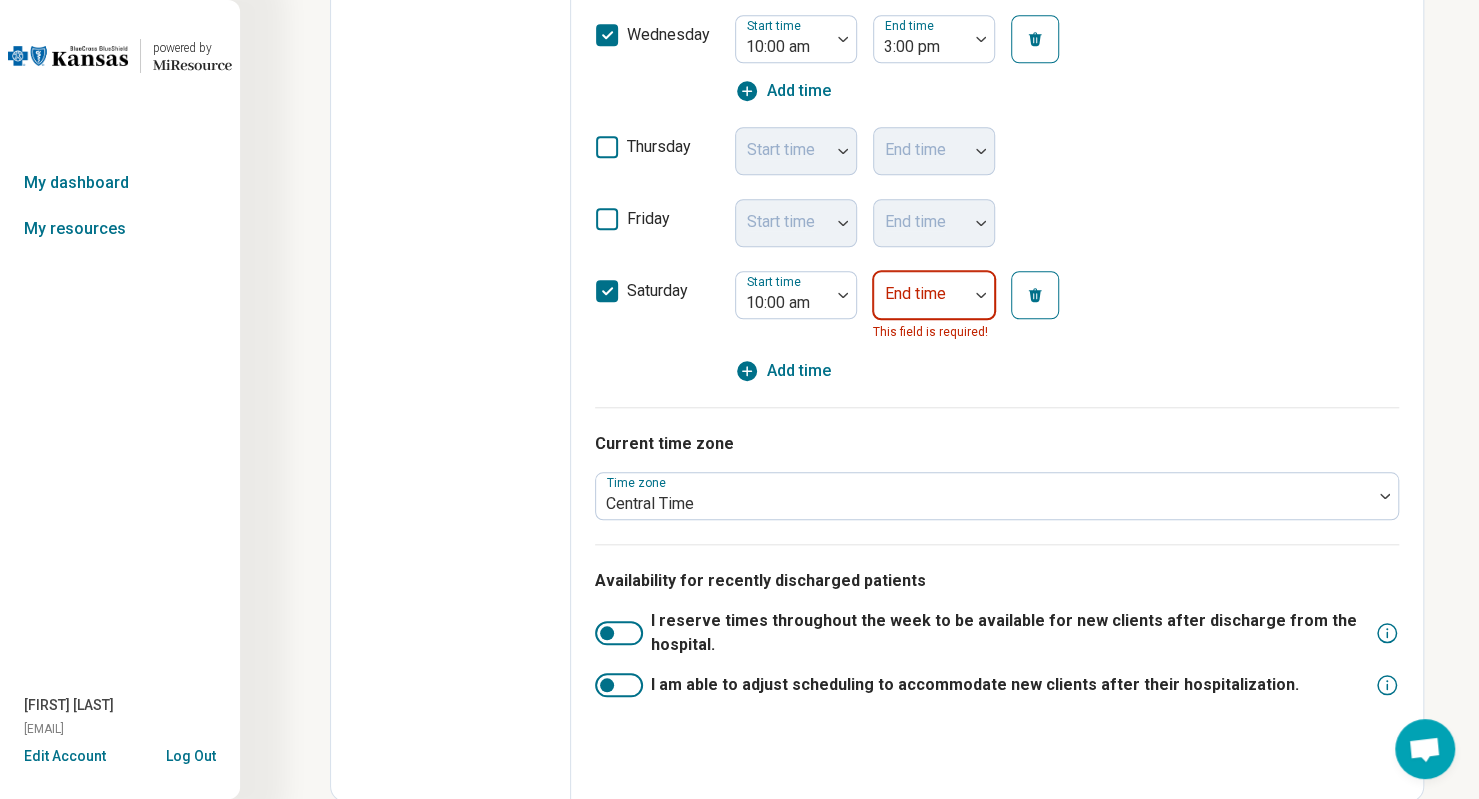 click on "End time" at bounding box center (934, 295) 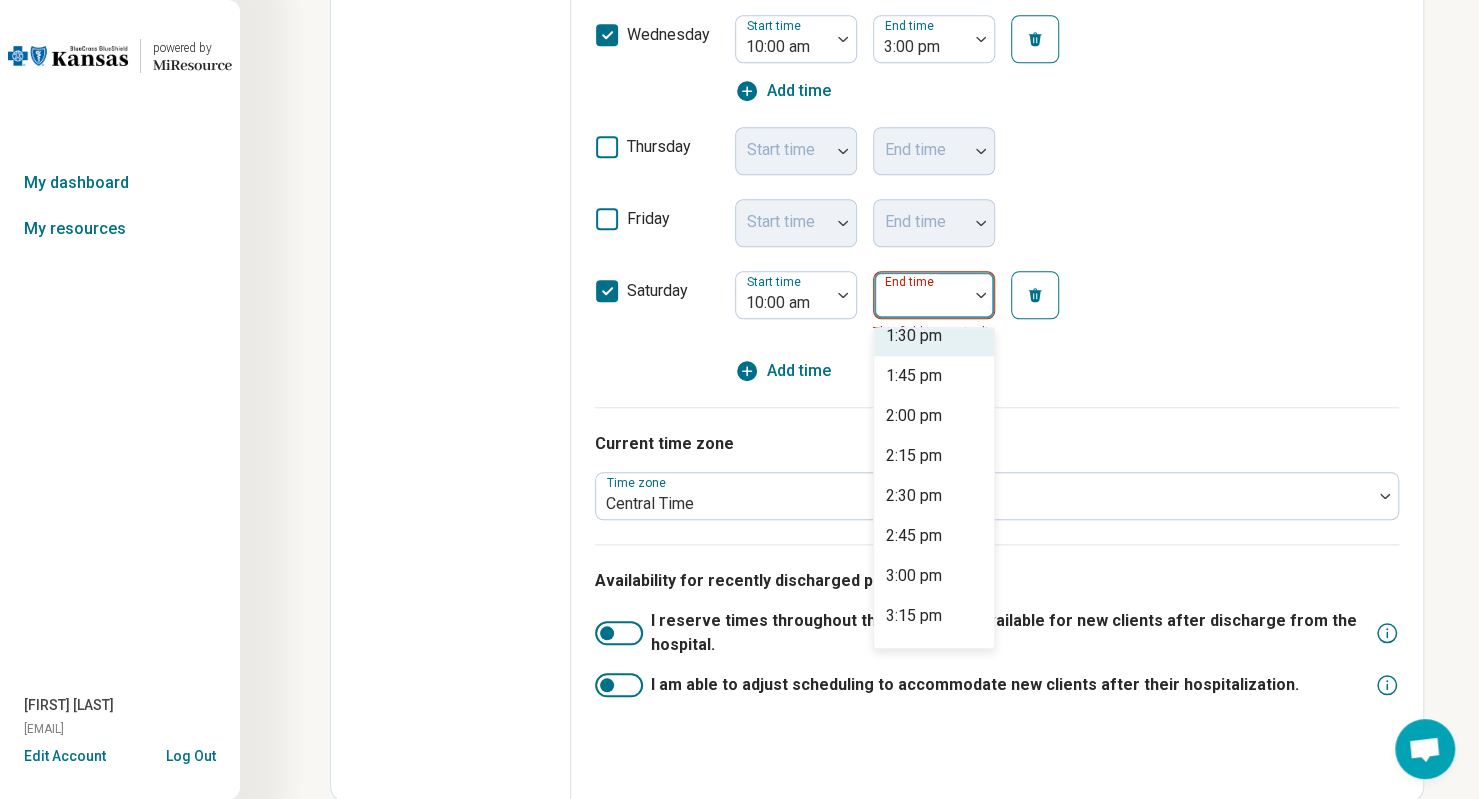 scroll, scrollTop: 700, scrollLeft: 0, axis: vertical 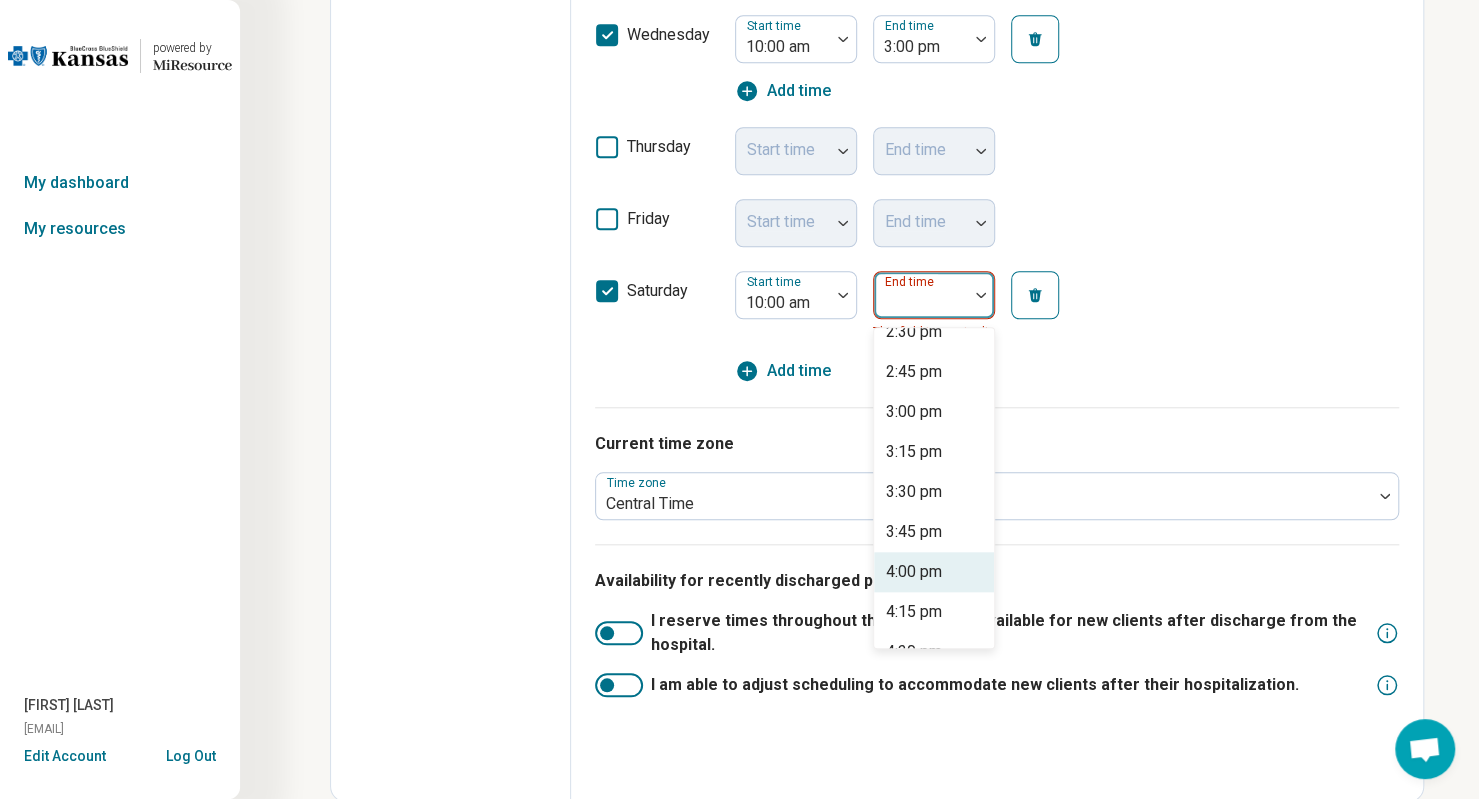 click on "4:00 pm" at bounding box center (914, 572) 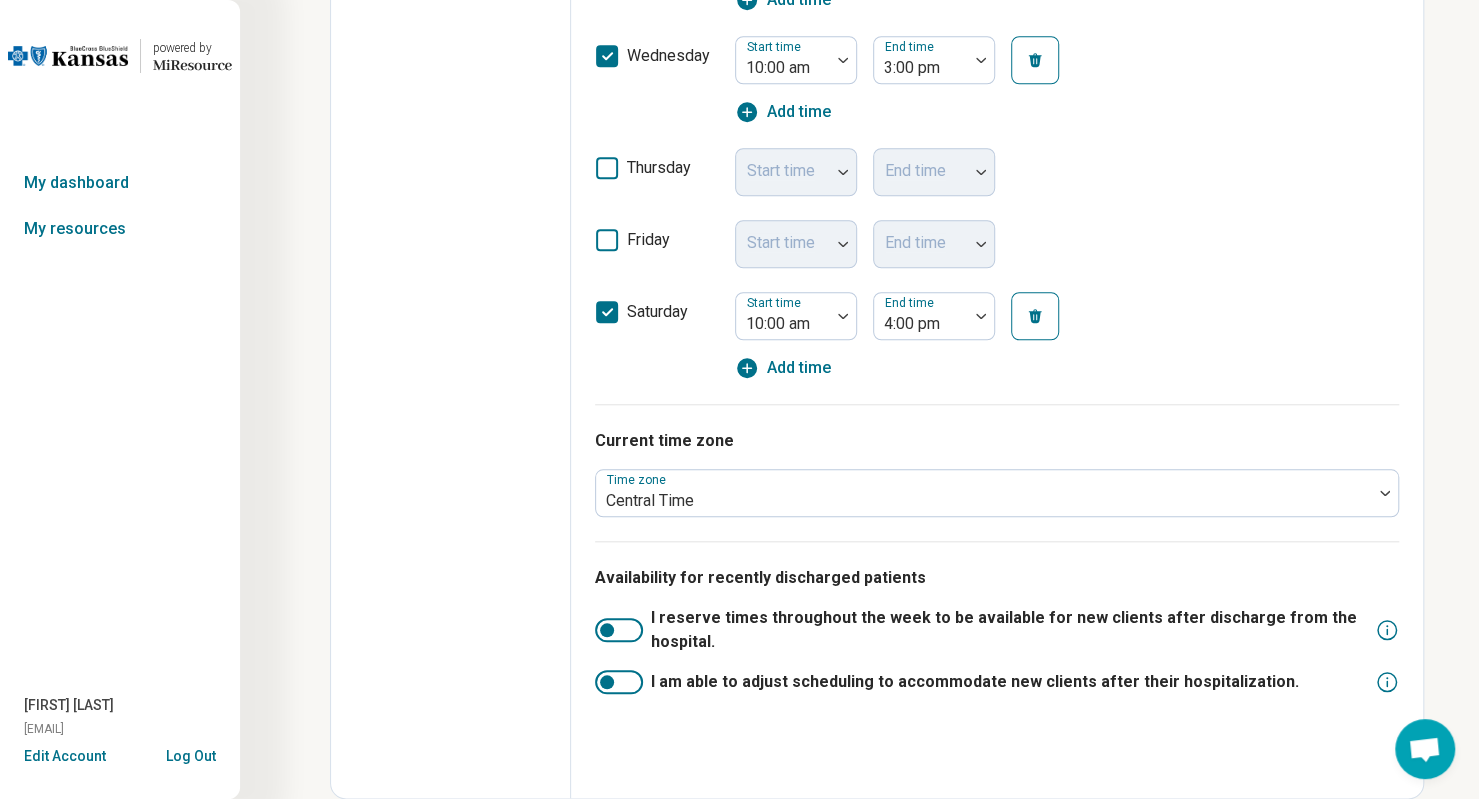 scroll, scrollTop: 920, scrollLeft: 0, axis: vertical 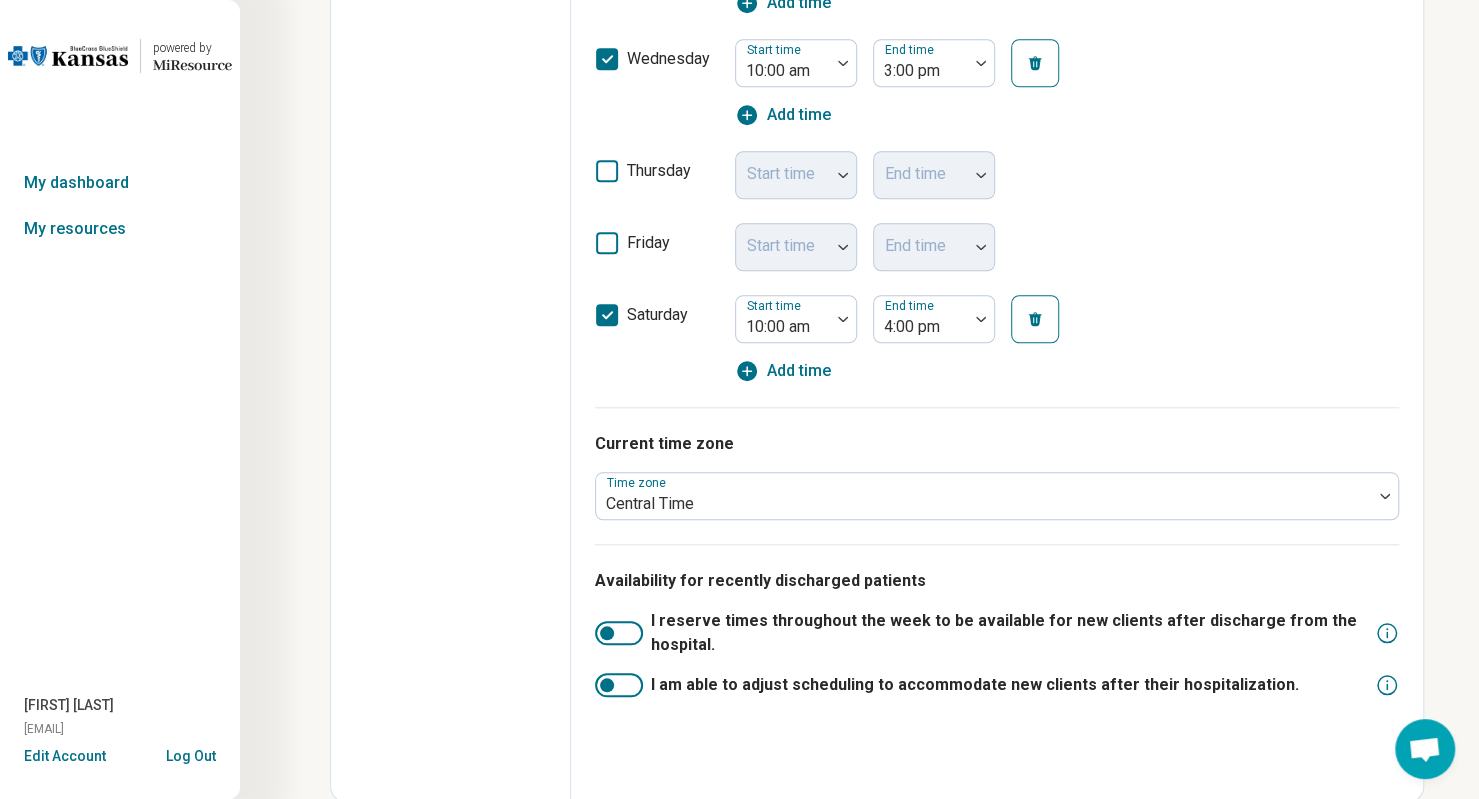 click on "Current time zone" at bounding box center [997, 444] 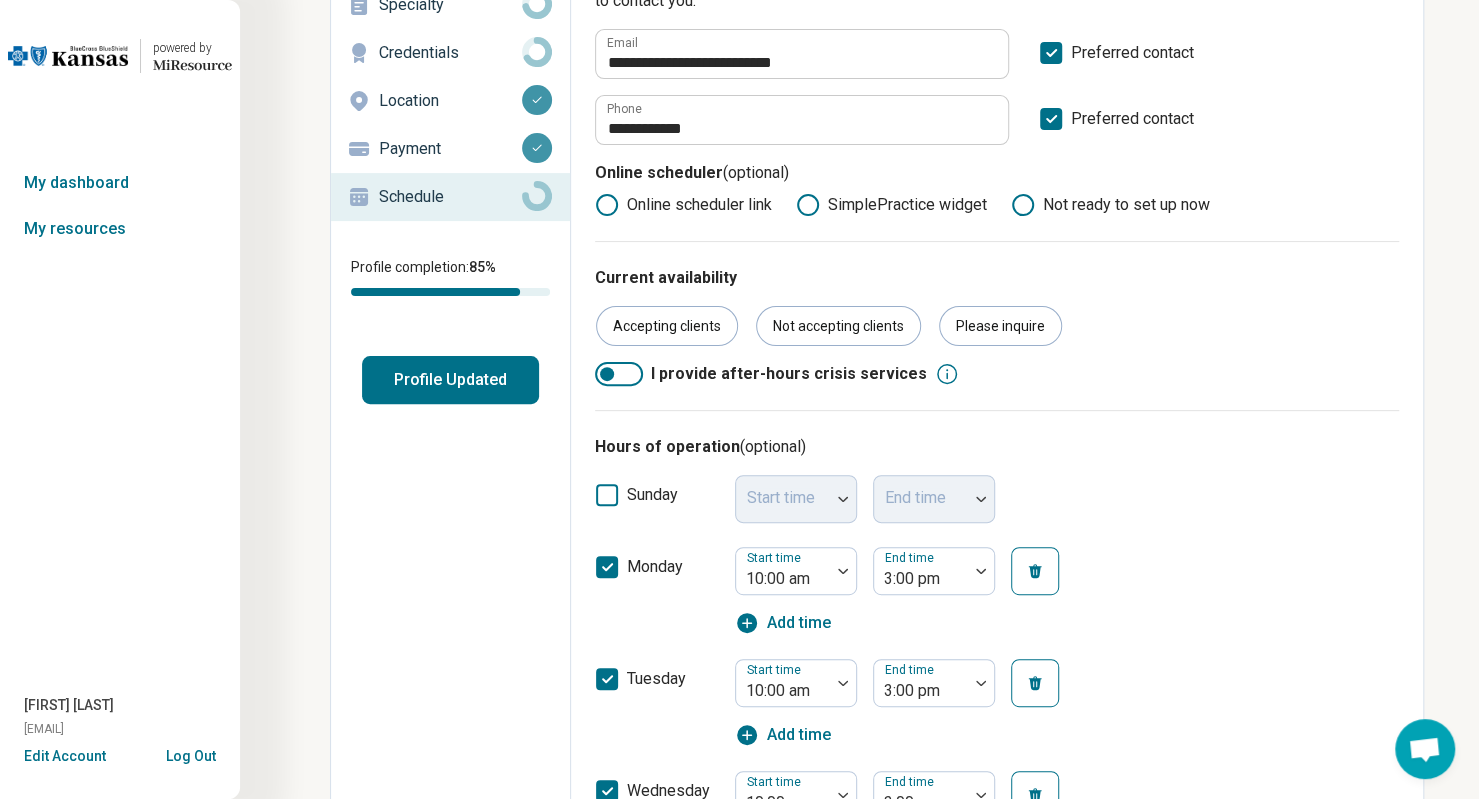 scroll, scrollTop: 0, scrollLeft: 0, axis: both 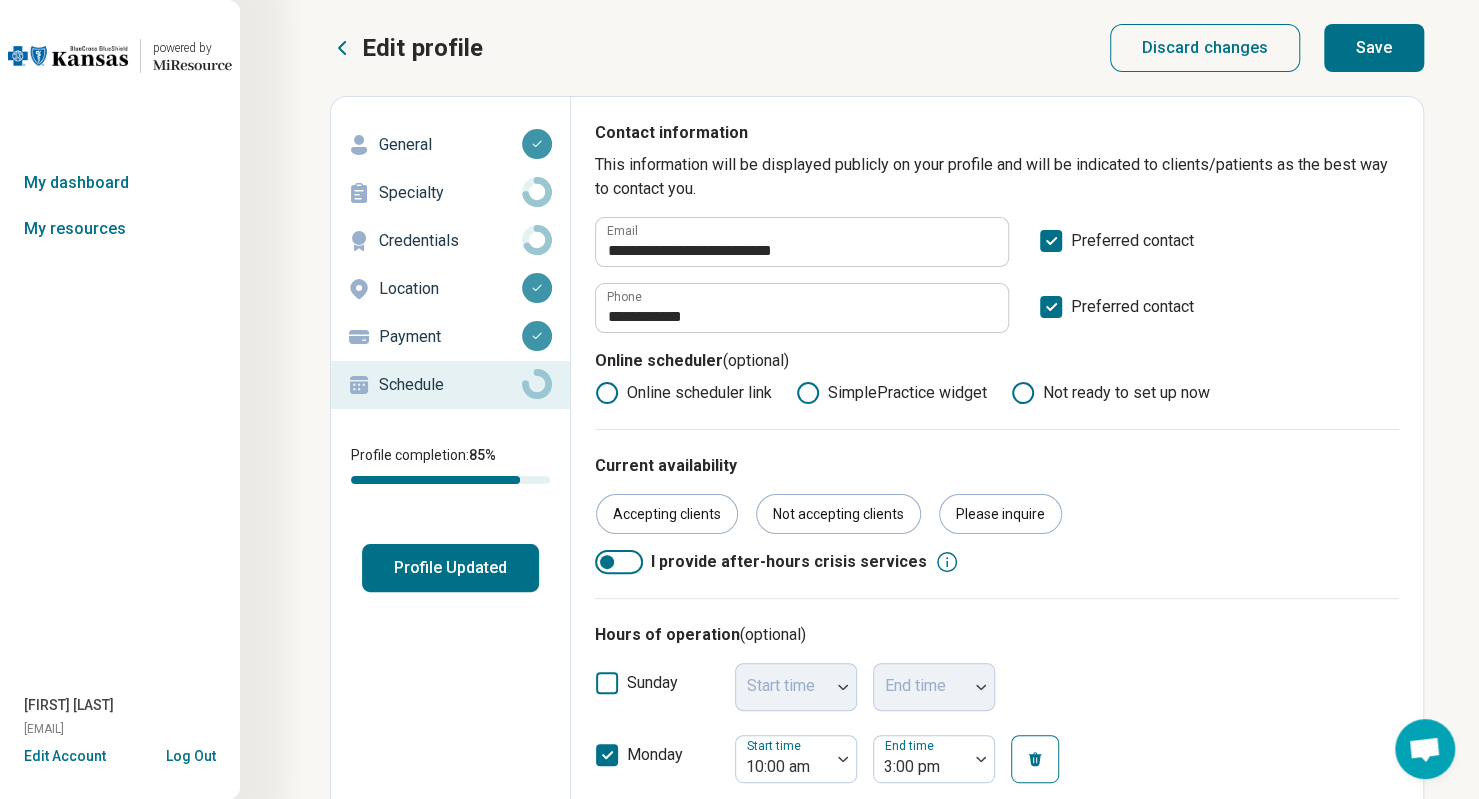 click on "Save" at bounding box center [1374, 48] 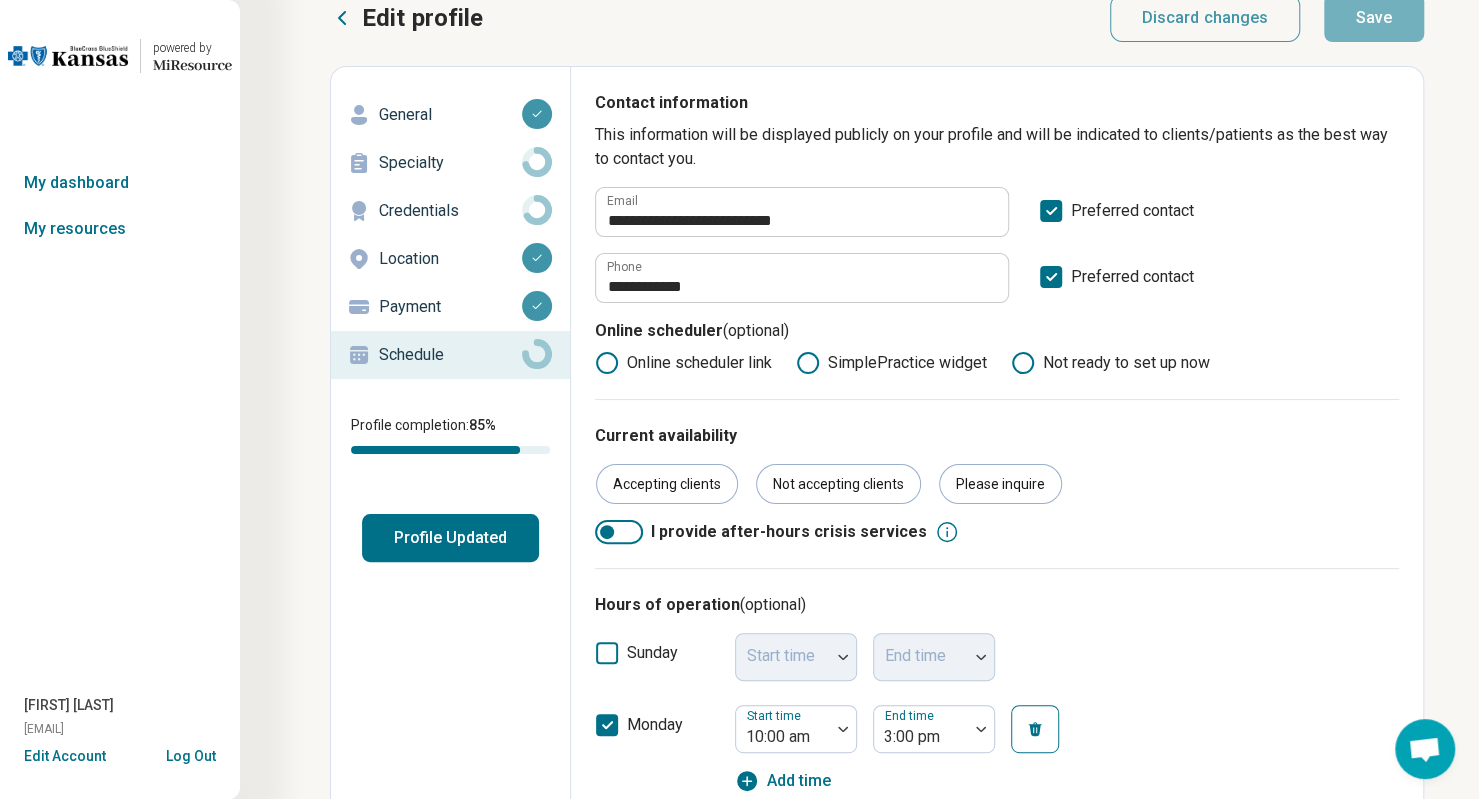 scroll, scrollTop: 0, scrollLeft: 0, axis: both 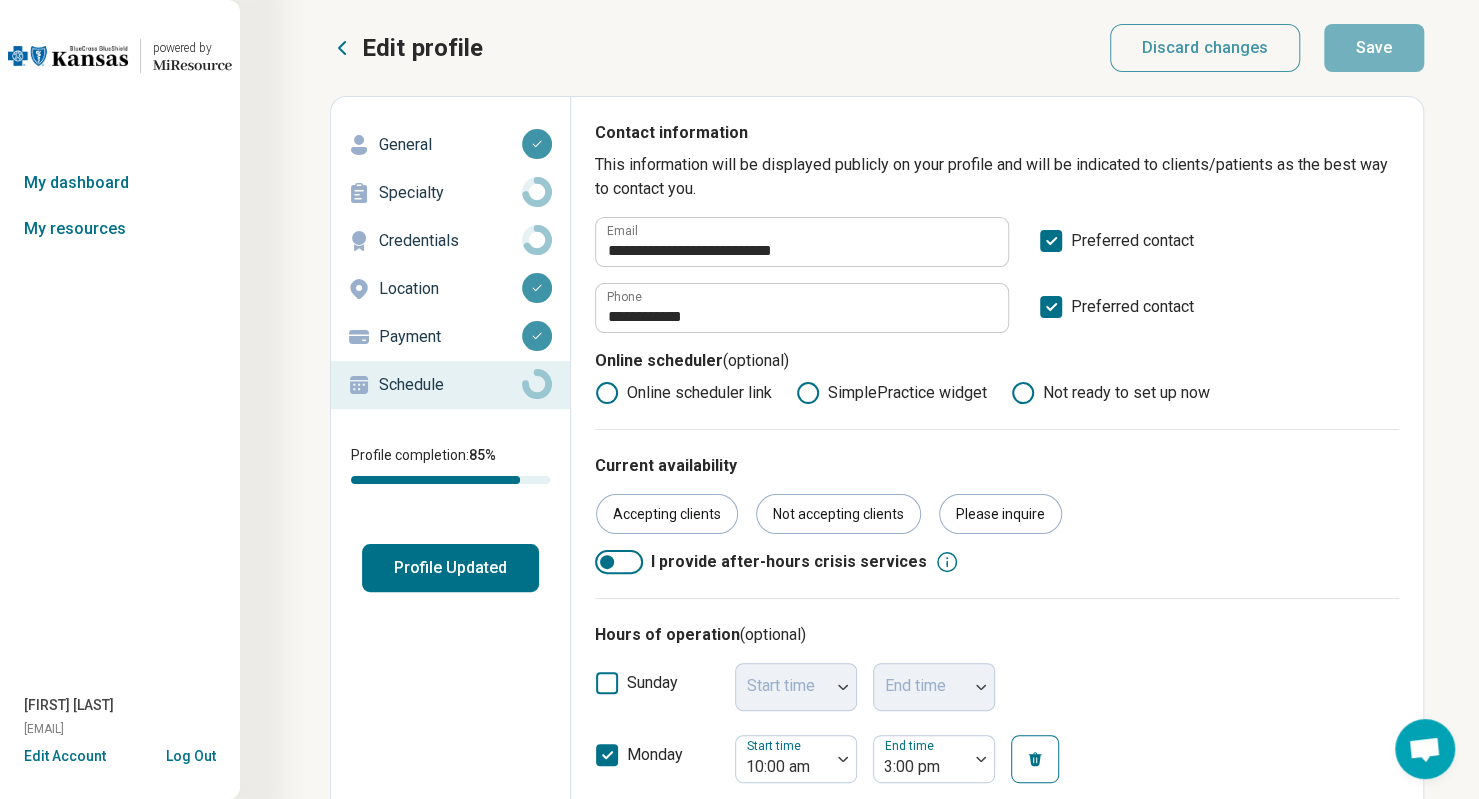 click on "Schedule" at bounding box center [450, 385] 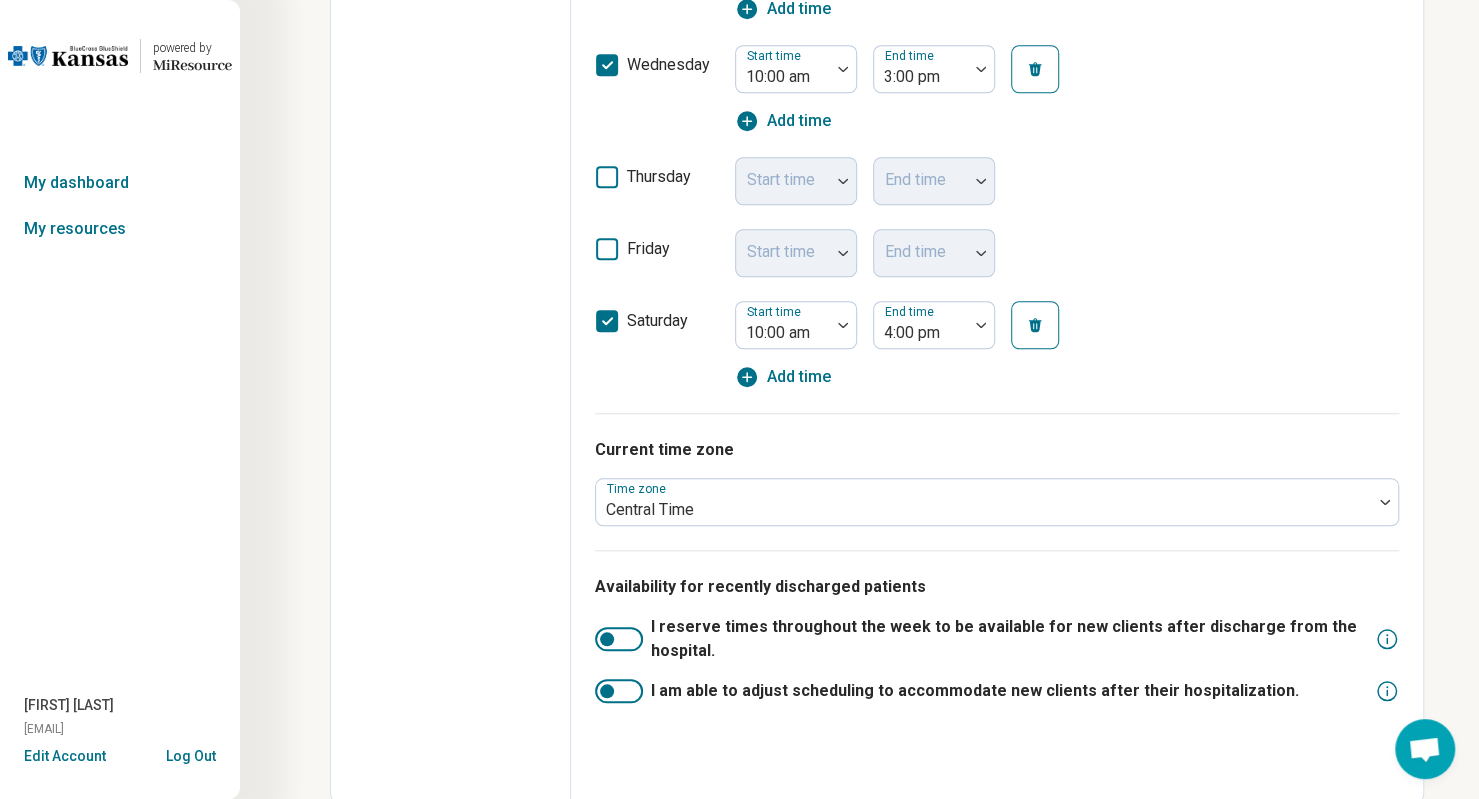 scroll, scrollTop: 920, scrollLeft: 0, axis: vertical 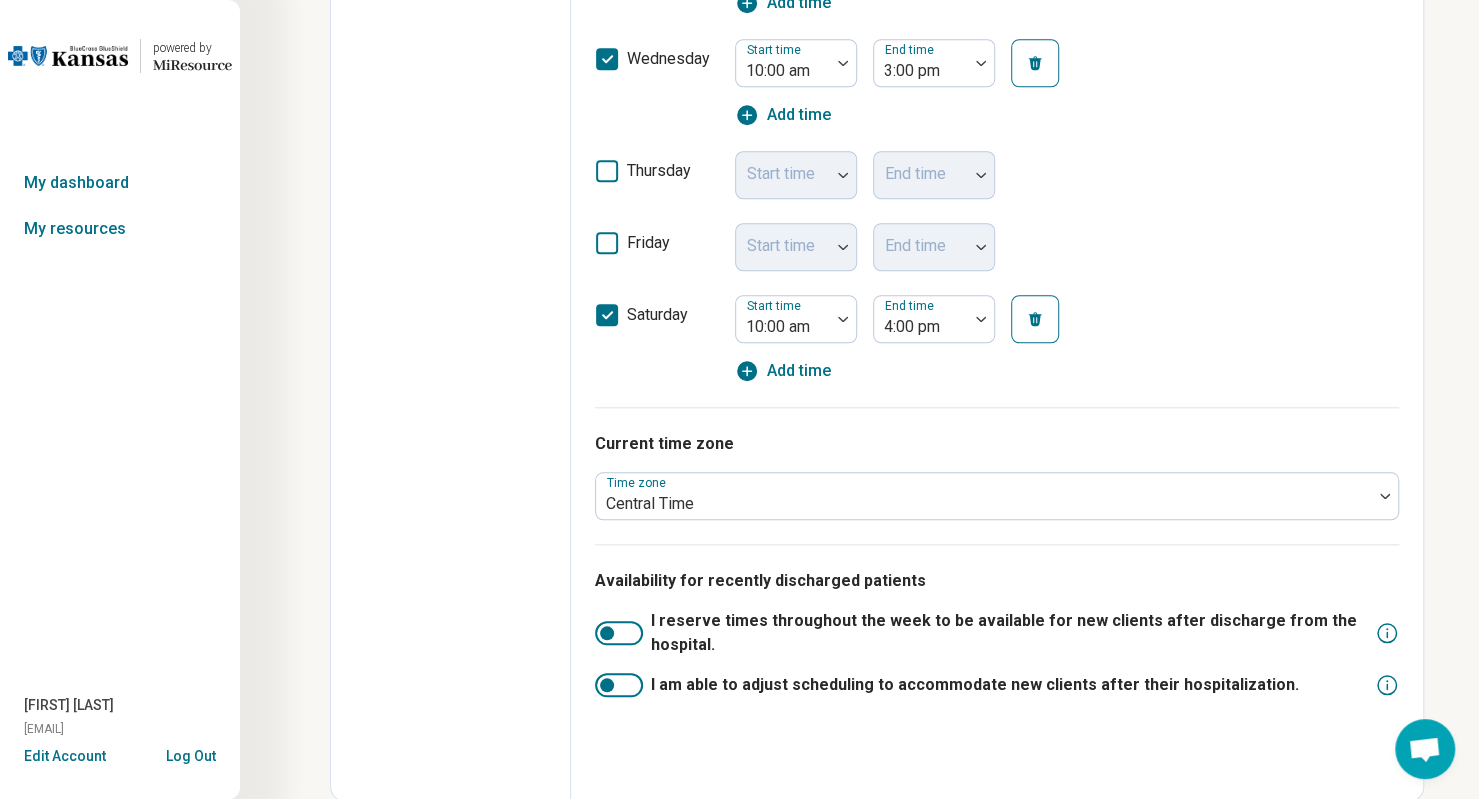 click at bounding box center (619, 633) 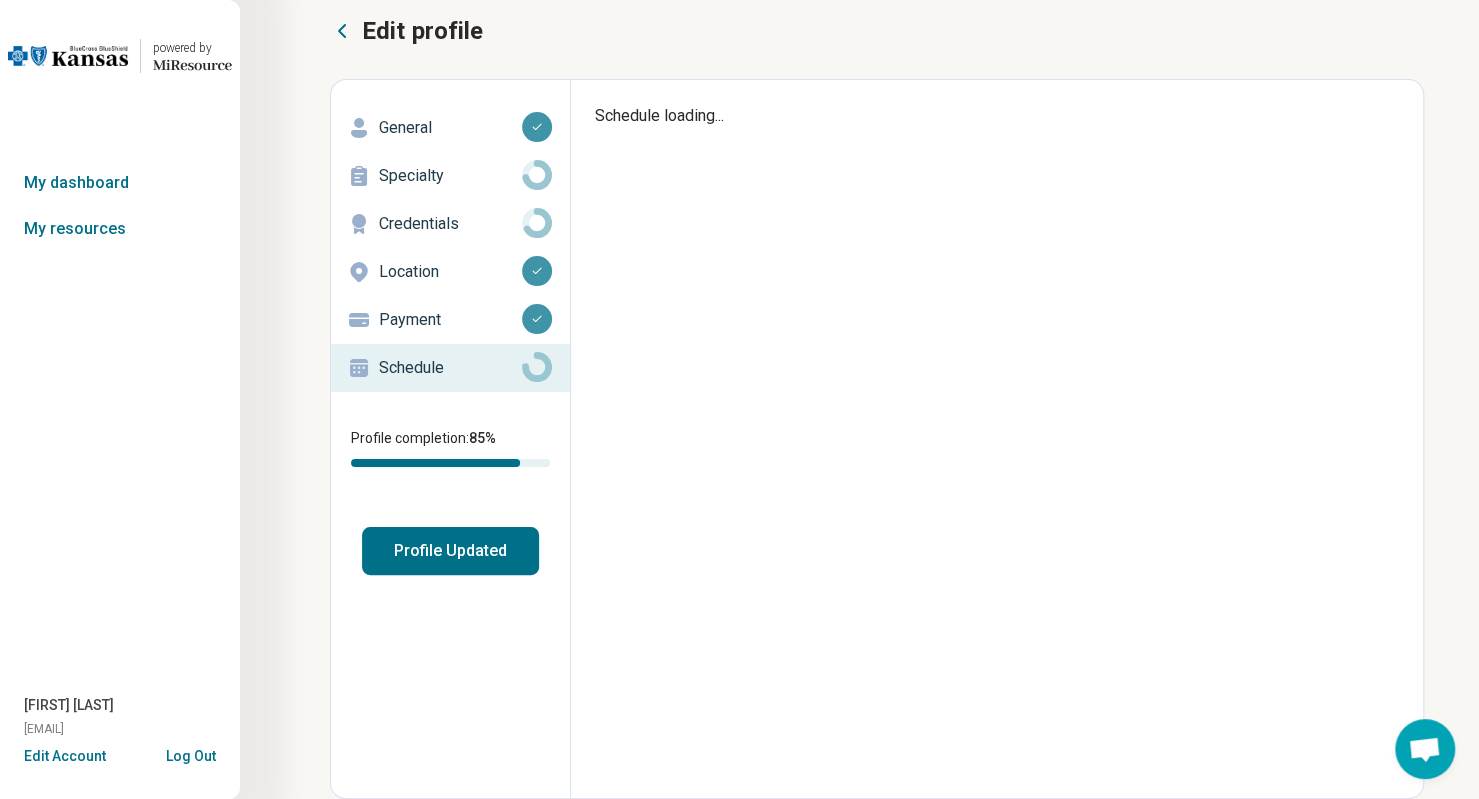 scroll, scrollTop: 16, scrollLeft: 0, axis: vertical 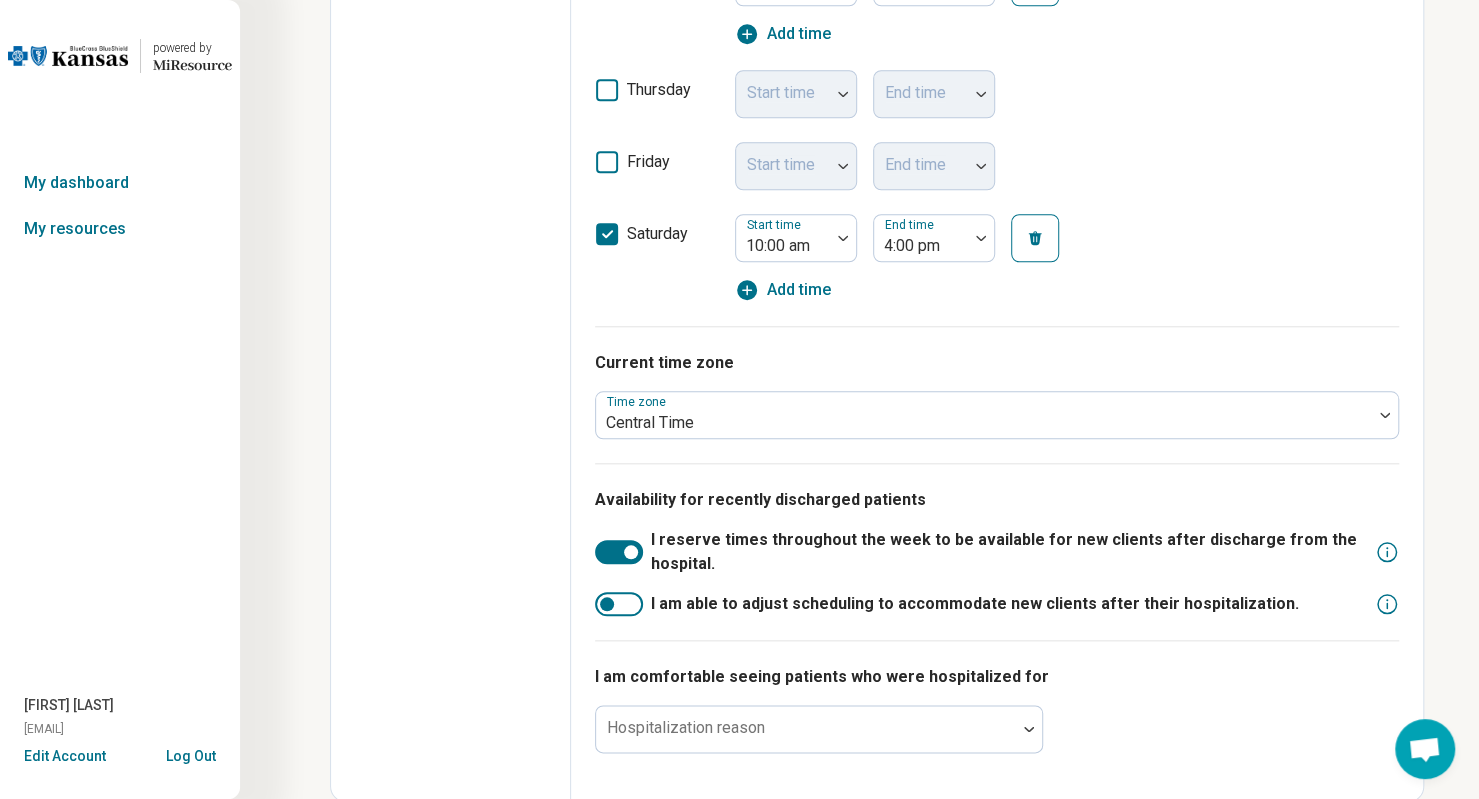 click on "Availability for recently discharged patients I reserve times throughout the week to be available for new clients after discharge from the hospital. I am able to adjust scheduling to accommodate new clients after their hospitalization." at bounding box center (997, 551) 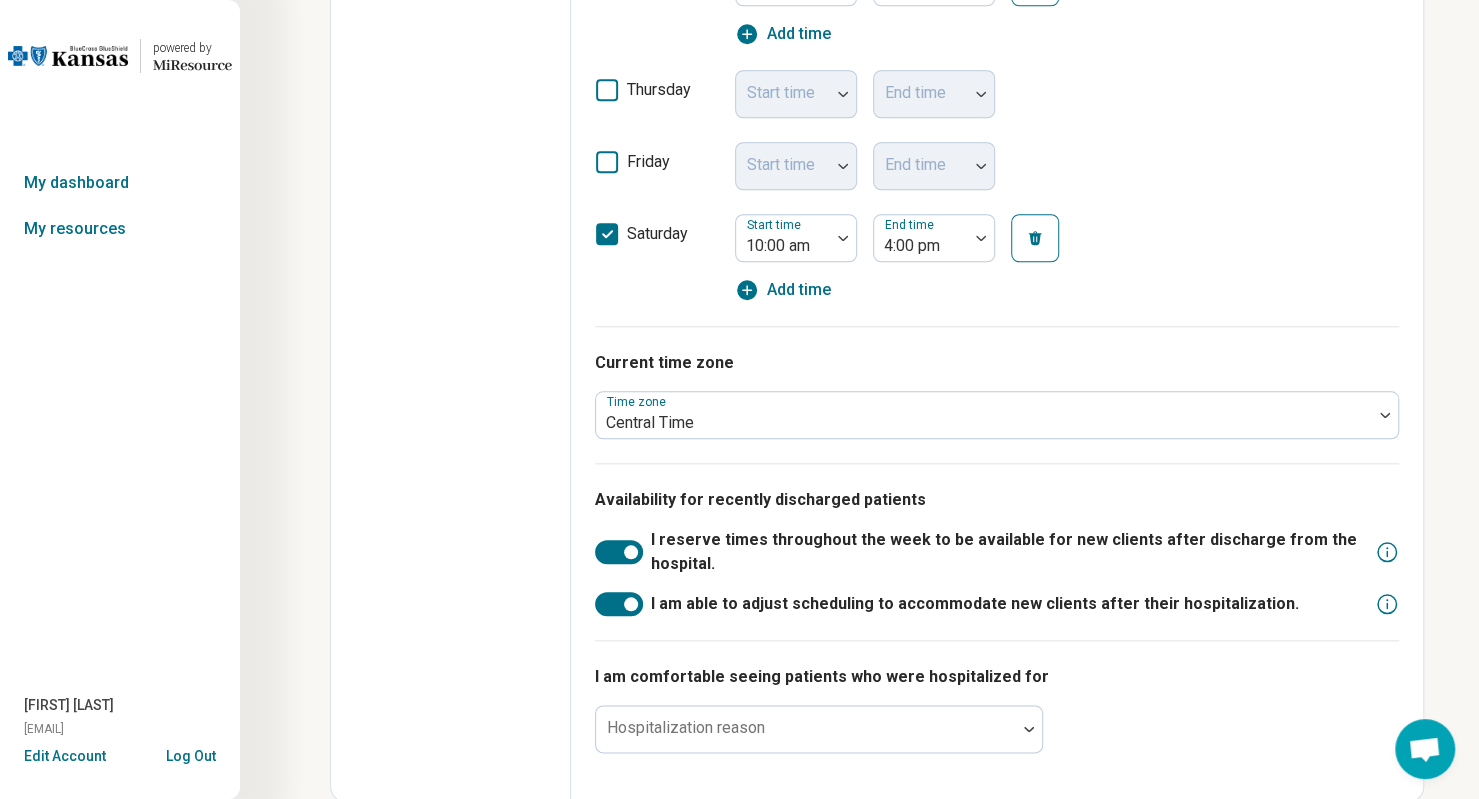 scroll, scrollTop: 10, scrollLeft: 0, axis: vertical 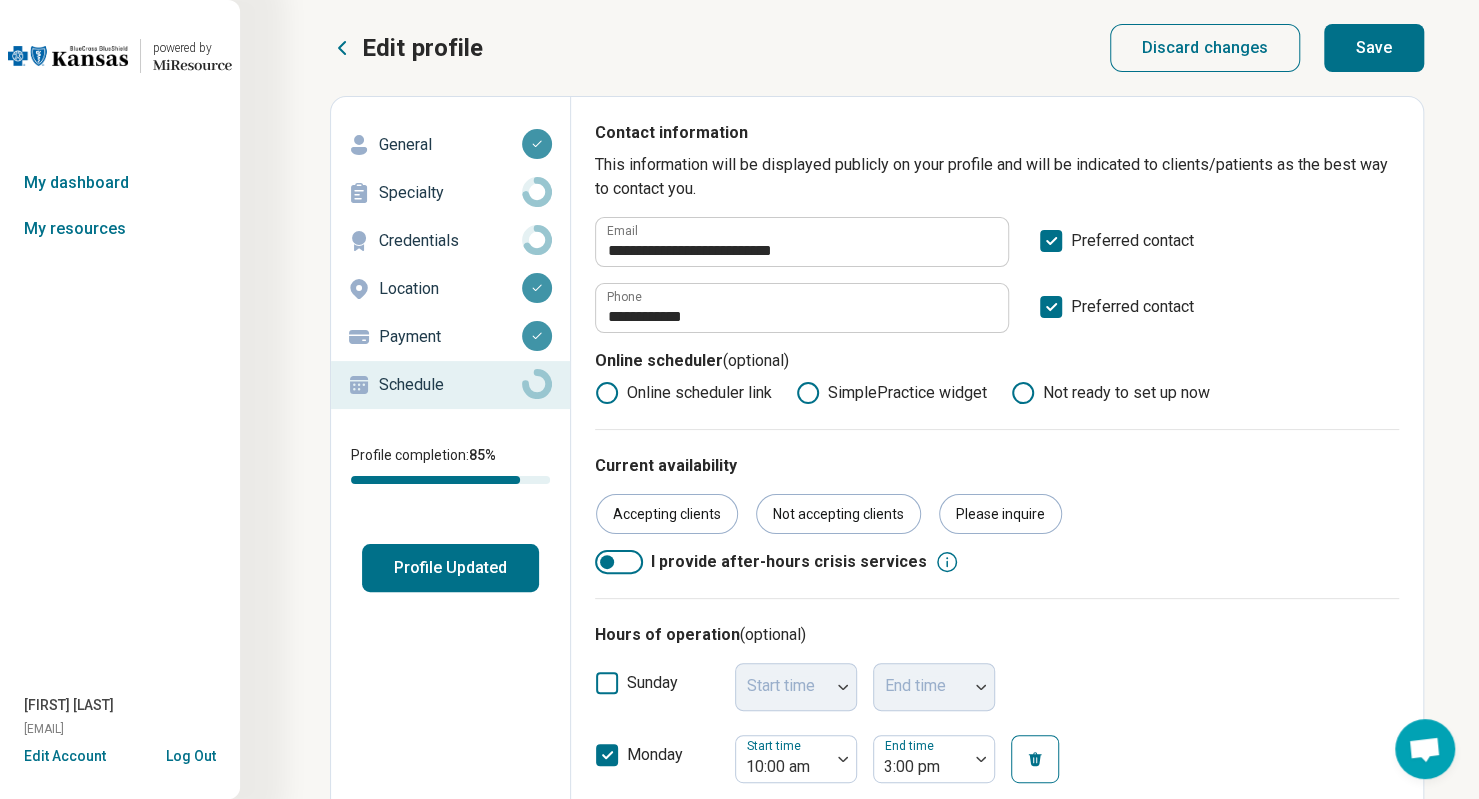 click on "Save" at bounding box center (1374, 48) 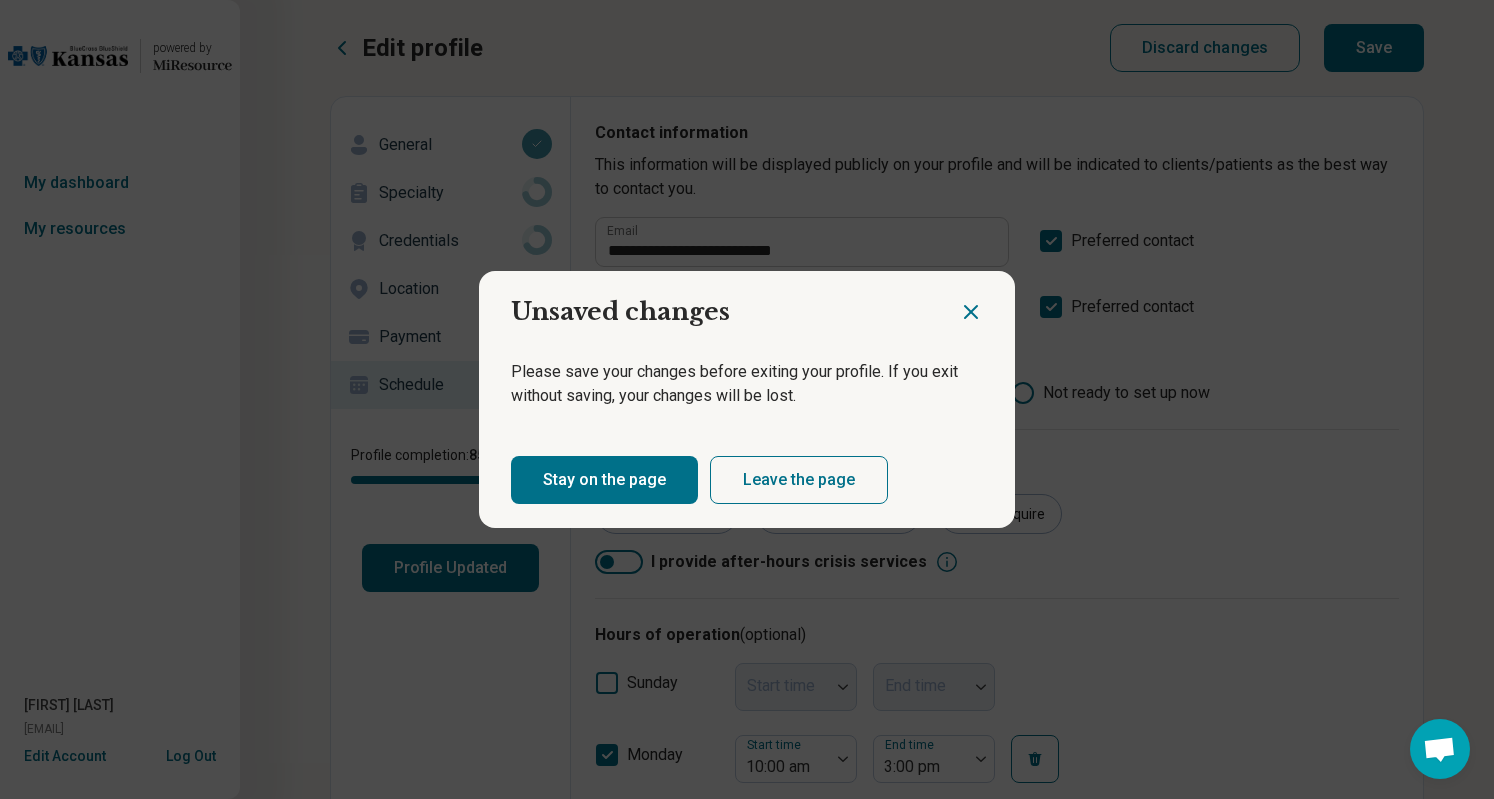 click 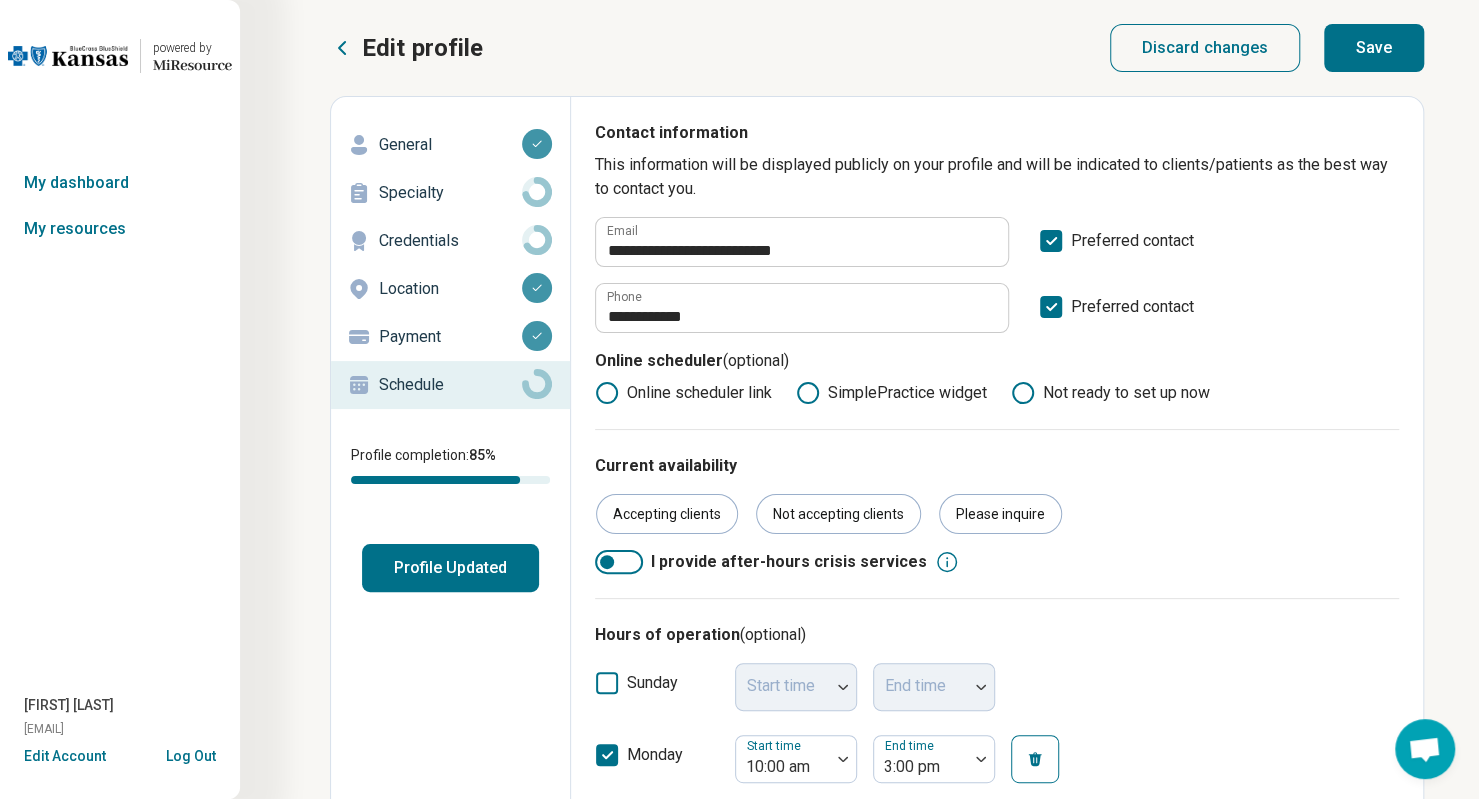 click on "Save" at bounding box center (1374, 48) 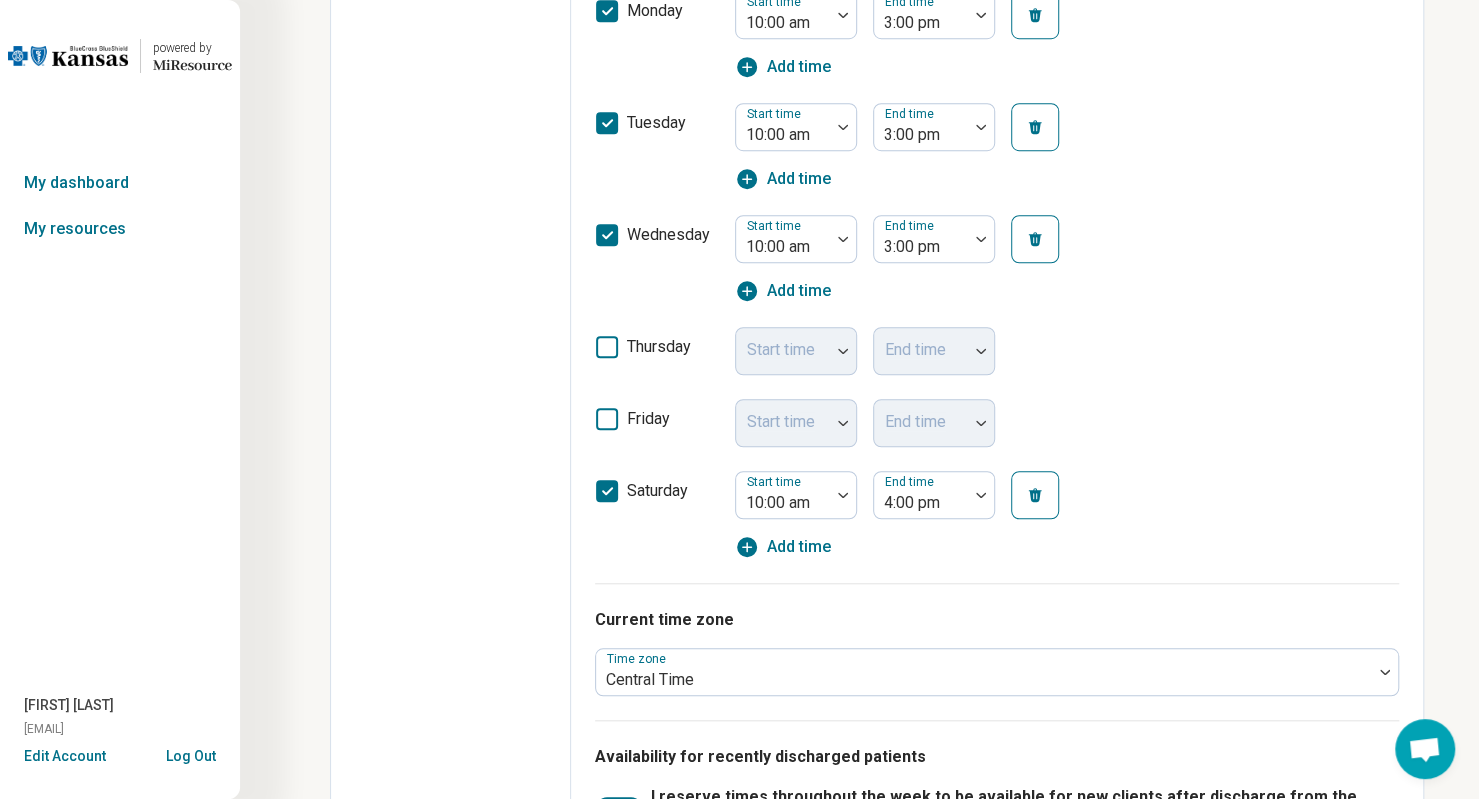 scroll, scrollTop: 1025, scrollLeft: 0, axis: vertical 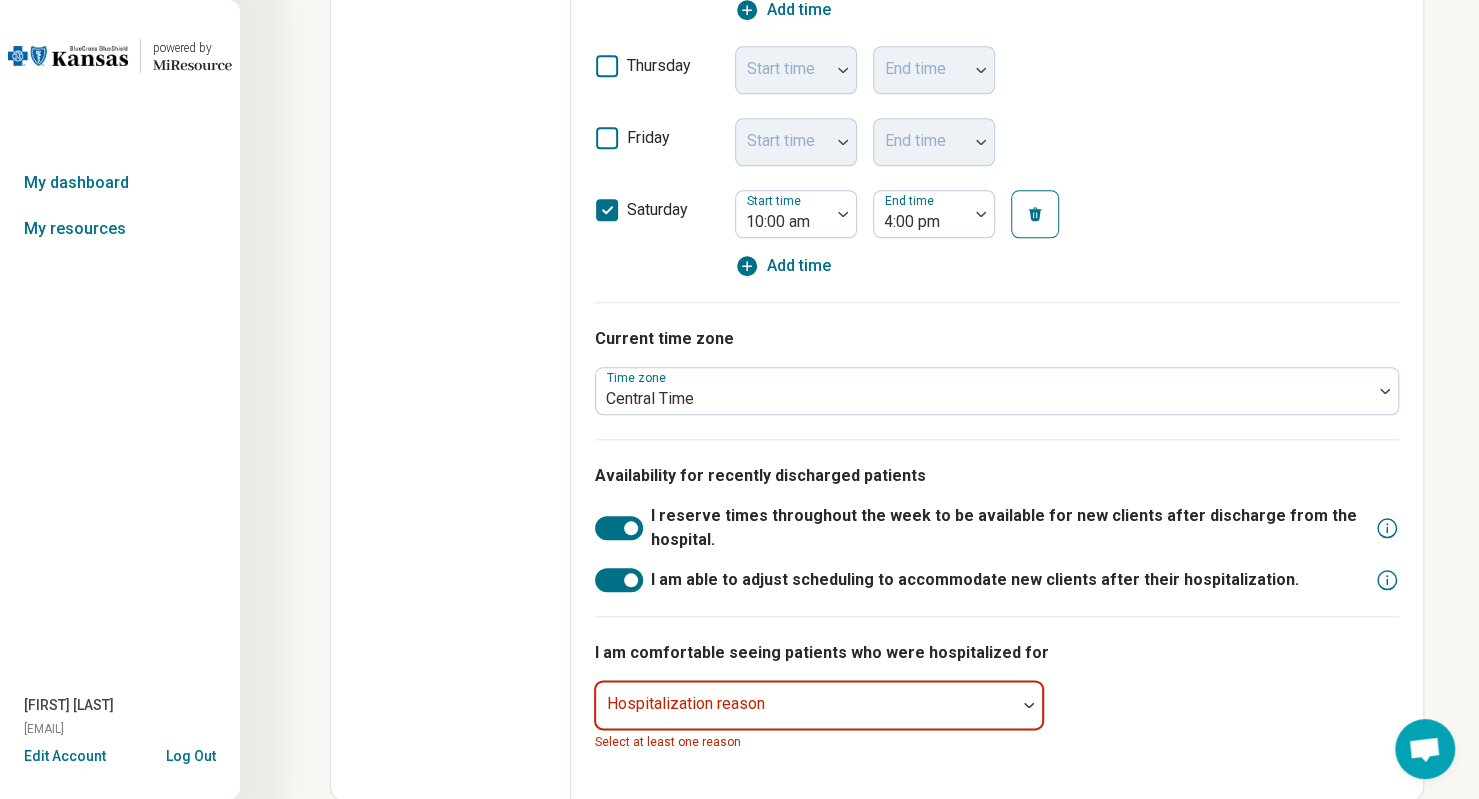 click at bounding box center (806, 713) 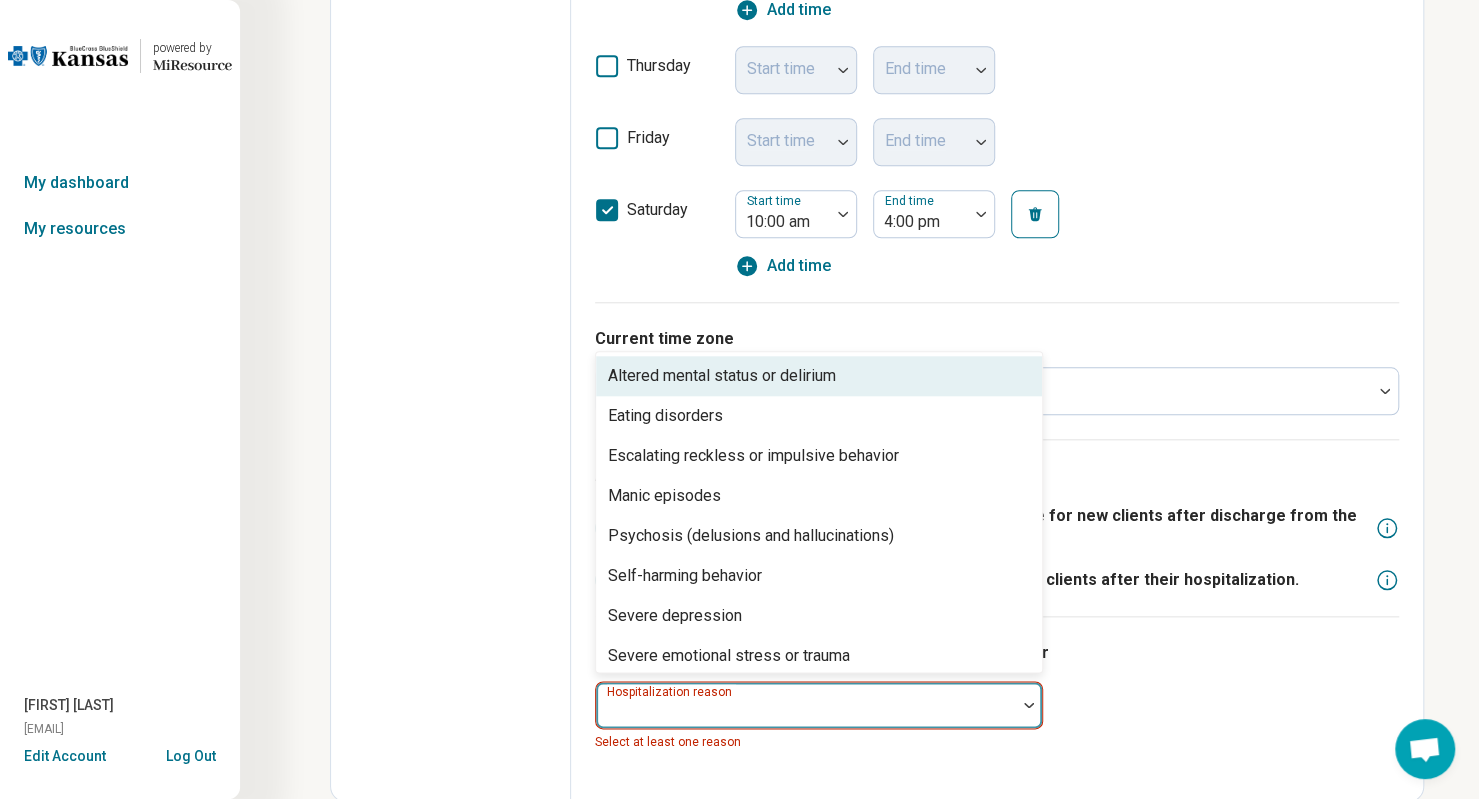 click on "I am comfortable seeing patients who were hospitalized for 11 results available. Use Up and Down to choose options, press Enter to select the currently focused option, press Escape to exit the menu, press Tab to select the option and exit the menu. Hospitalization reason Altered mental status or delirium Eating disorders Escalating reckless or impulsive behavior Manic episodes Psychosis (delusions and hallucinations) Self-harming behavior Severe depression Severe emotional stress or trauma Substance use Suicidal intent or a plan Suicide attempt Select at least one reason" at bounding box center [997, 696] 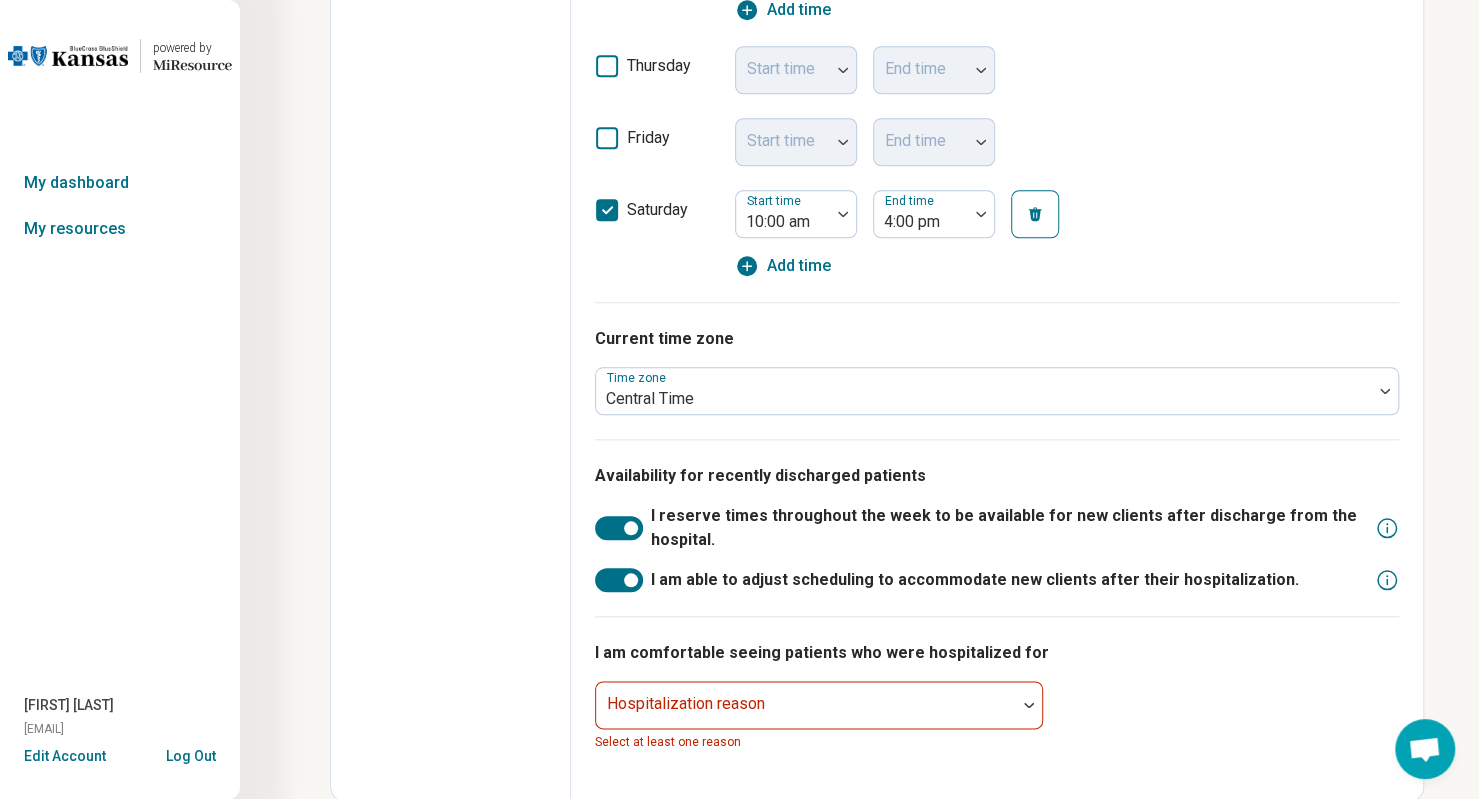 click at bounding box center [631, 580] 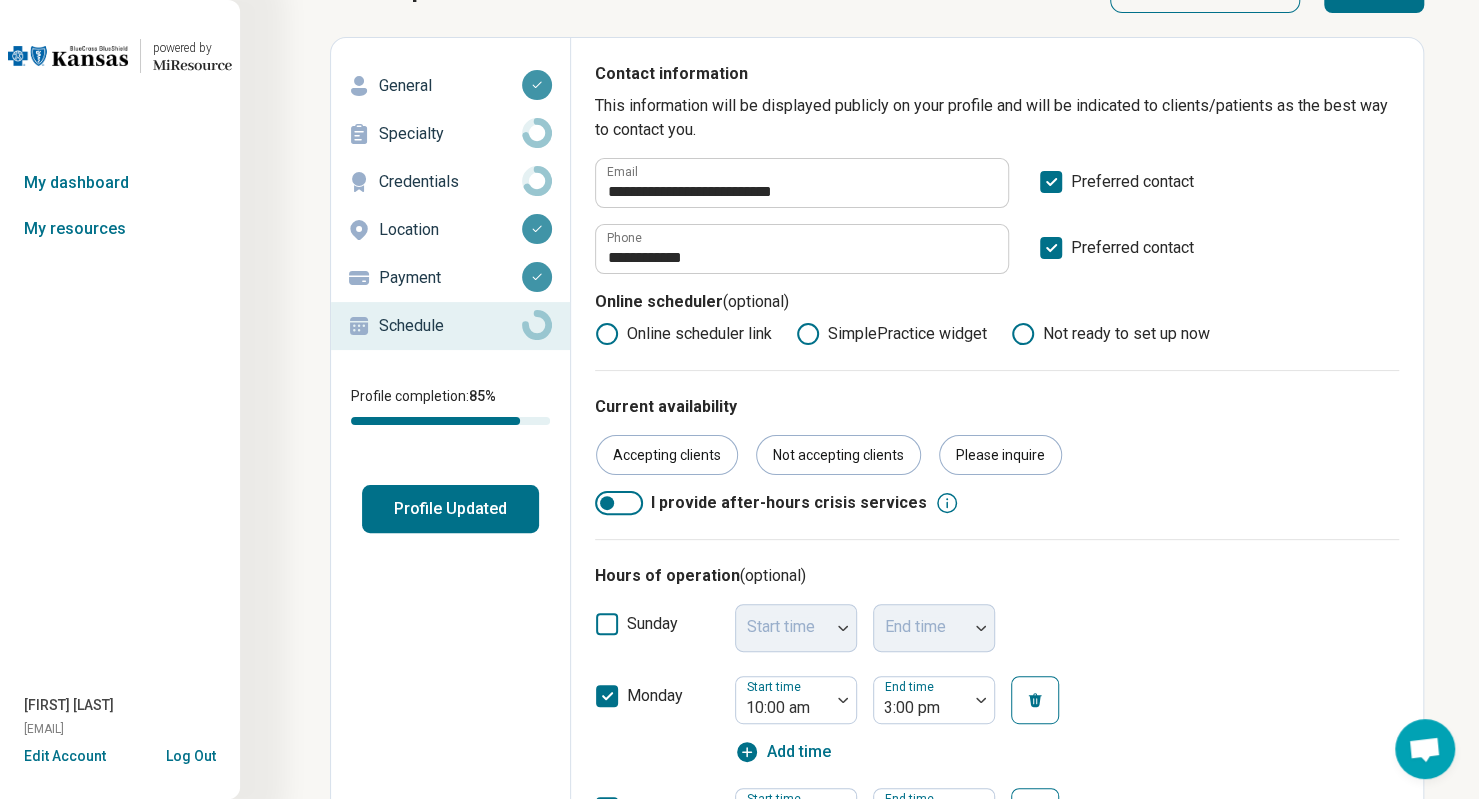 scroll, scrollTop: 0, scrollLeft: 0, axis: both 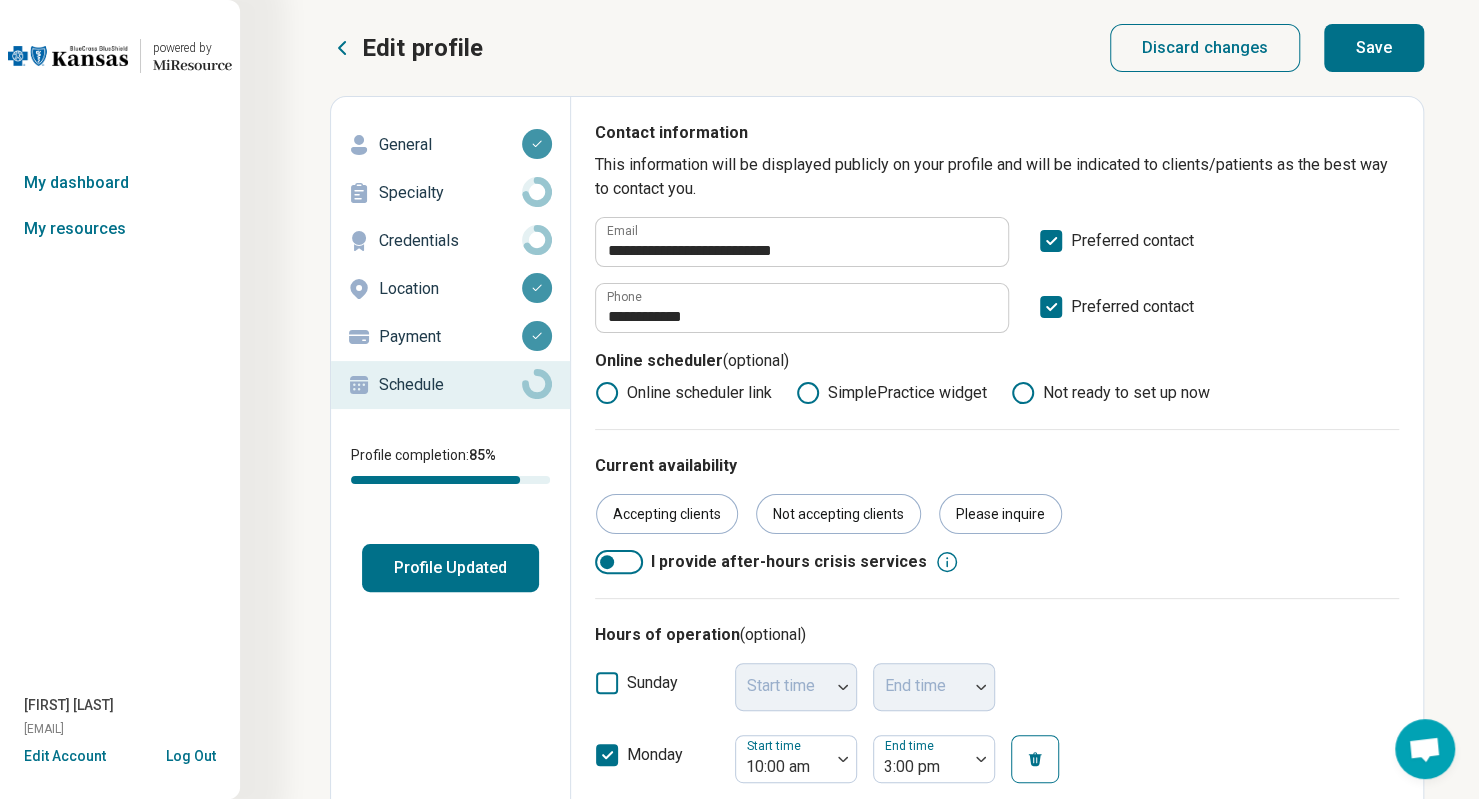 click on "Save" at bounding box center [1374, 48] 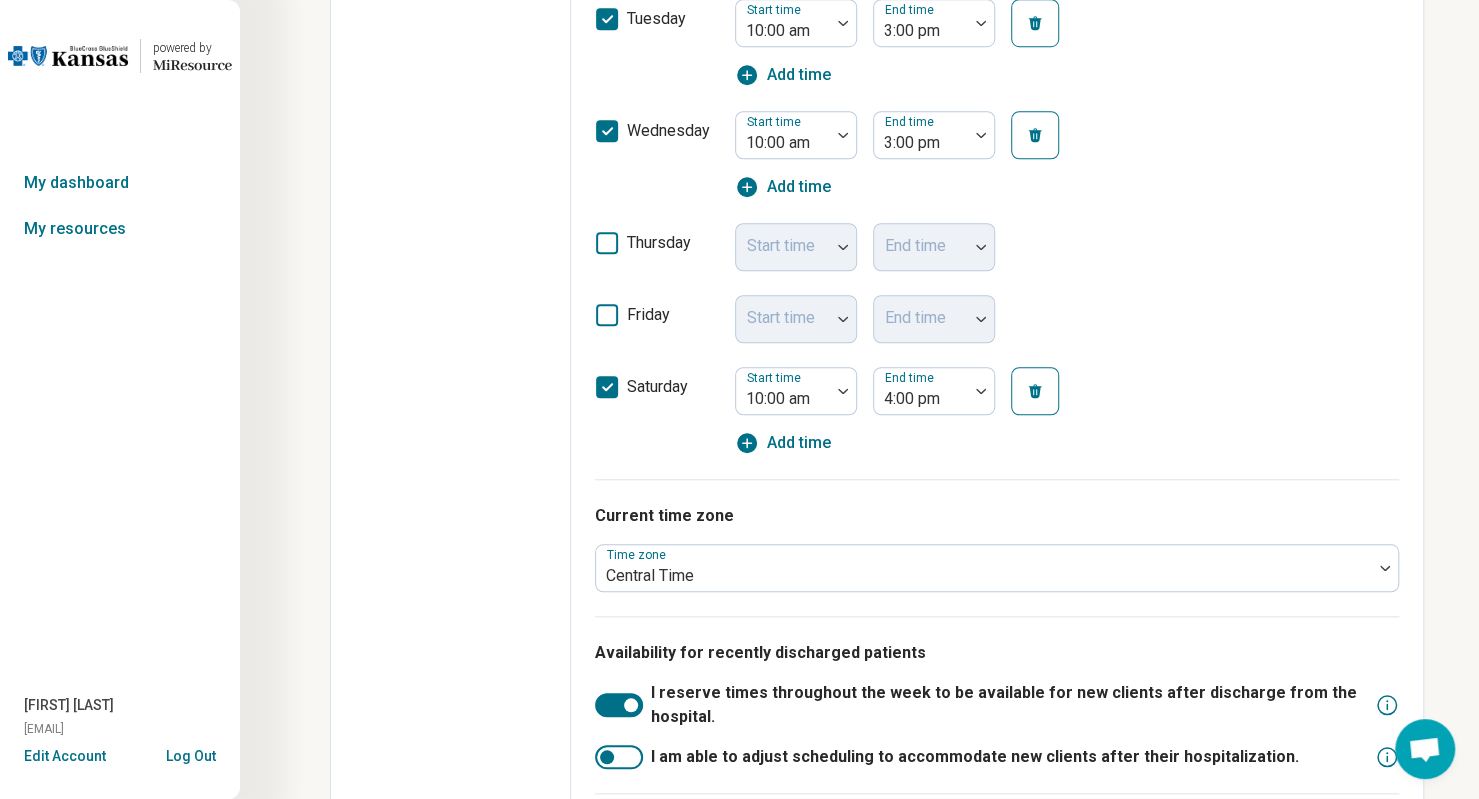 scroll, scrollTop: 1025, scrollLeft: 0, axis: vertical 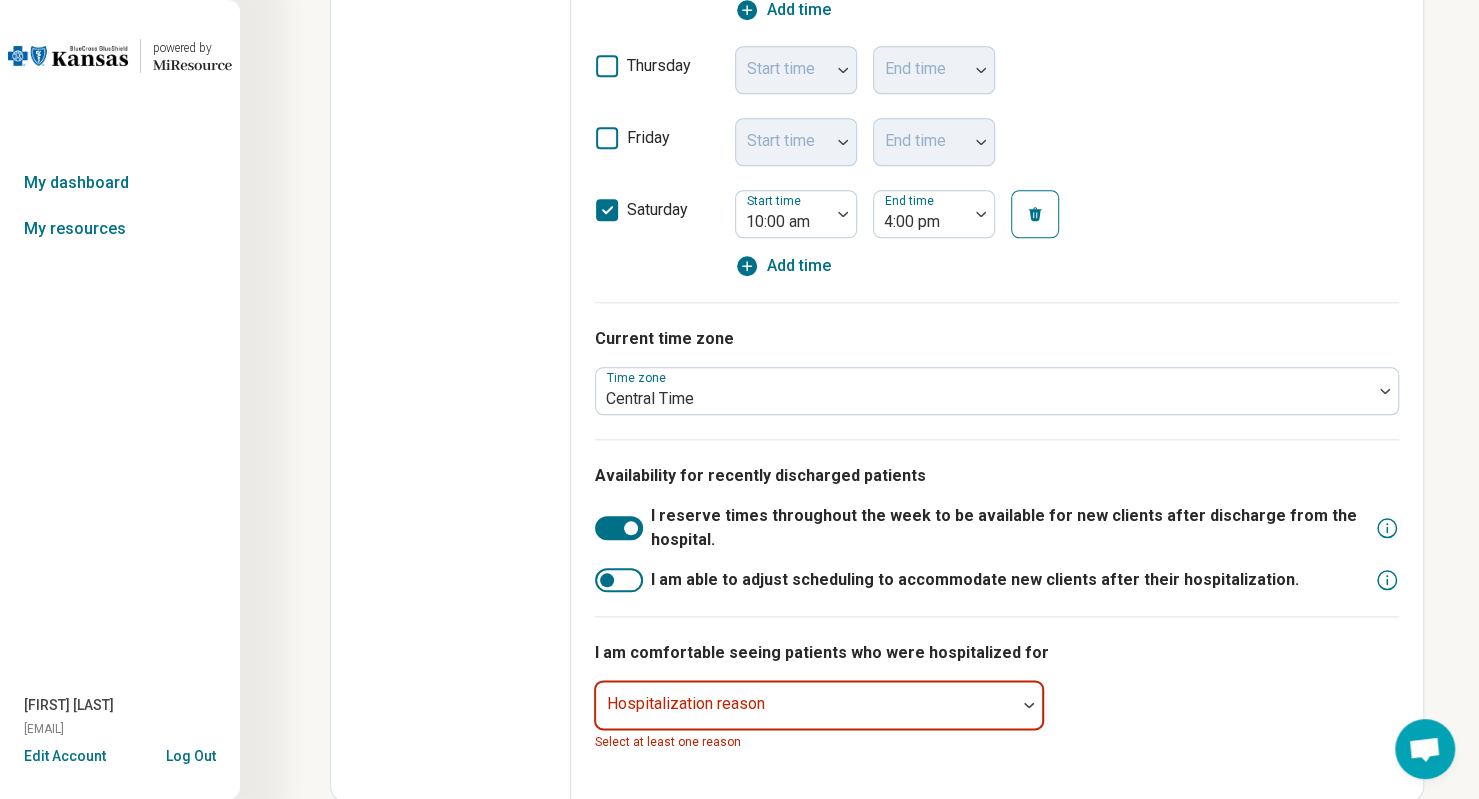 click at bounding box center [806, 713] 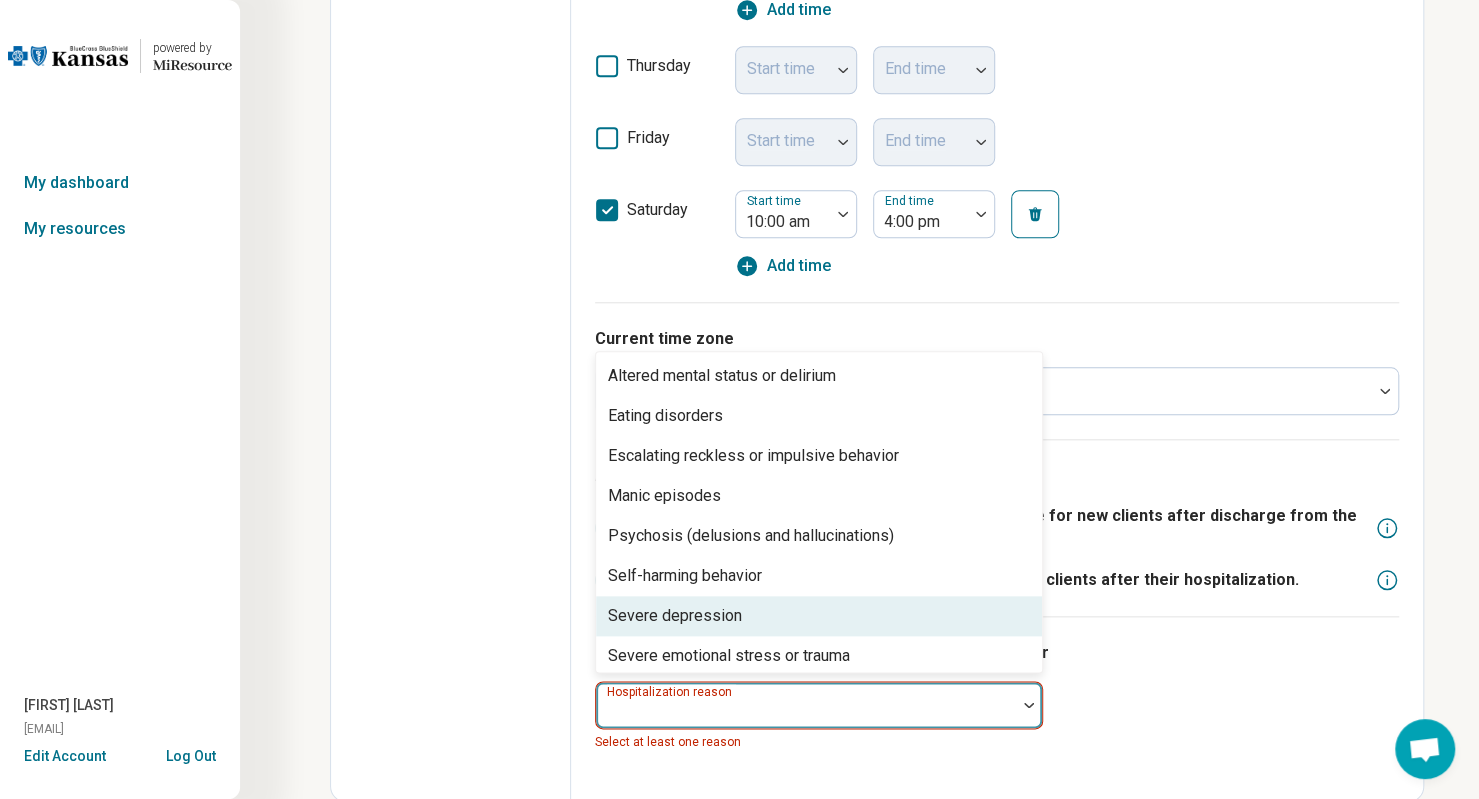 click on "Severe depression" at bounding box center (819, 616) 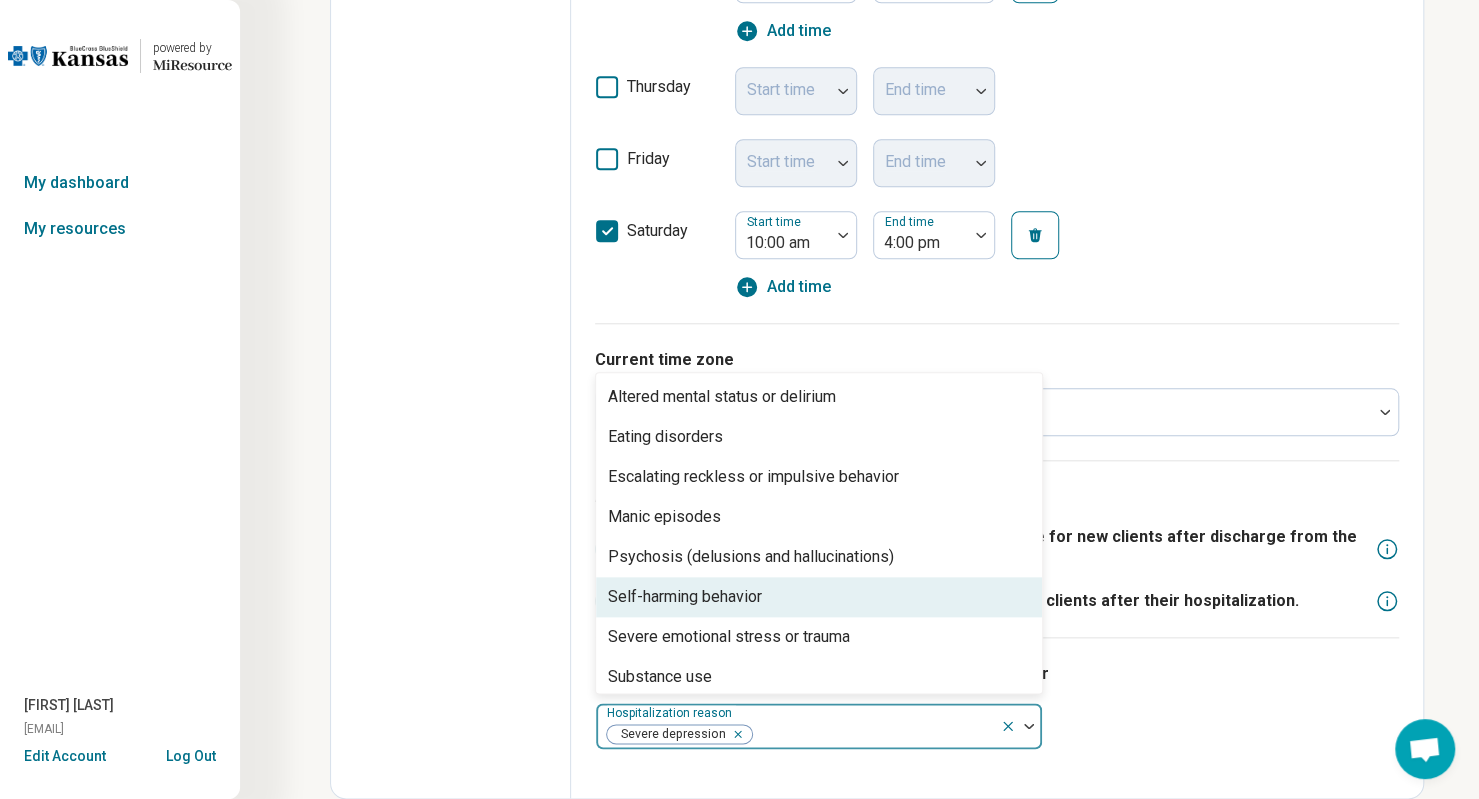 scroll, scrollTop: 1001, scrollLeft: 0, axis: vertical 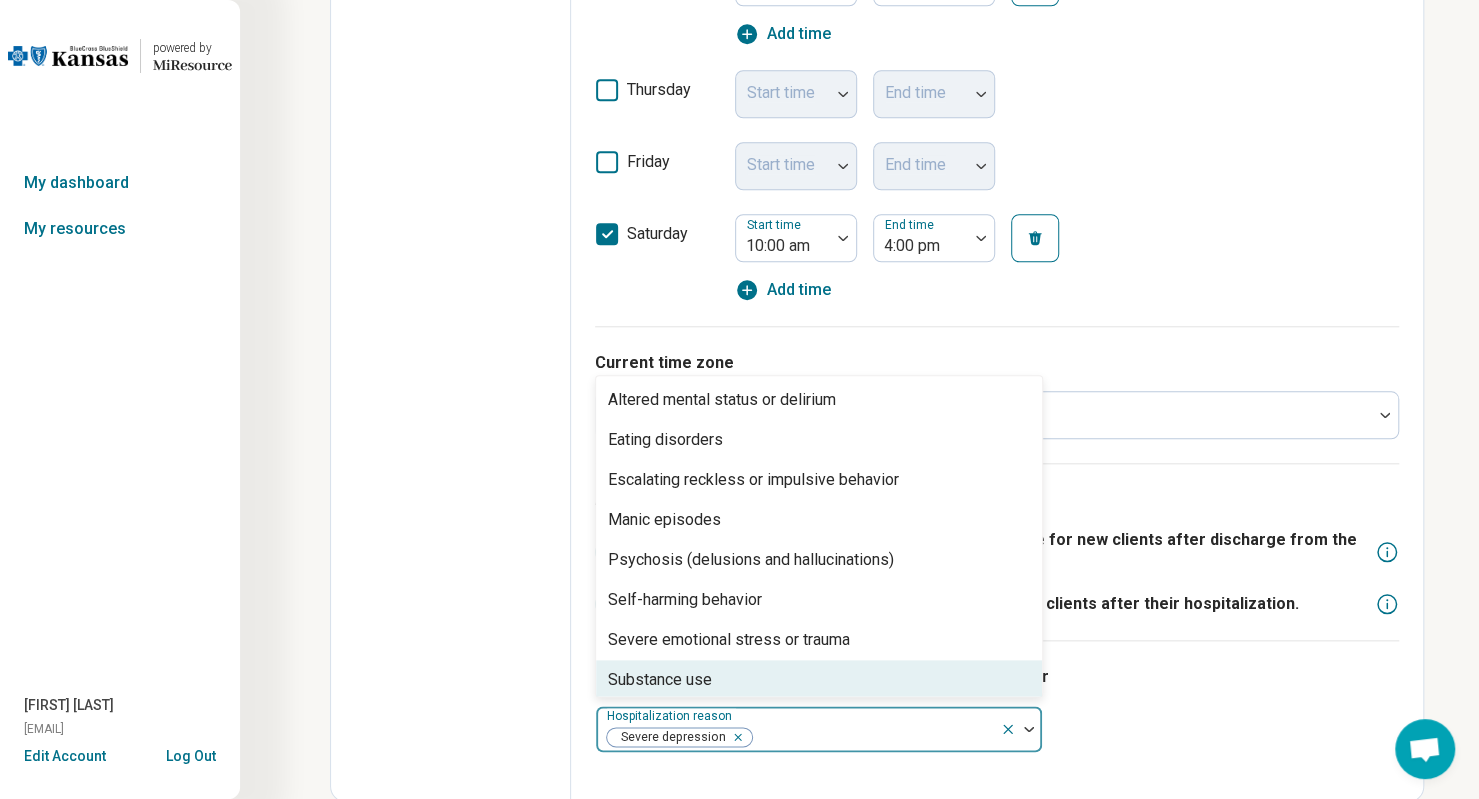 click on "I am comfortable seeing patients who were hospitalized for option Severe depression, selected. 10 results available. Use Up and Down to choose options, press Enter to select the currently focused option, press Escape to exit the menu, press Tab to select the option and exit the menu. Hospitalization reason Severe depression Altered mental status or delirium Eating disorders Escalating reckless or impulsive behavior Manic episodes Psychosis (delusions and hallucinations) Self-harming behavior Severe emotional stress or trauma Substance use Suicidal intent or a plan Suicide attempt" at bounding box center [997, 708] 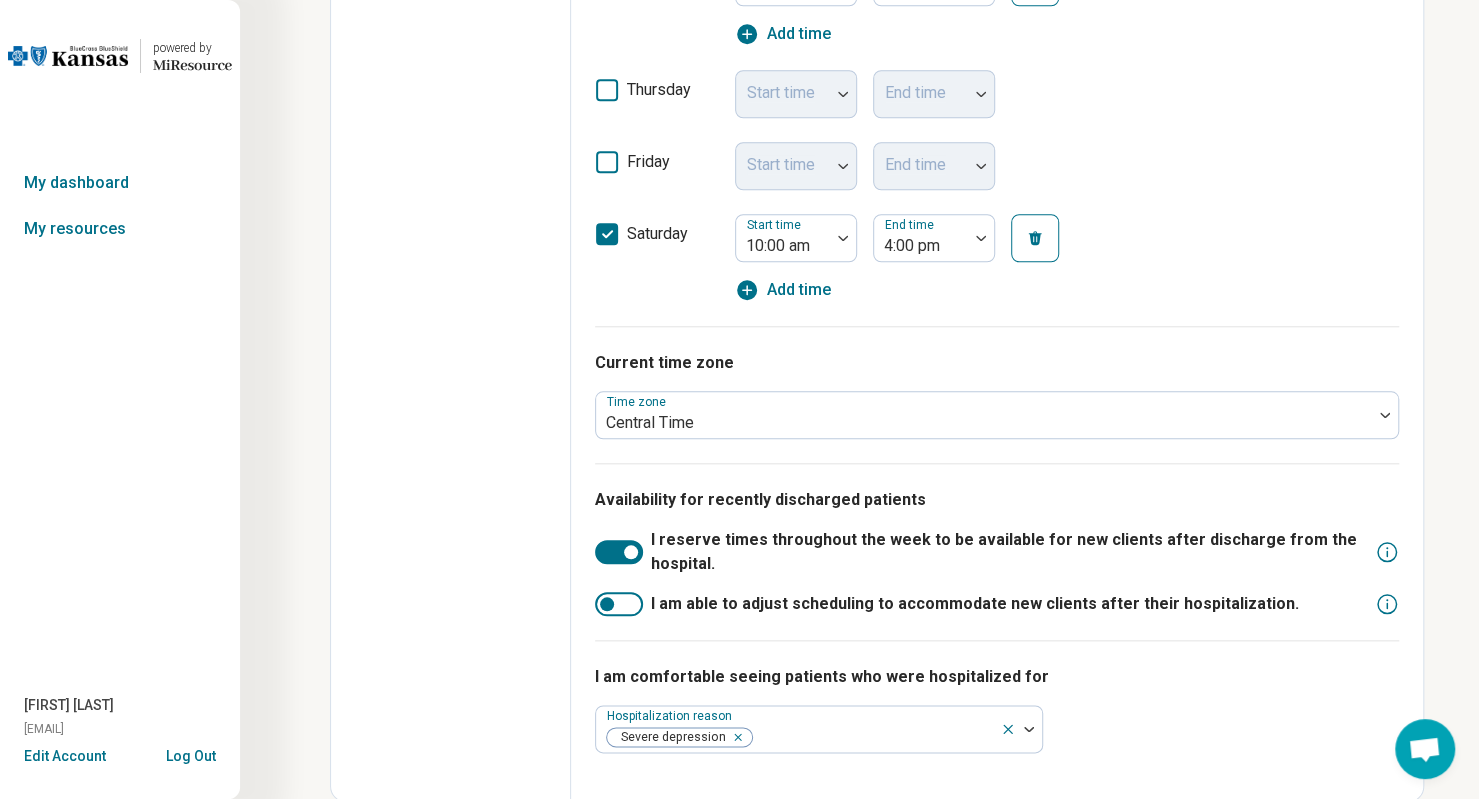 click at bounding box center (619, 552) 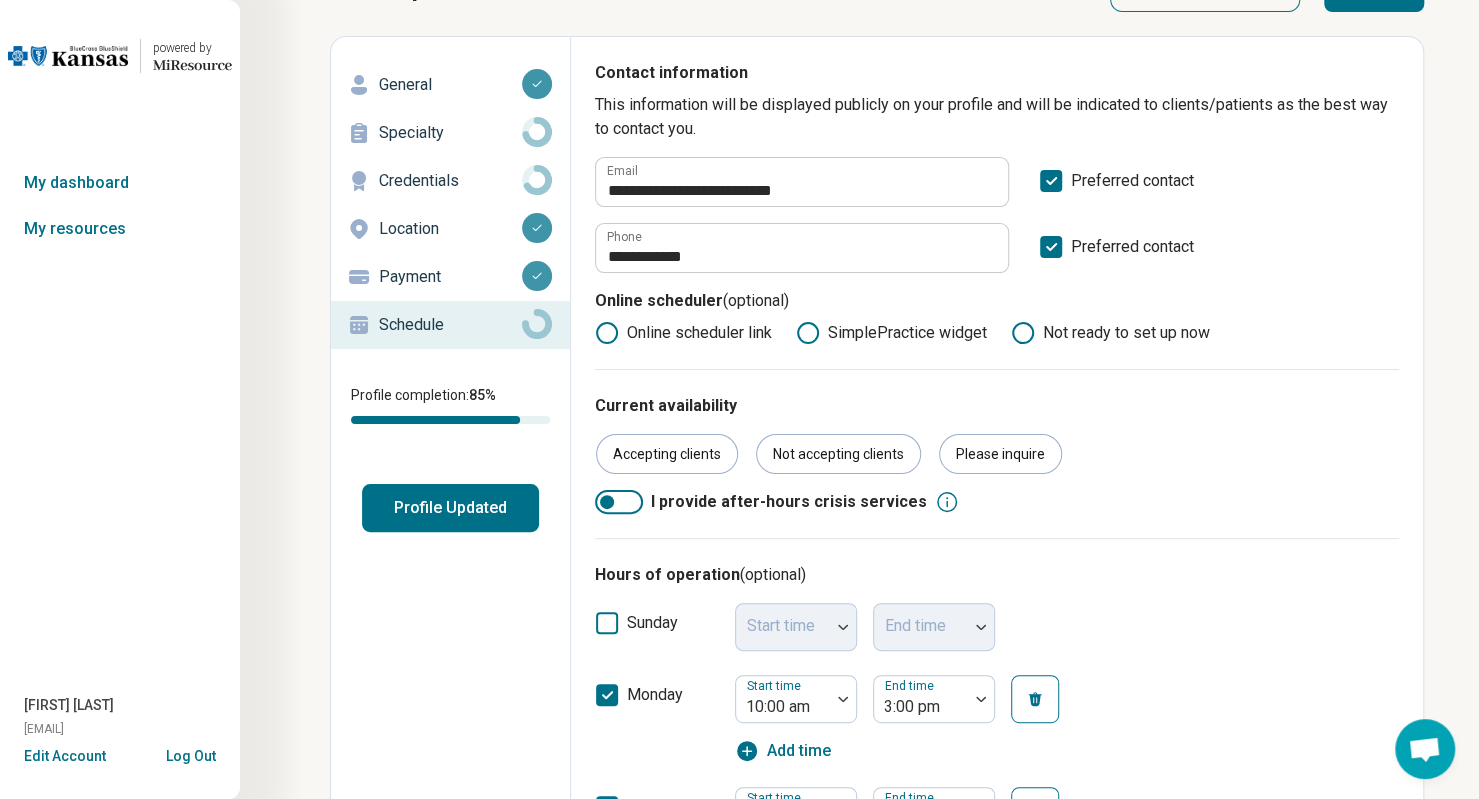scroll, scrollTop: 0, scrollLeft: 0, axis: both 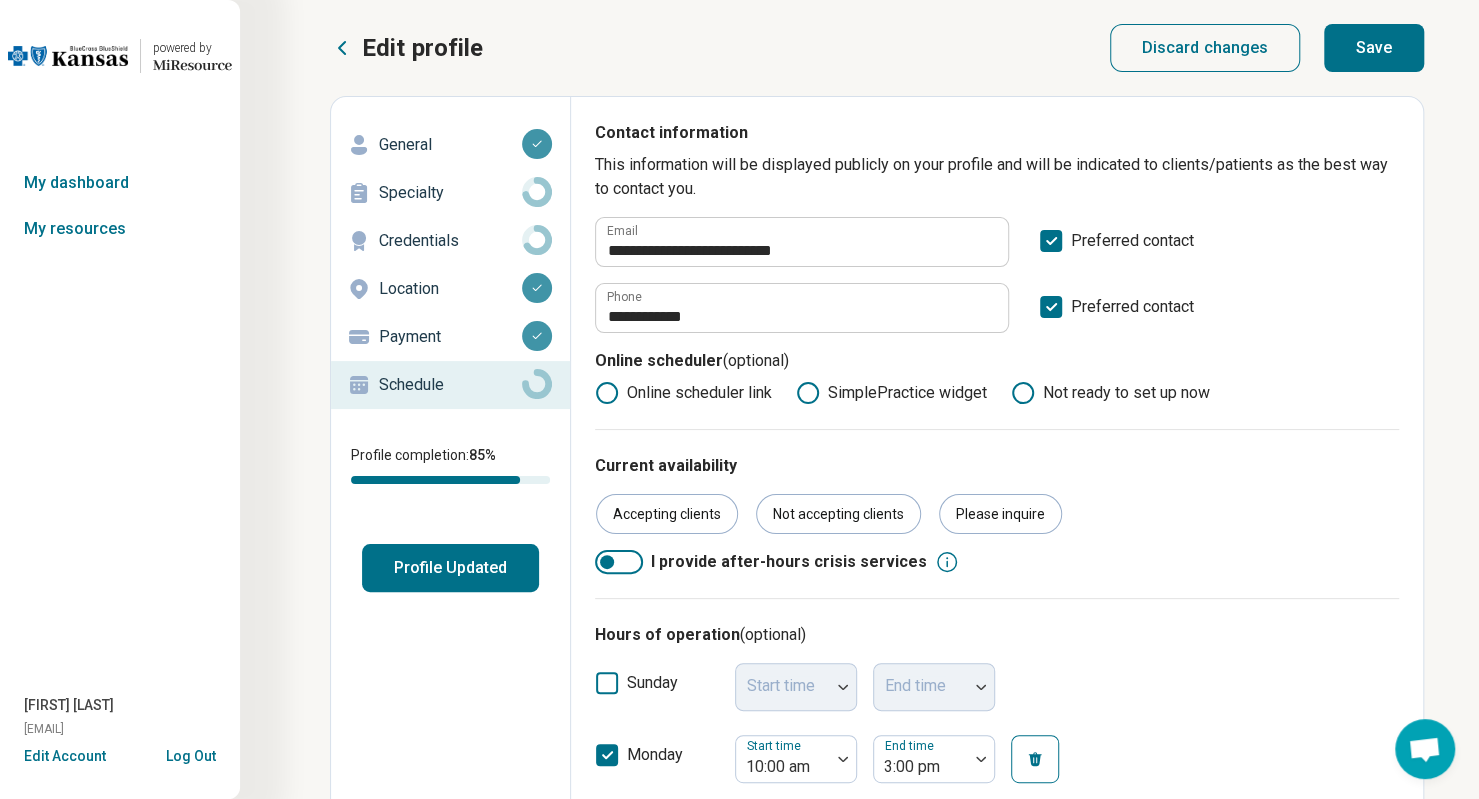 click on "Save" at bounding box center [1374, 48] 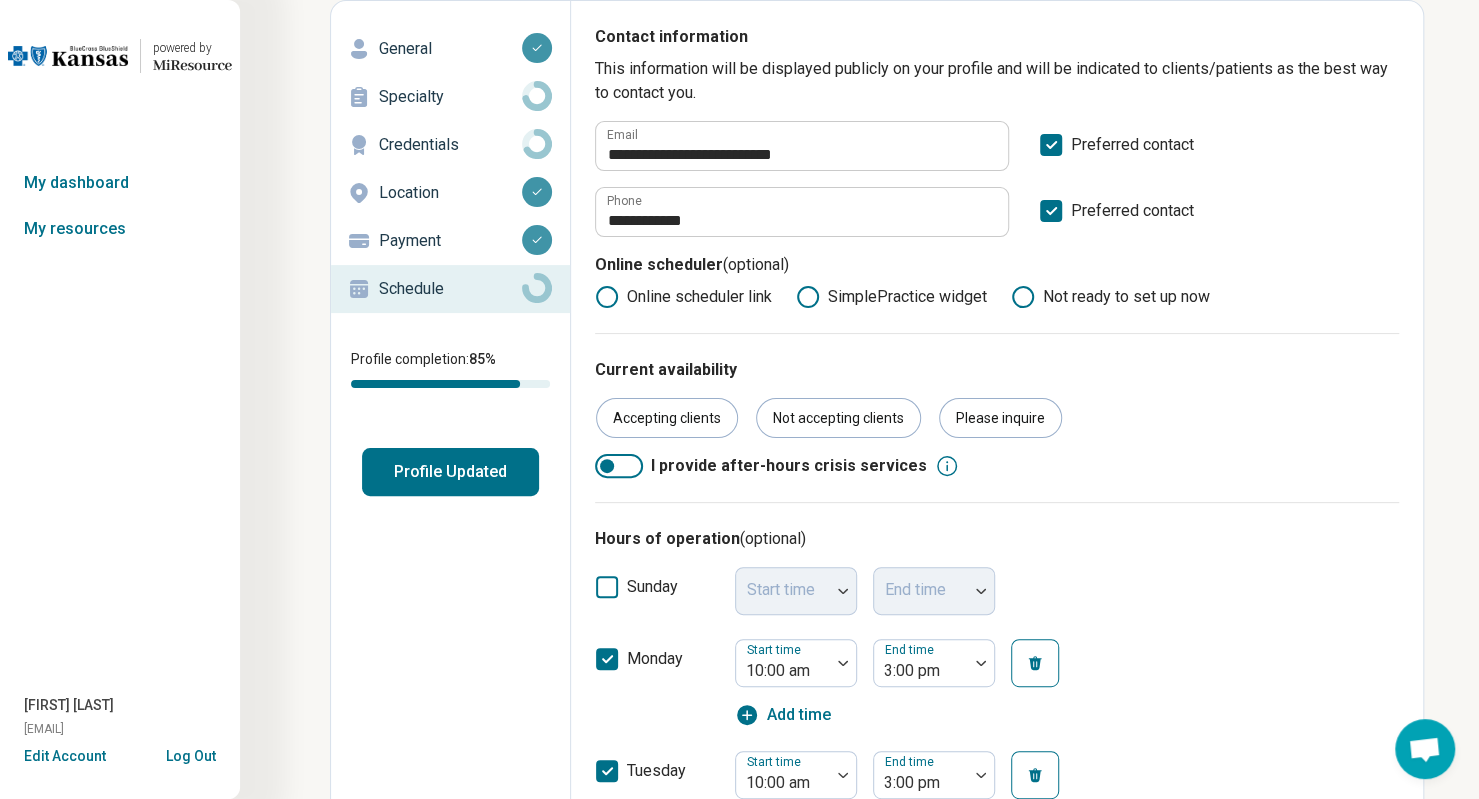 scroll, scrollTop: 0, scrollLeft: 0, axis: both 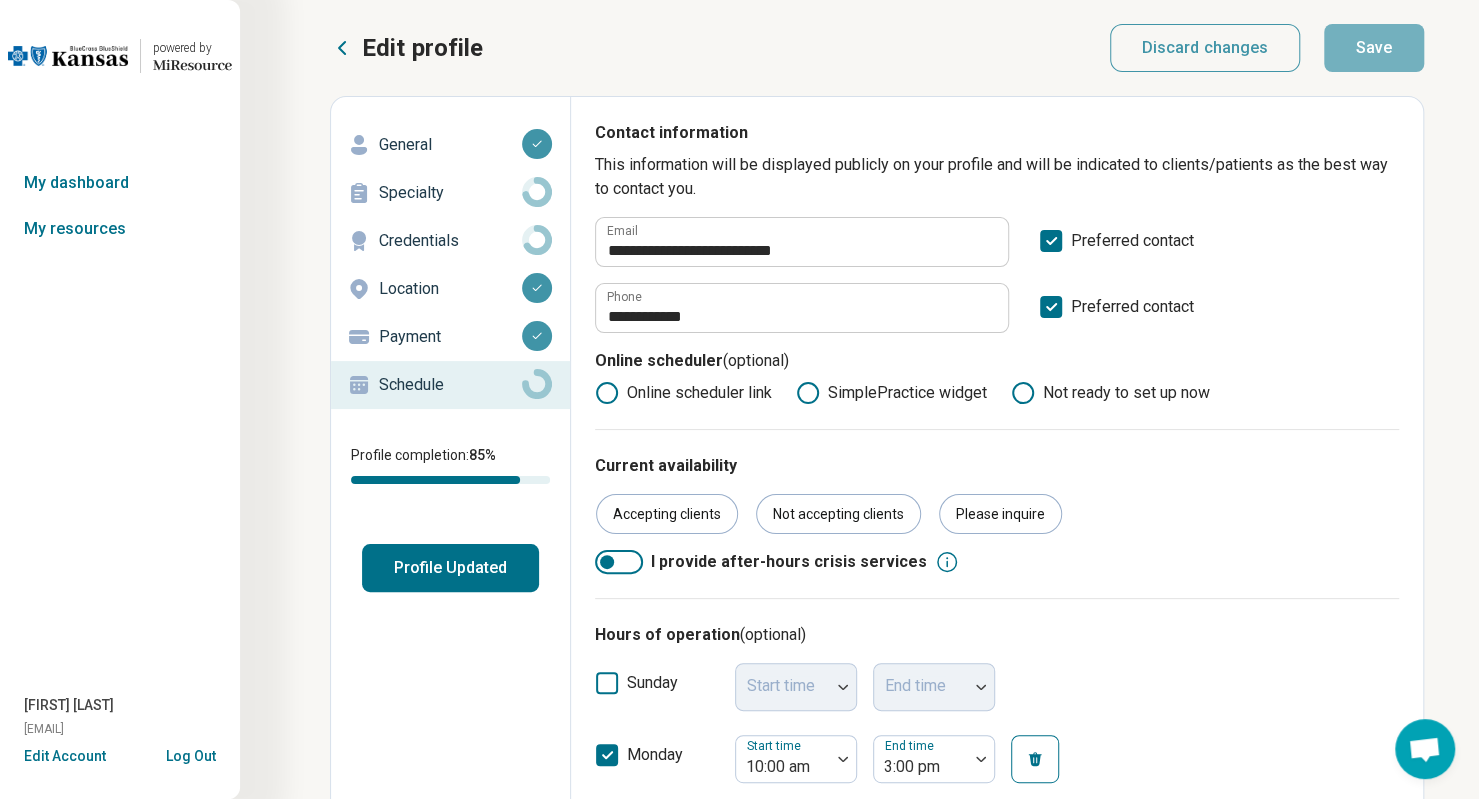 click on "Schedule" at bounding box center (450, 385) 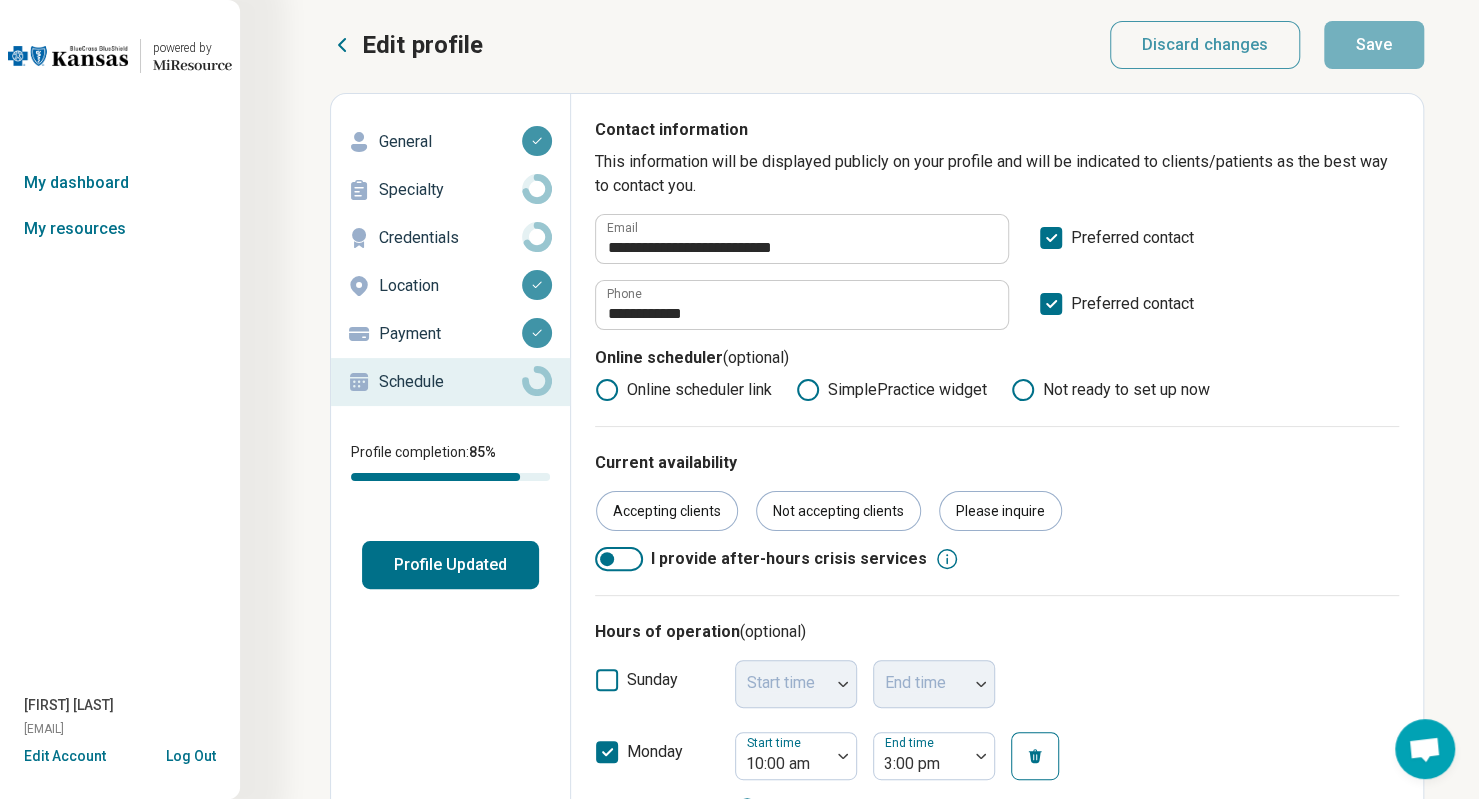 scroll, scrollTop: 0, scrollLeft: 0, axis: both 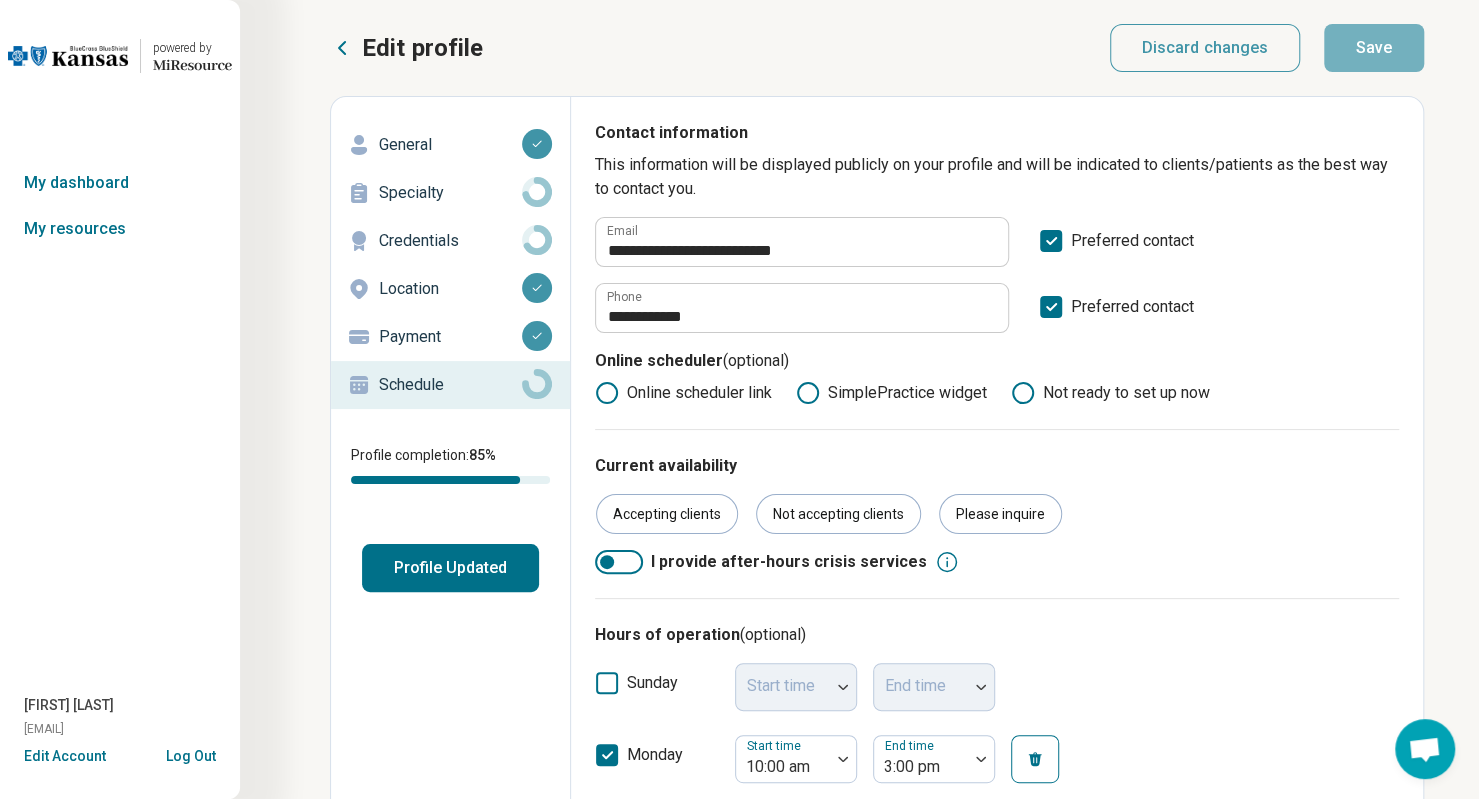click on "Profile Updated" at bounding box center (450, 568) 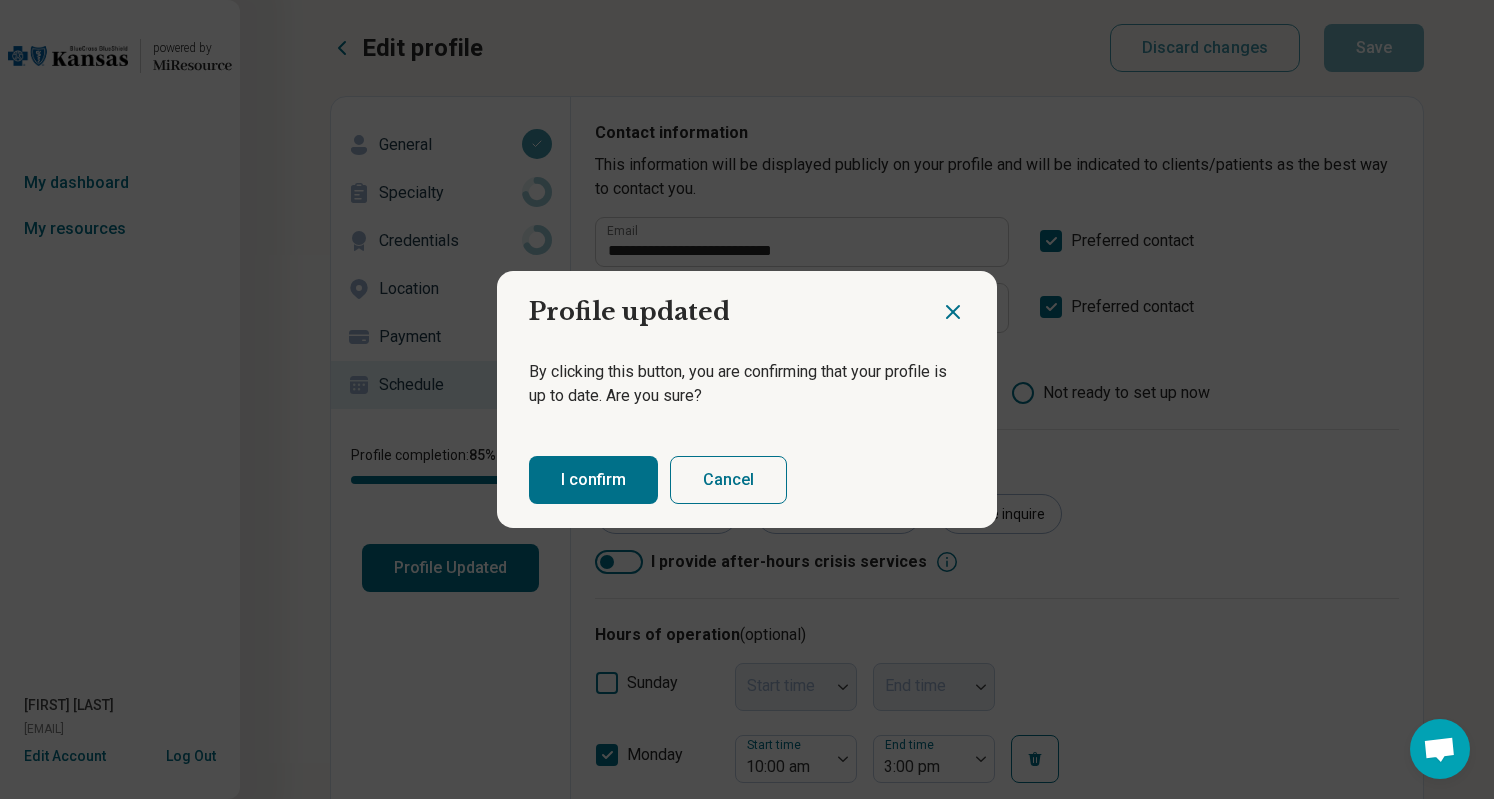 click on "Cancel" at bounding box center [728, 480] 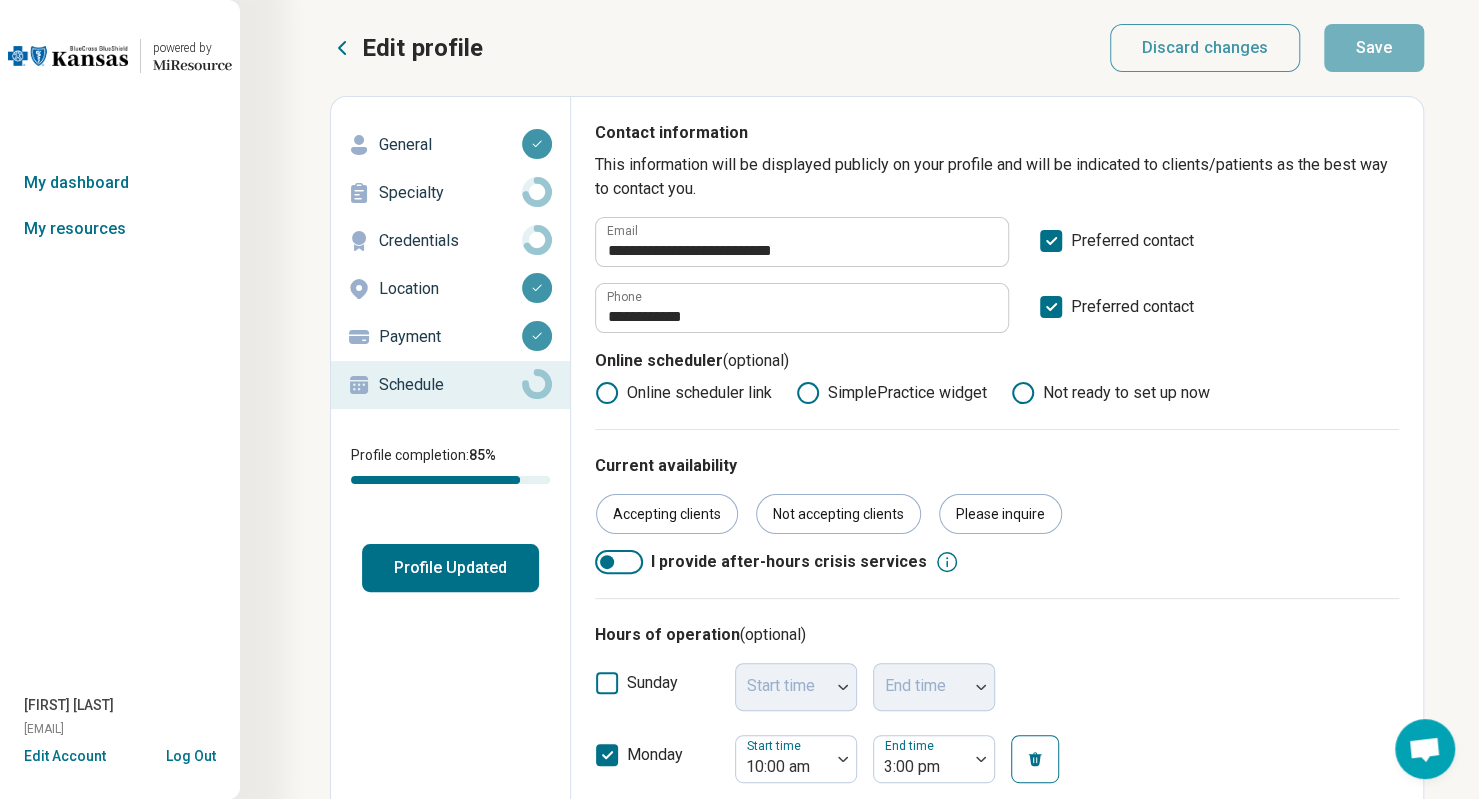 click on "Credentials" at bounding box center (450, 241) 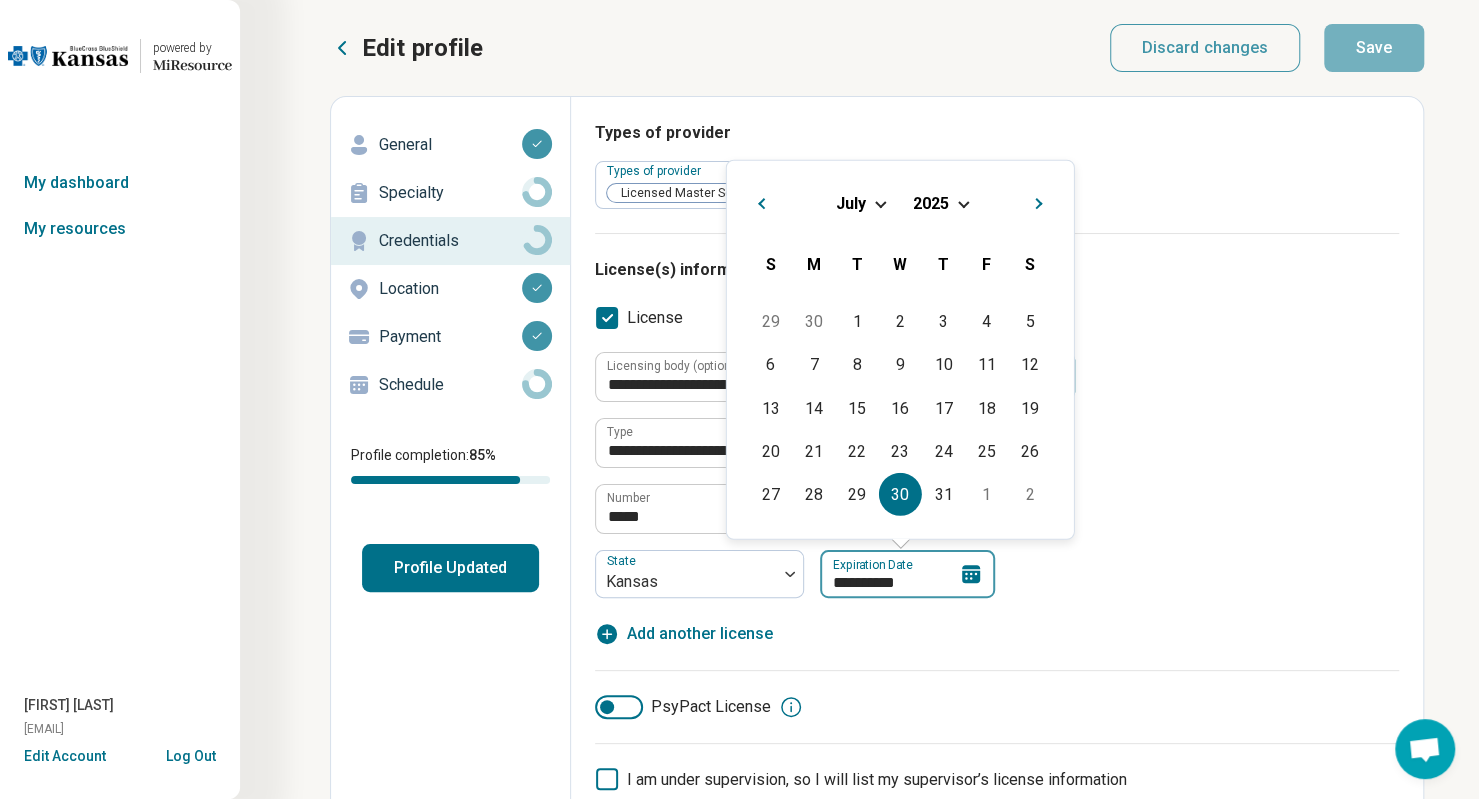 click on "**********" at bounding box center (907, 574) 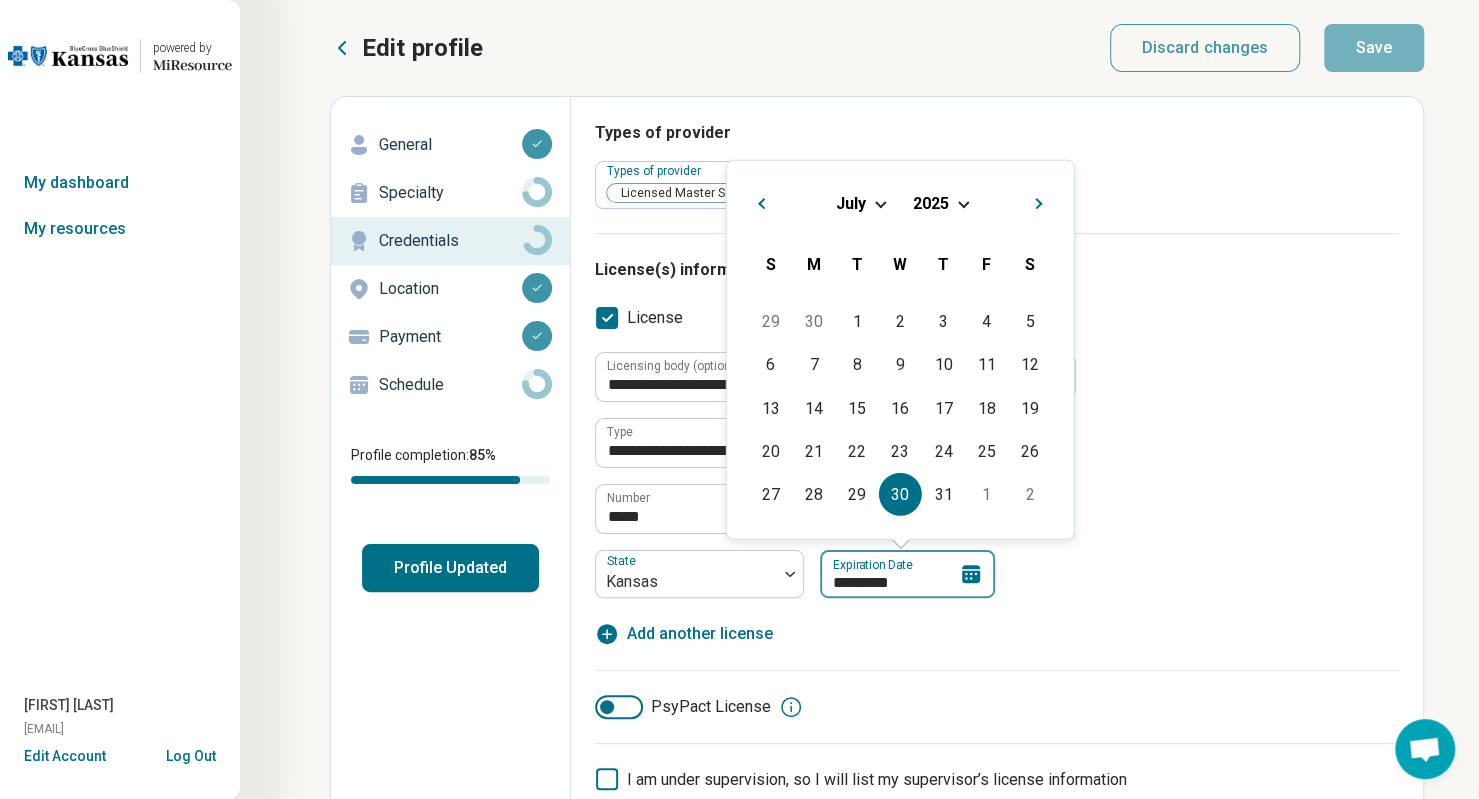type on "*" 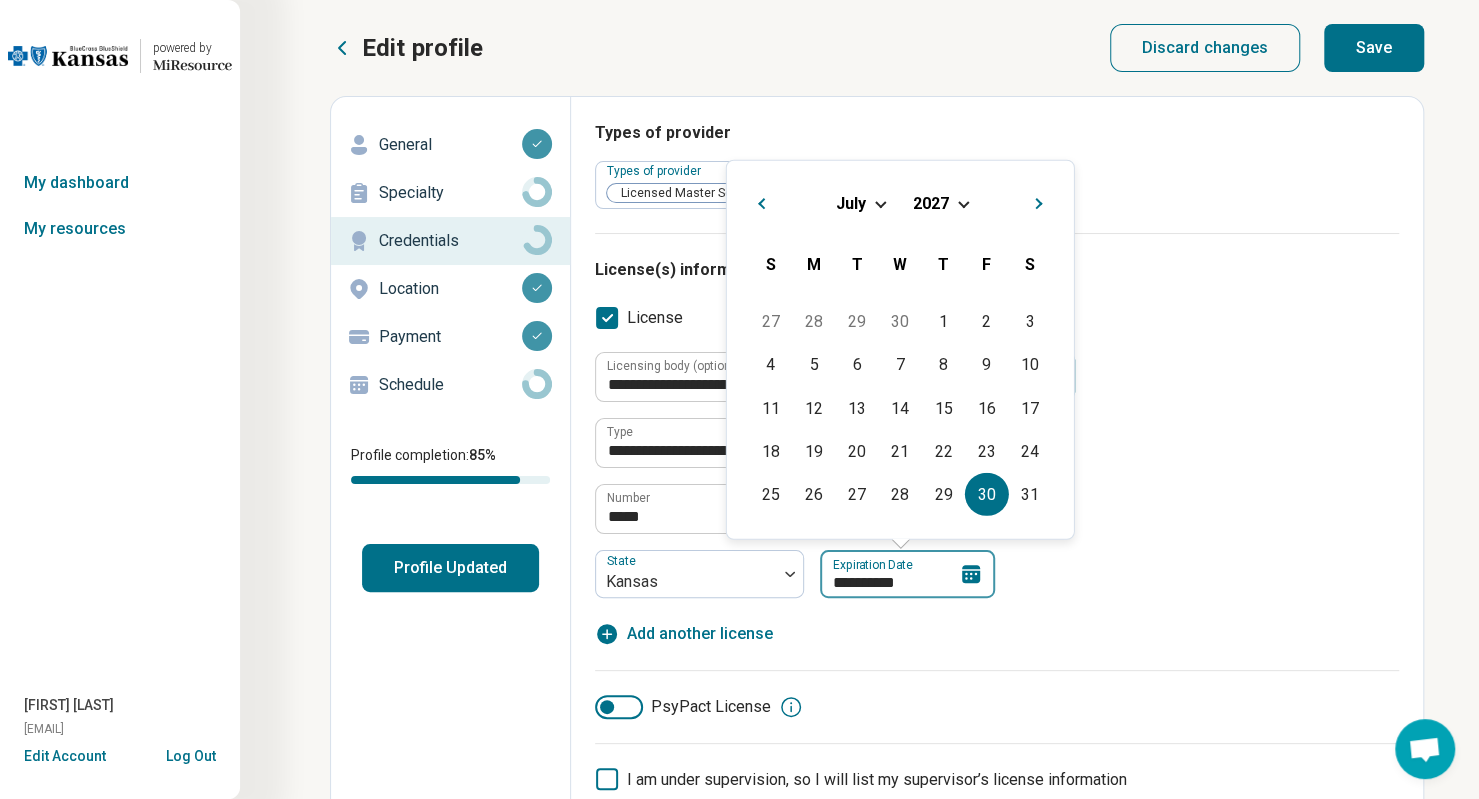 type on "**********" 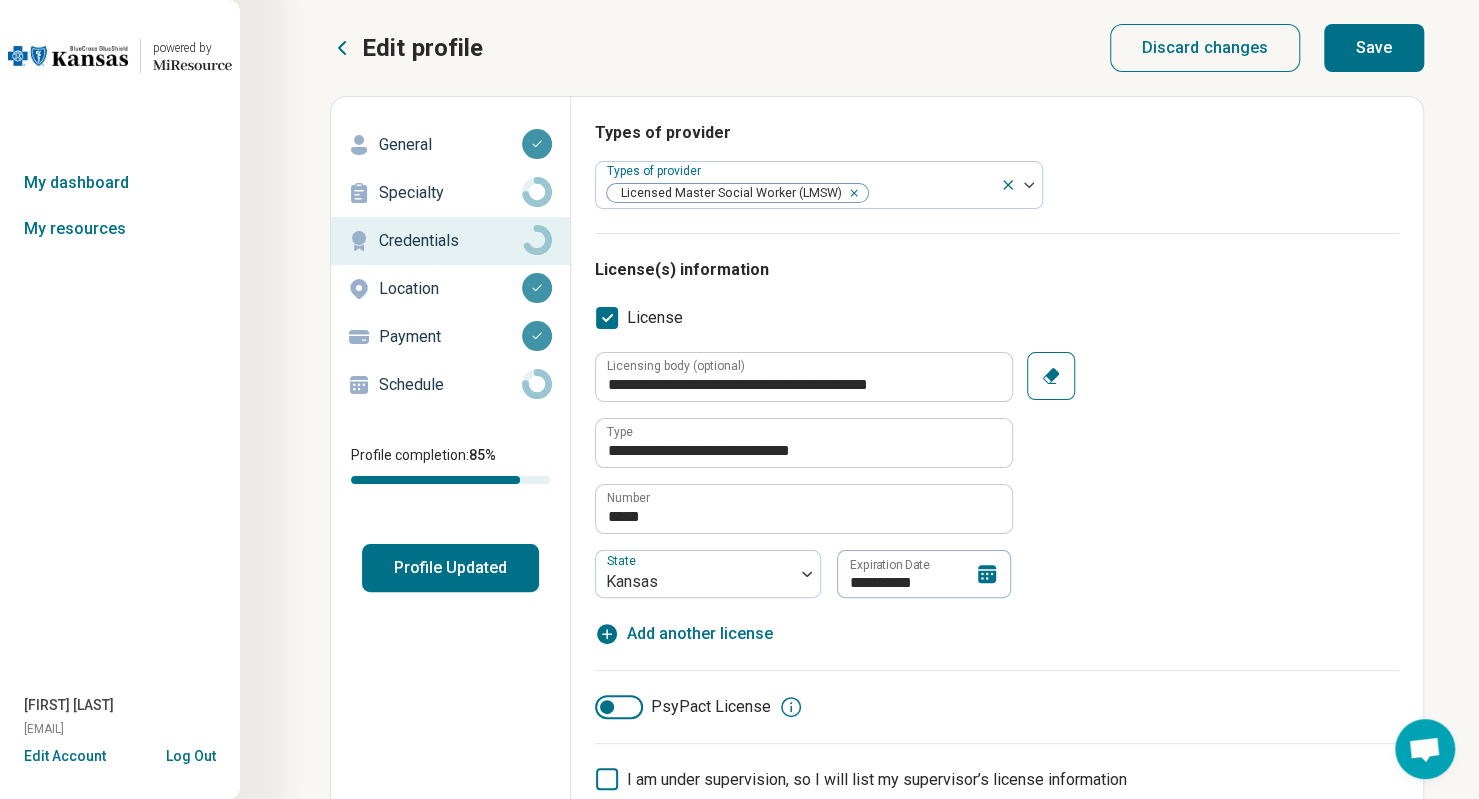 click on "**********" at bounding box center [997, 499] 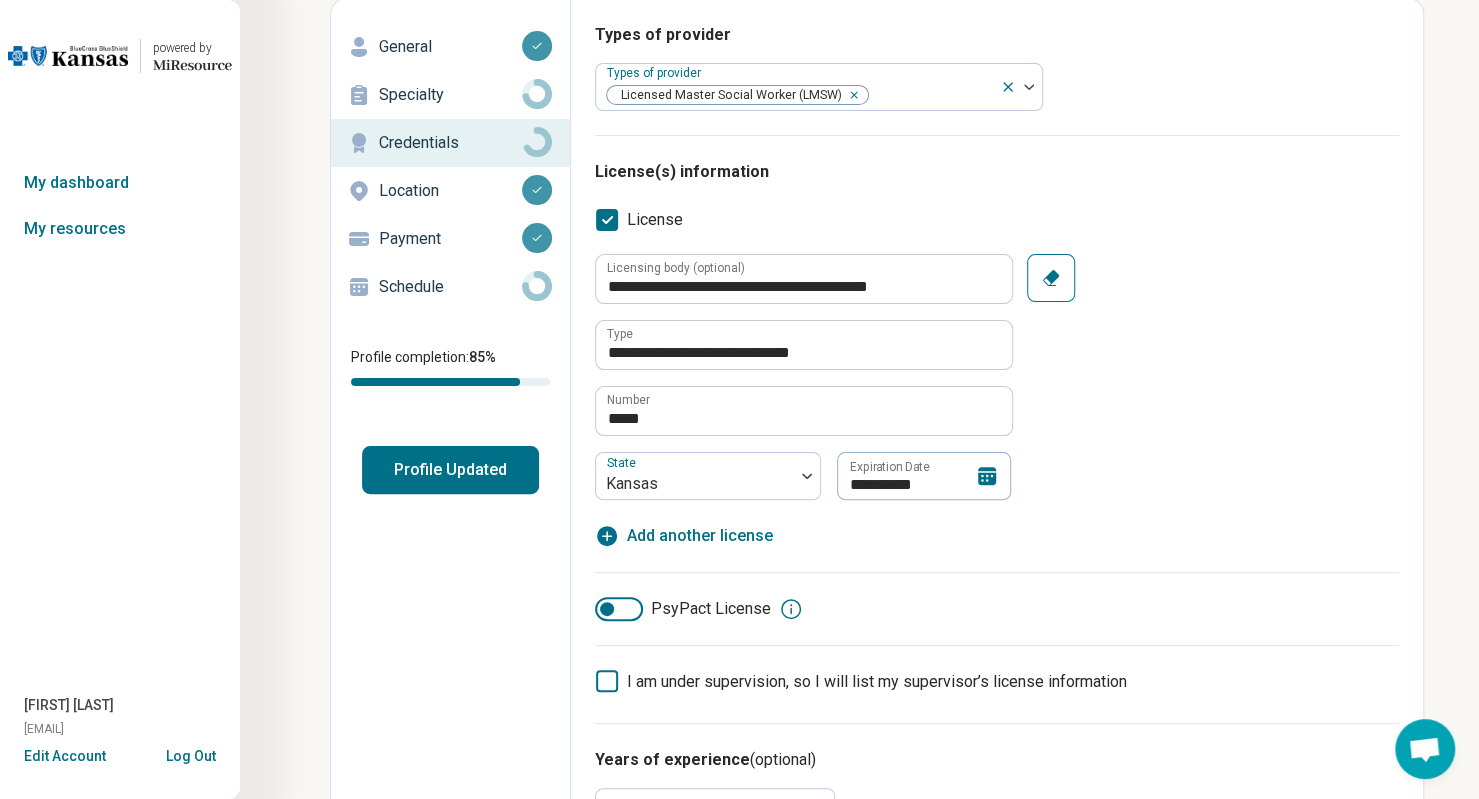 scroll, scrollTop: 400, scrollLeft: 0, axis: vertical 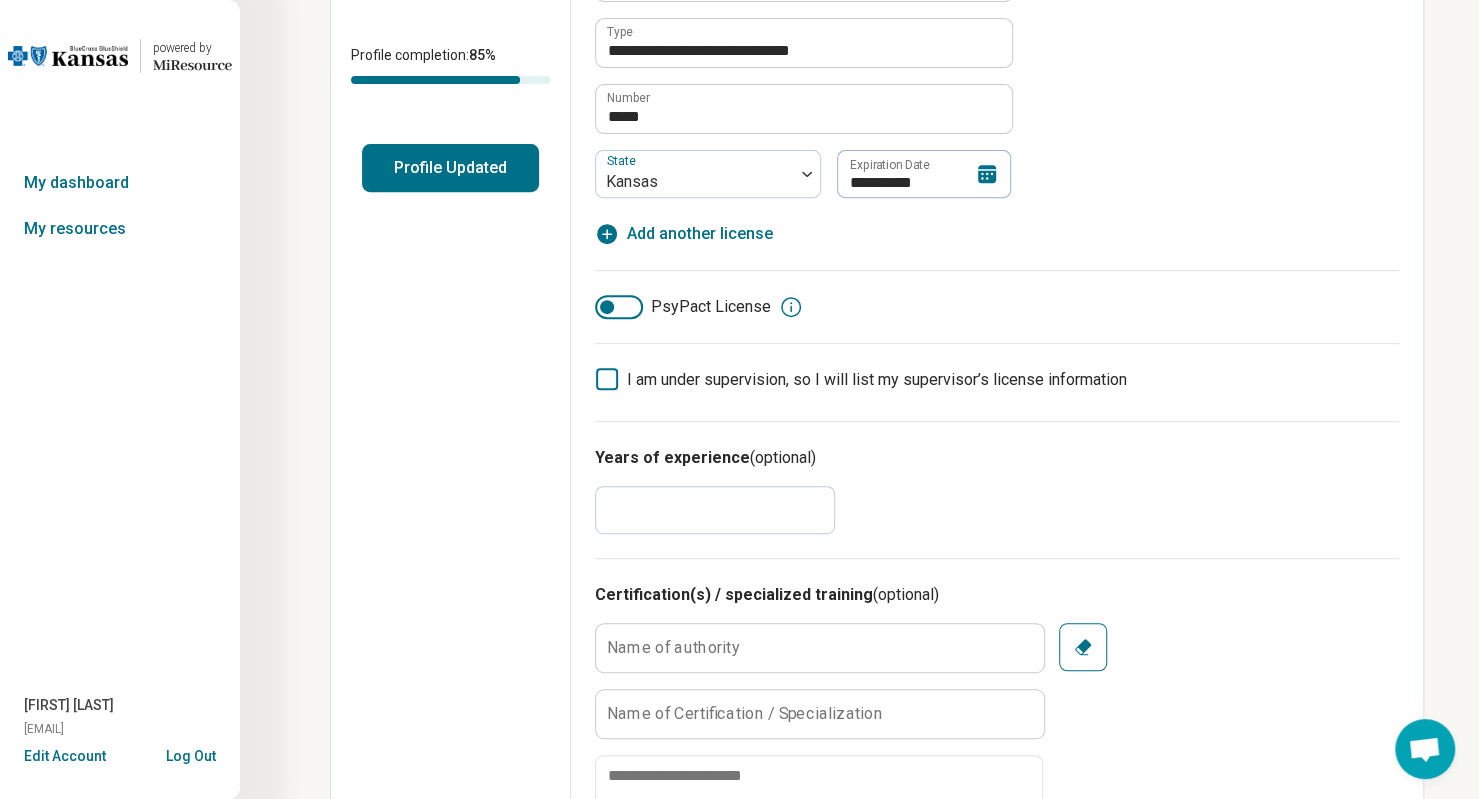 click 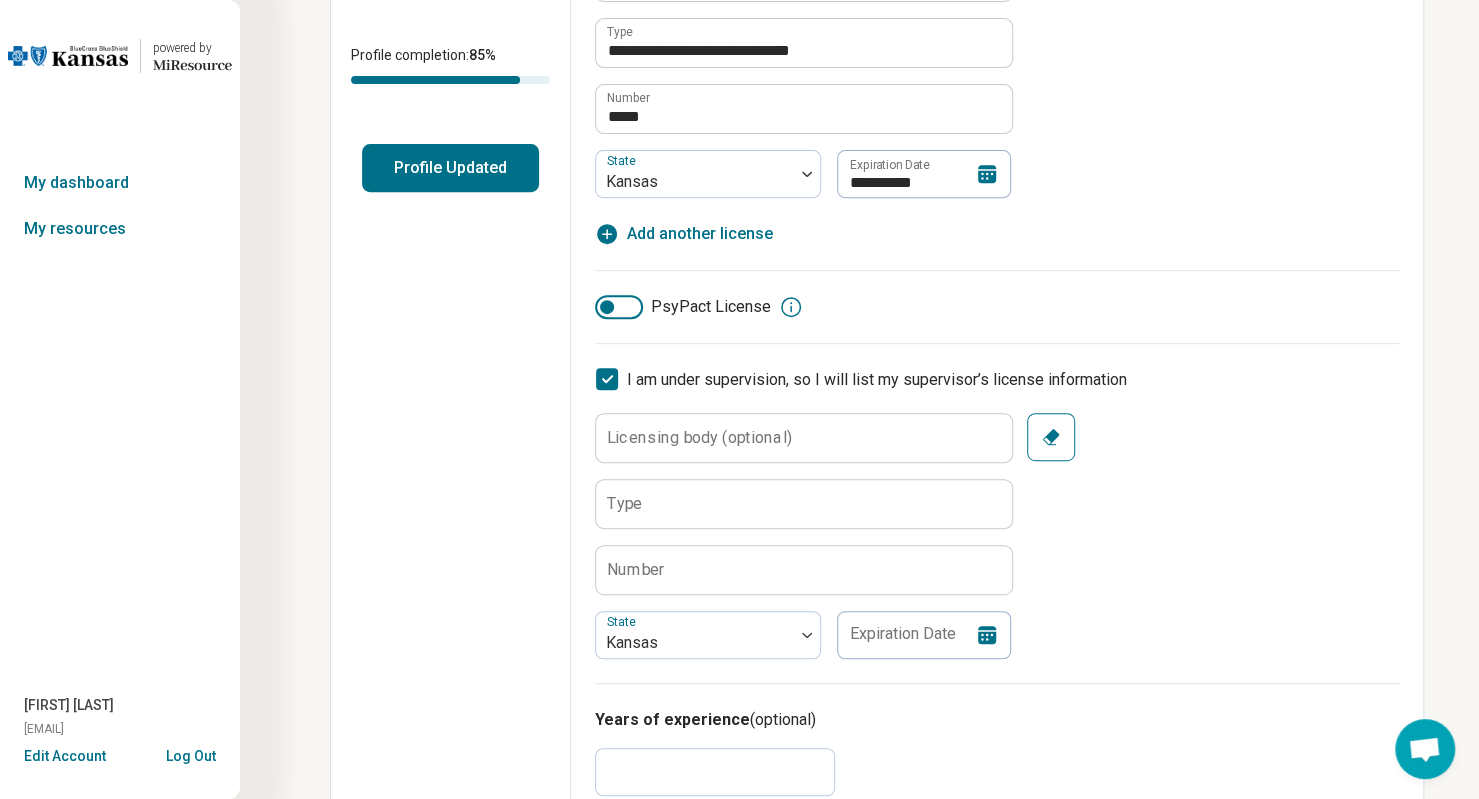 scroll, scrollTop: 10, scrollLeft: 0, axis: vertical 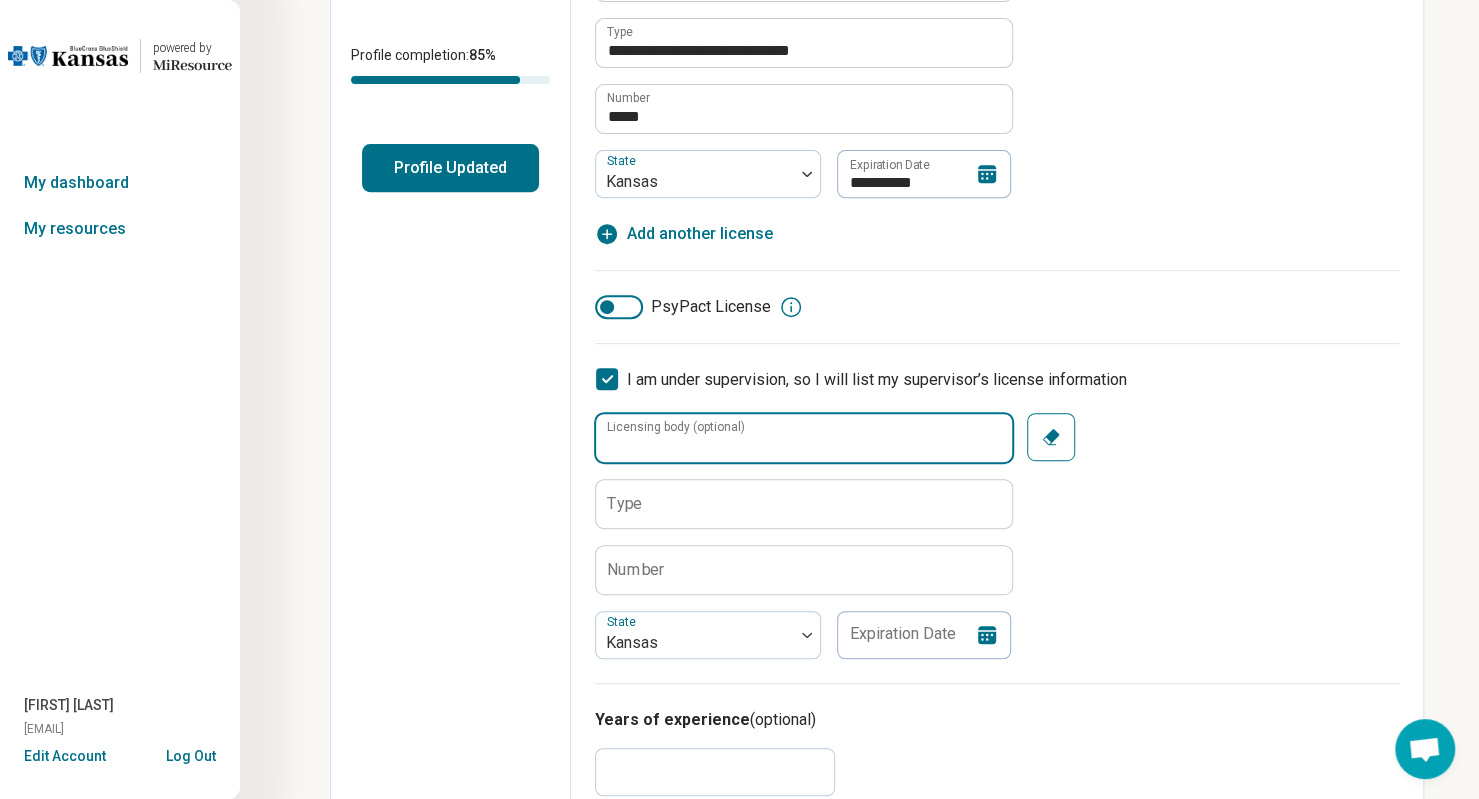 click on "Licensing body (optional)" at bounding box center (804, 438) 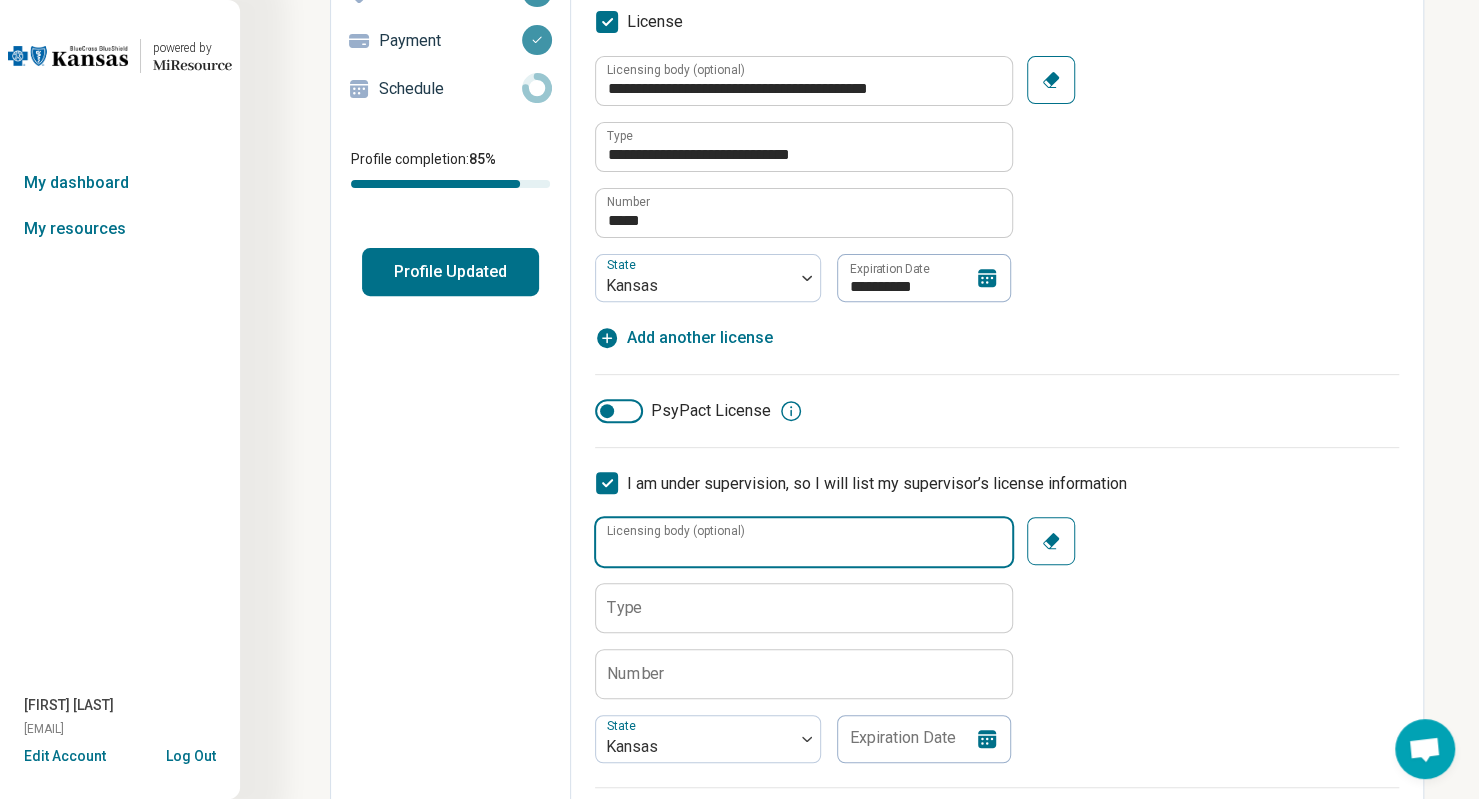 scroll, scrollTop: 200, scrollLeft: 0, axis: vertical 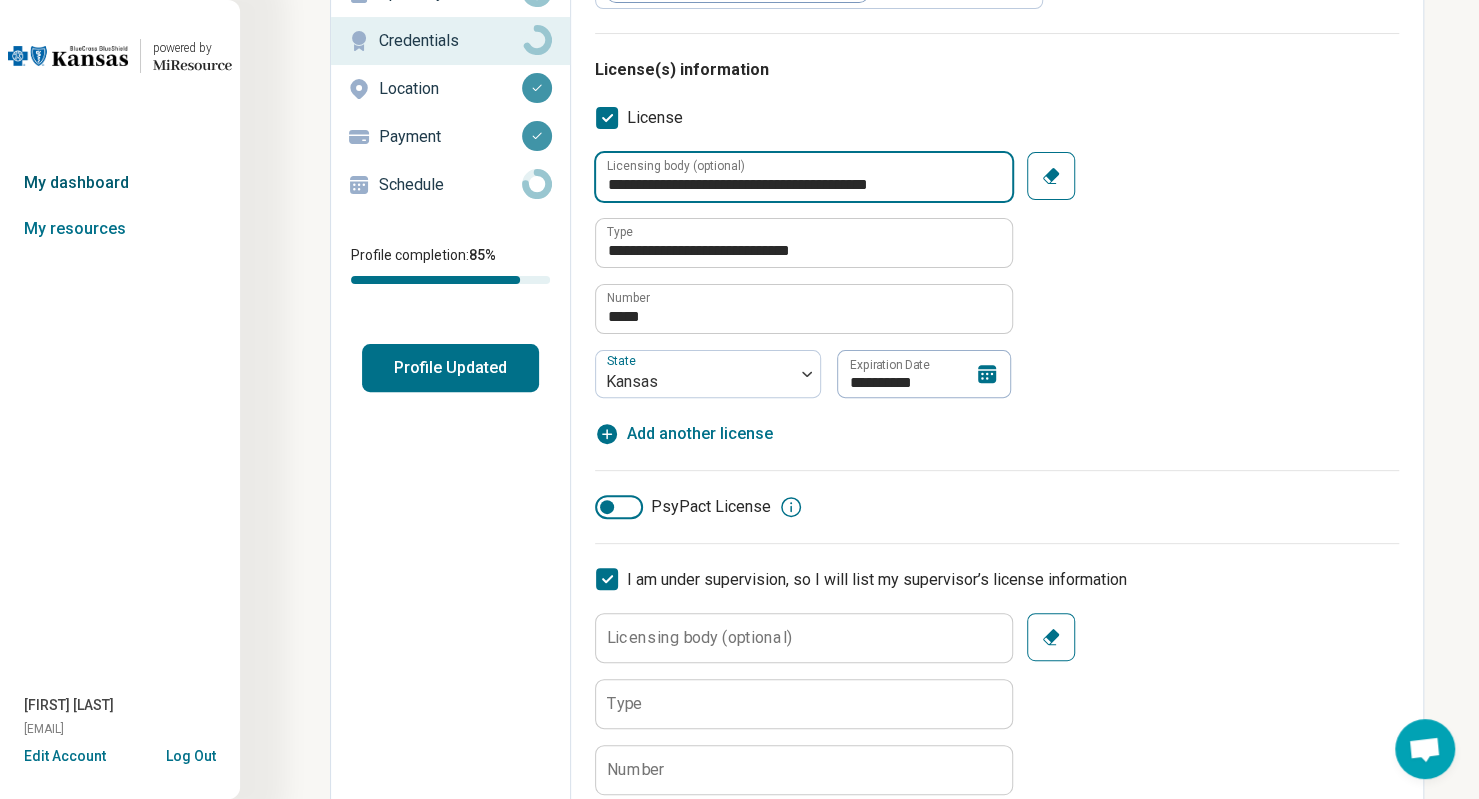 drag, startPoint x: 939, startPoint y: 185, endPoint x: 200, endPoint y: 183, distance: 739.0027 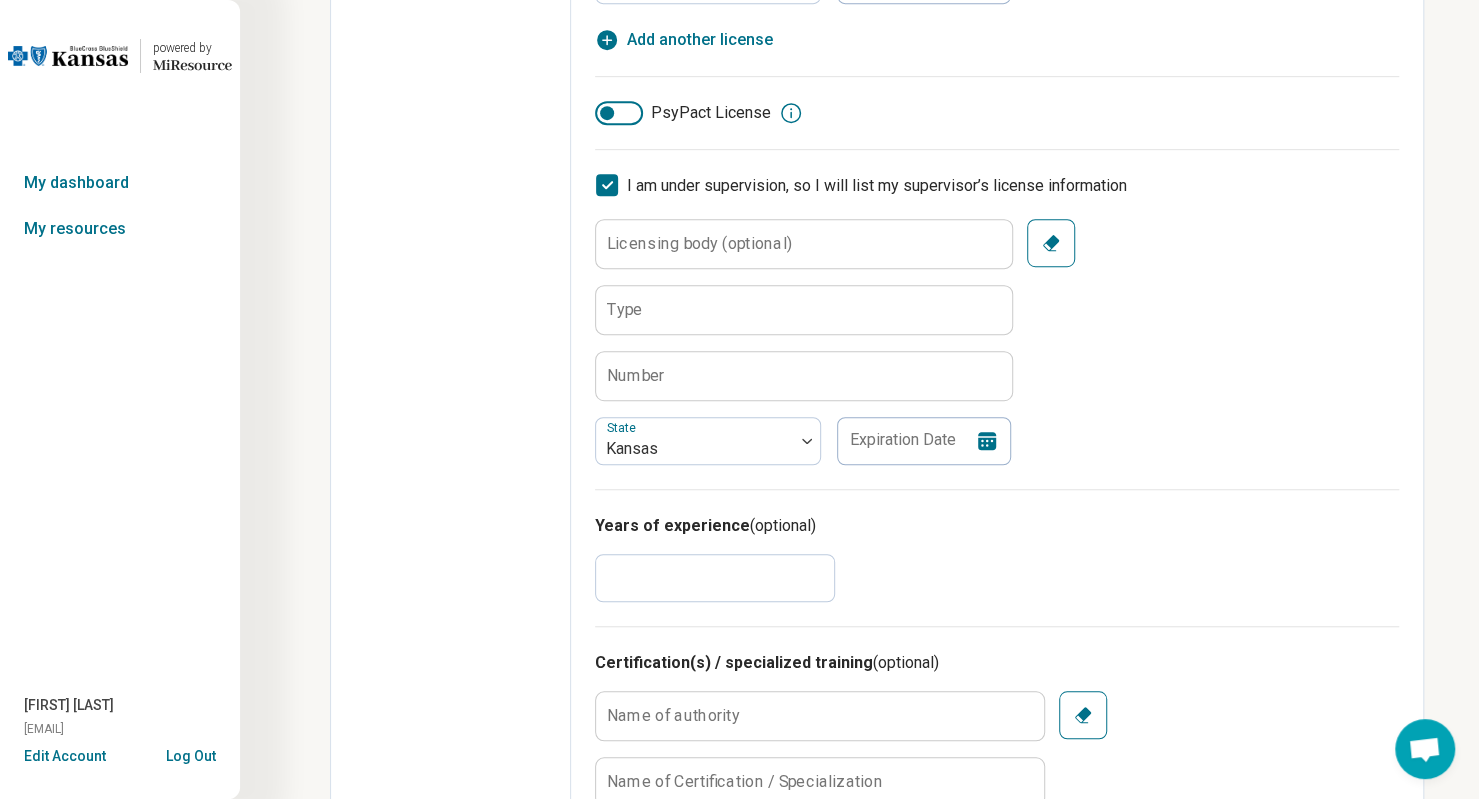 scroll, scrollTop: 600, scrollLeft: 0, axis: vertical 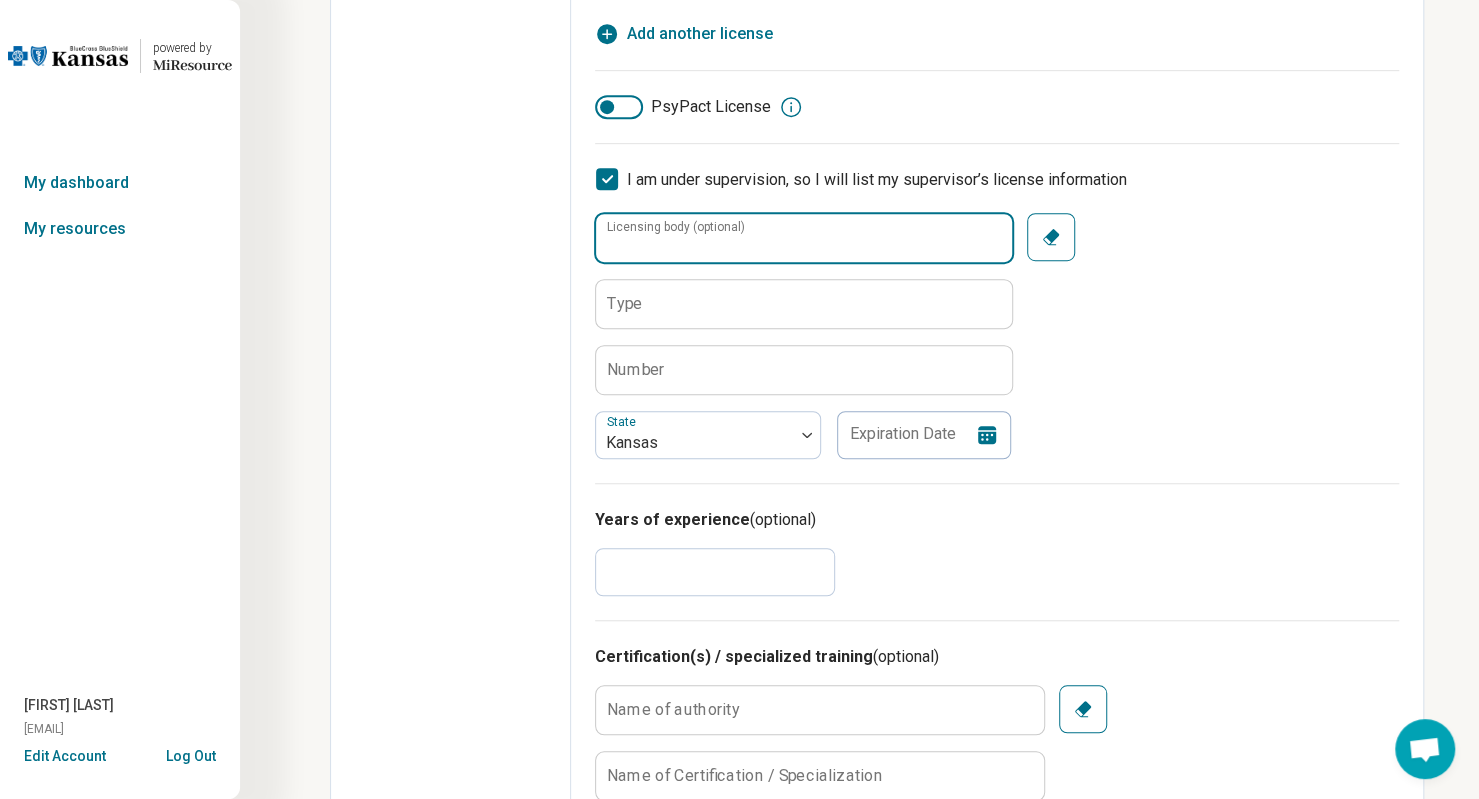 click on "Licensing body (optional)" at bounding box center [804, 238] 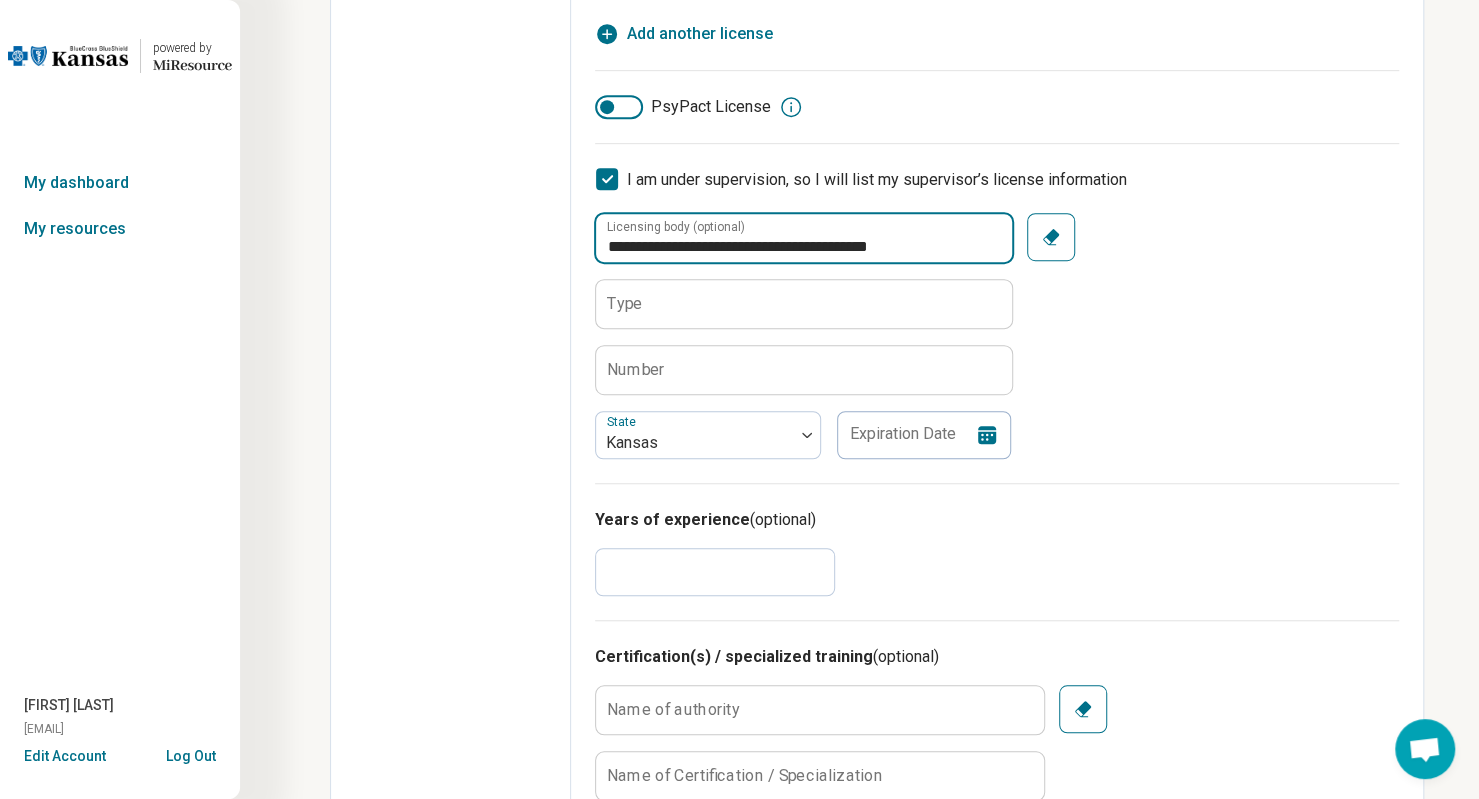 type on "**********" 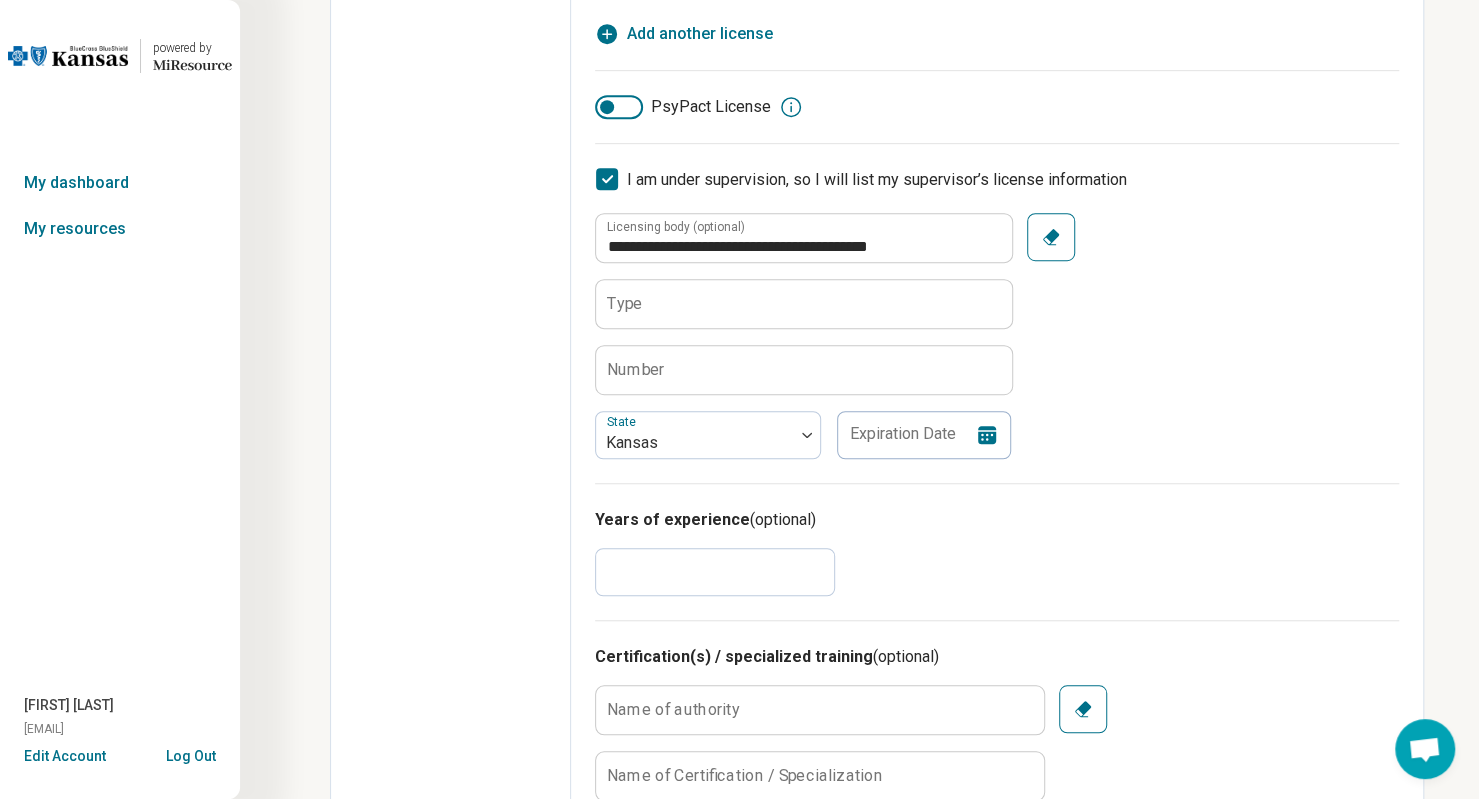 click on "Type" at bounding box center [624, 303] 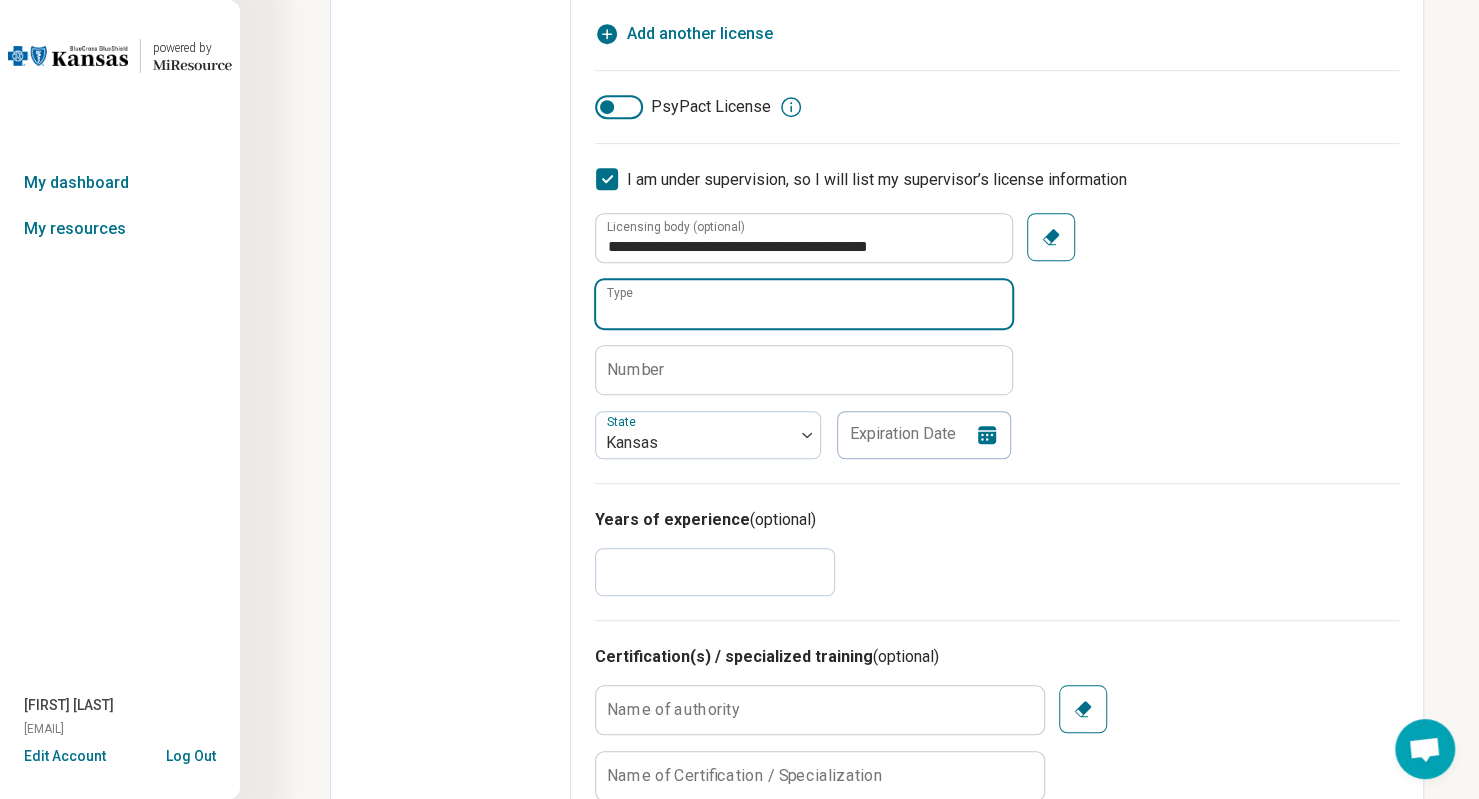 click on "Type" at bounding box center (804, 304) 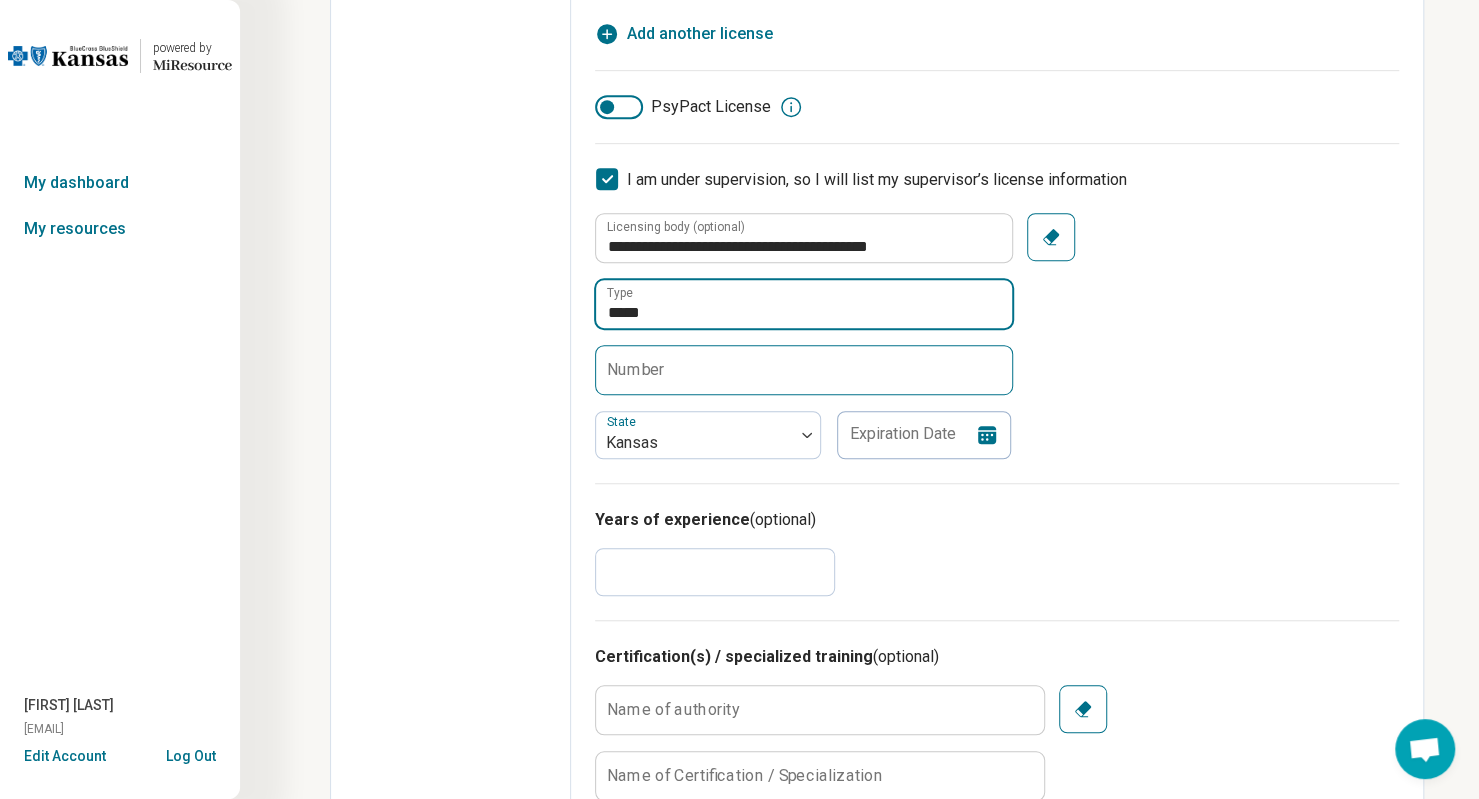 type on "*****" 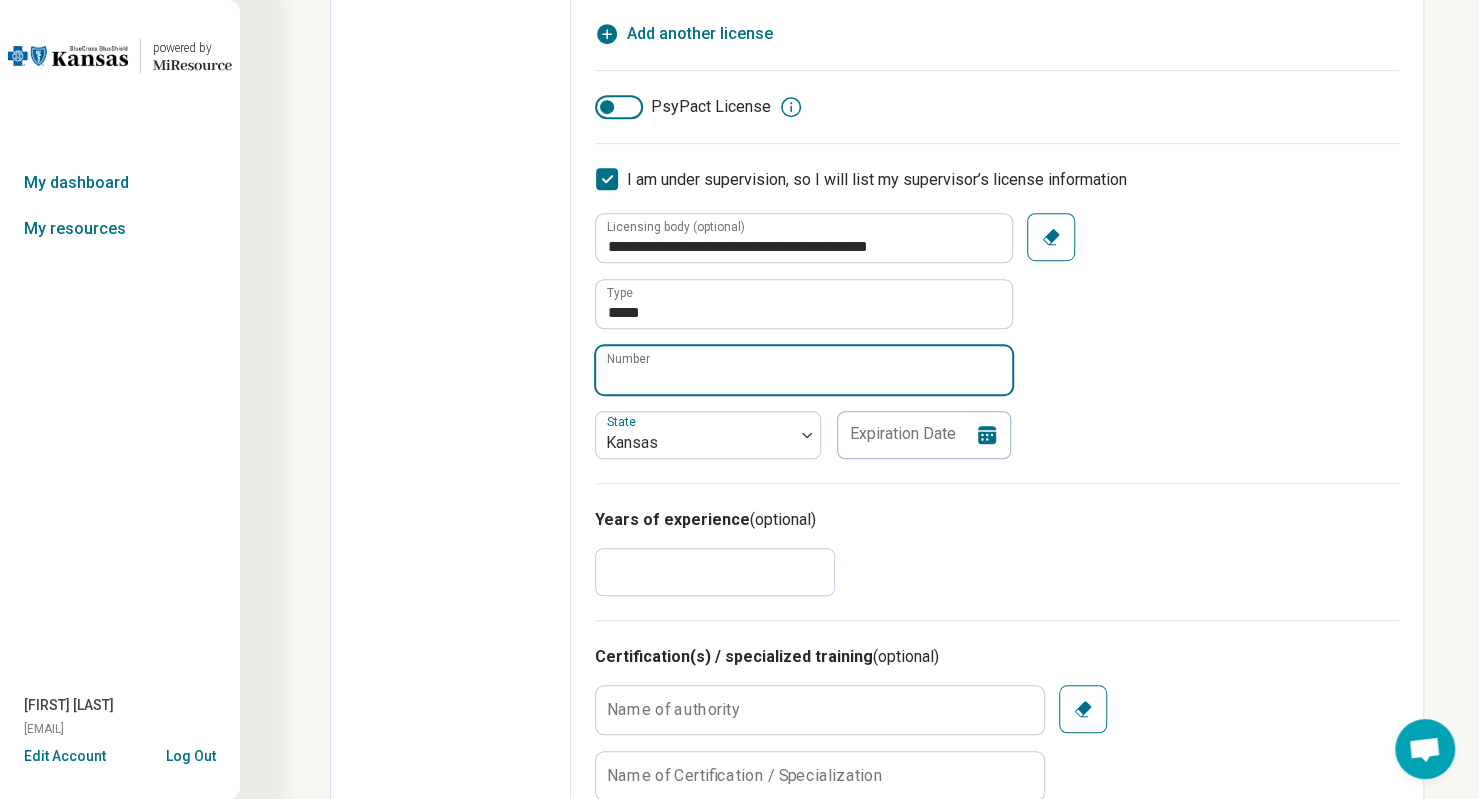 click on "Number" at bounding box center (804, 370) 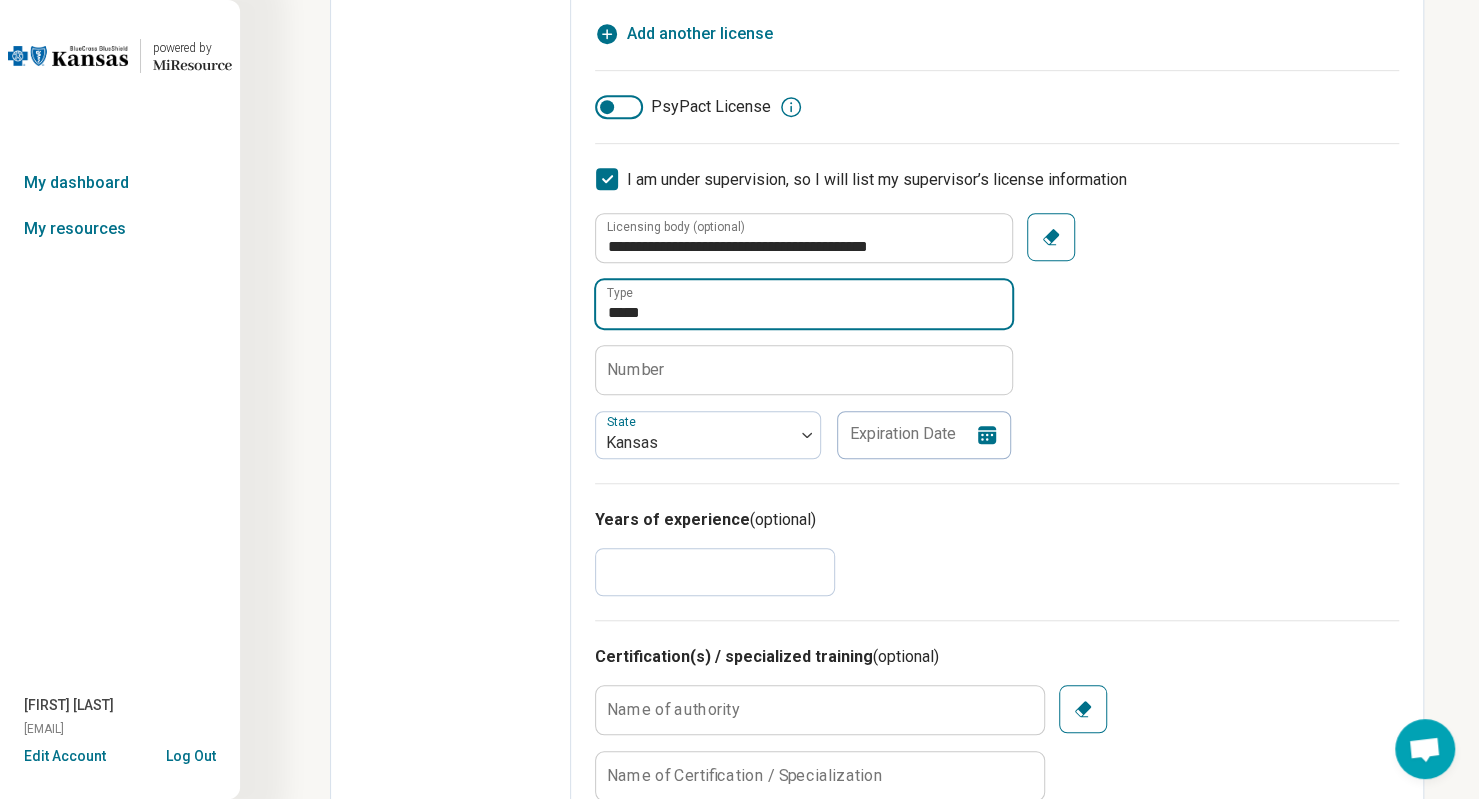 drag, startPoint x: 719, startPoint y: 308, endPoint x: 346, endPoint y: 312, distance: 373.02145 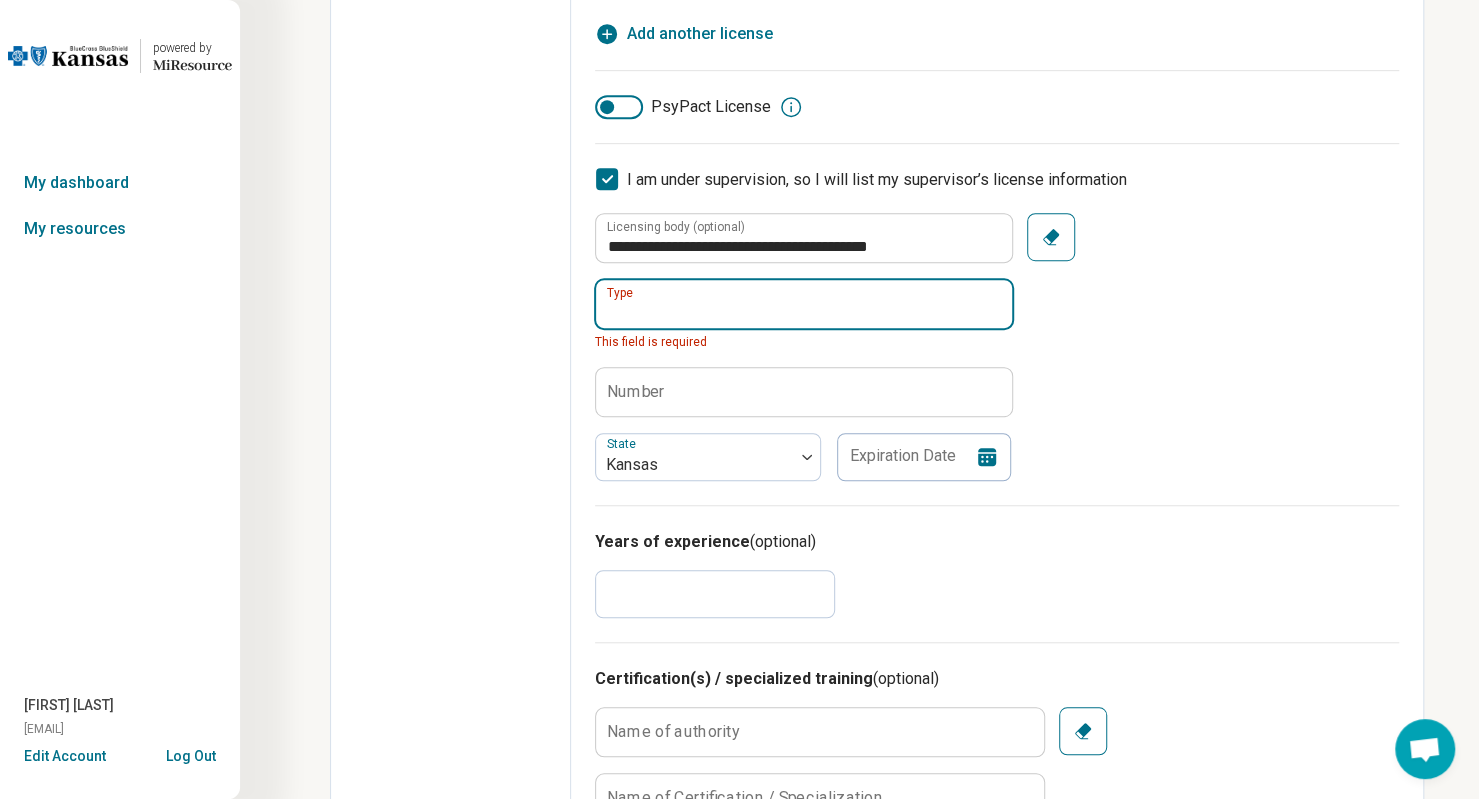 paste on "**********" 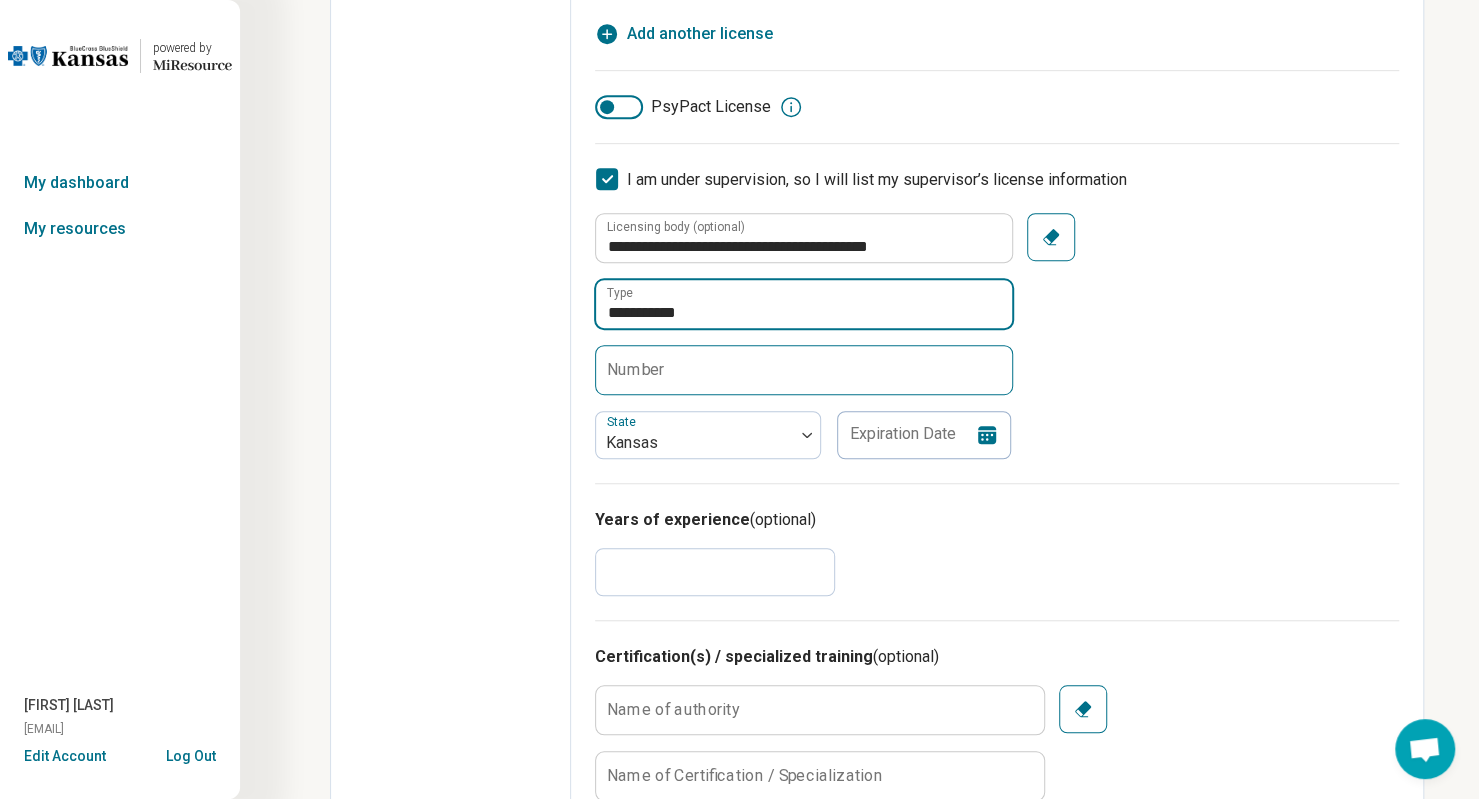 type on "**********" 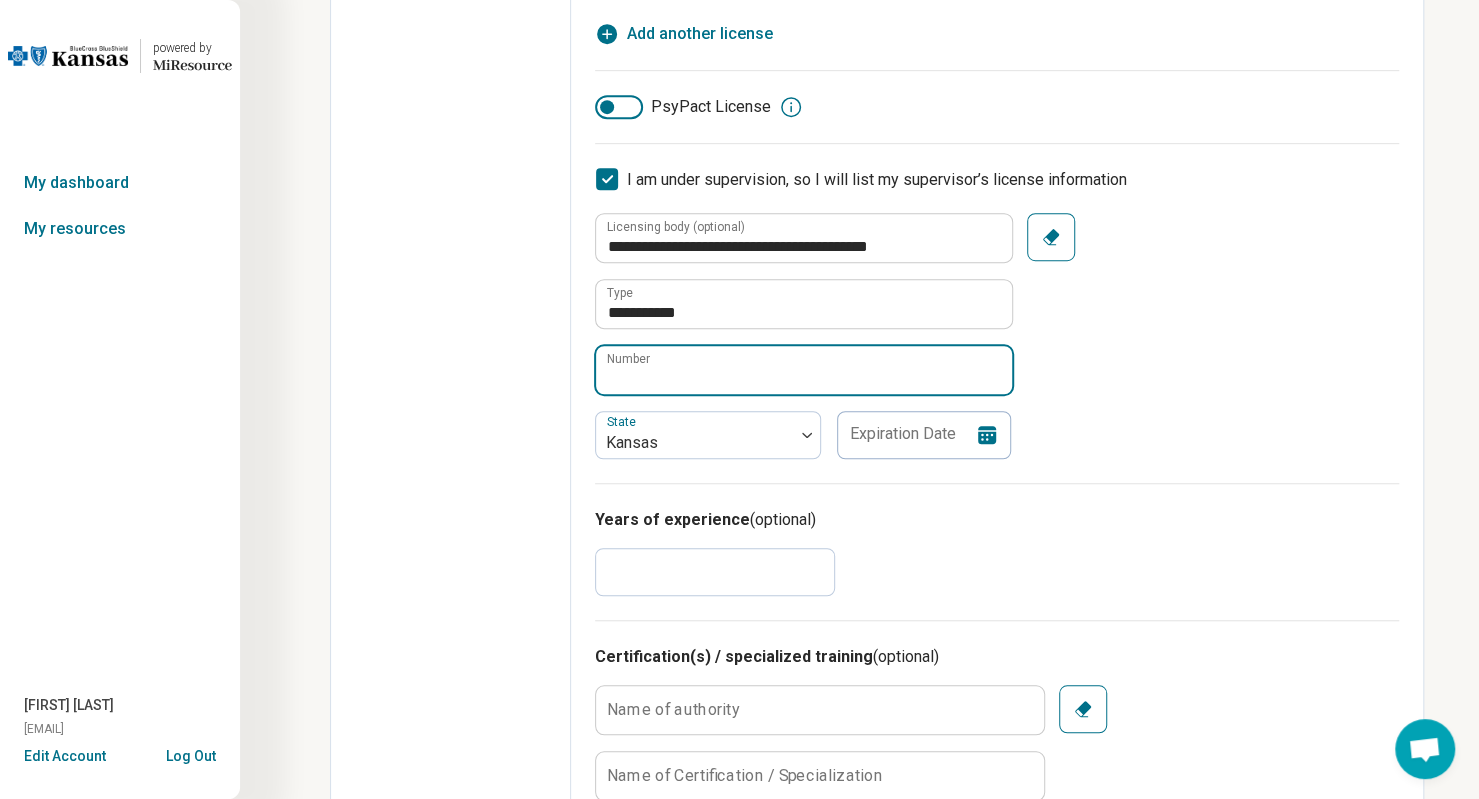 click on "Number" at bounding box center (804, 370) 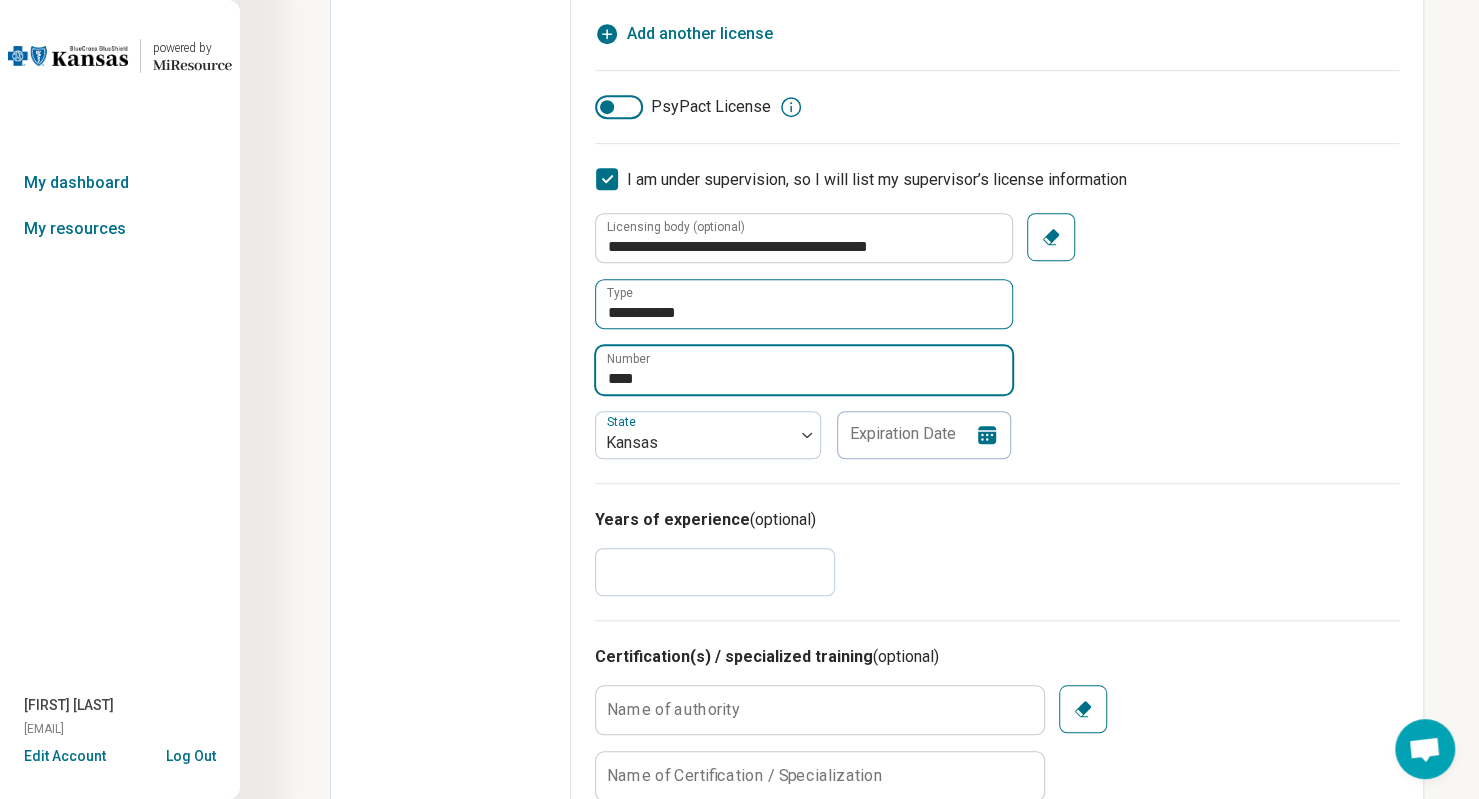 type on "****" 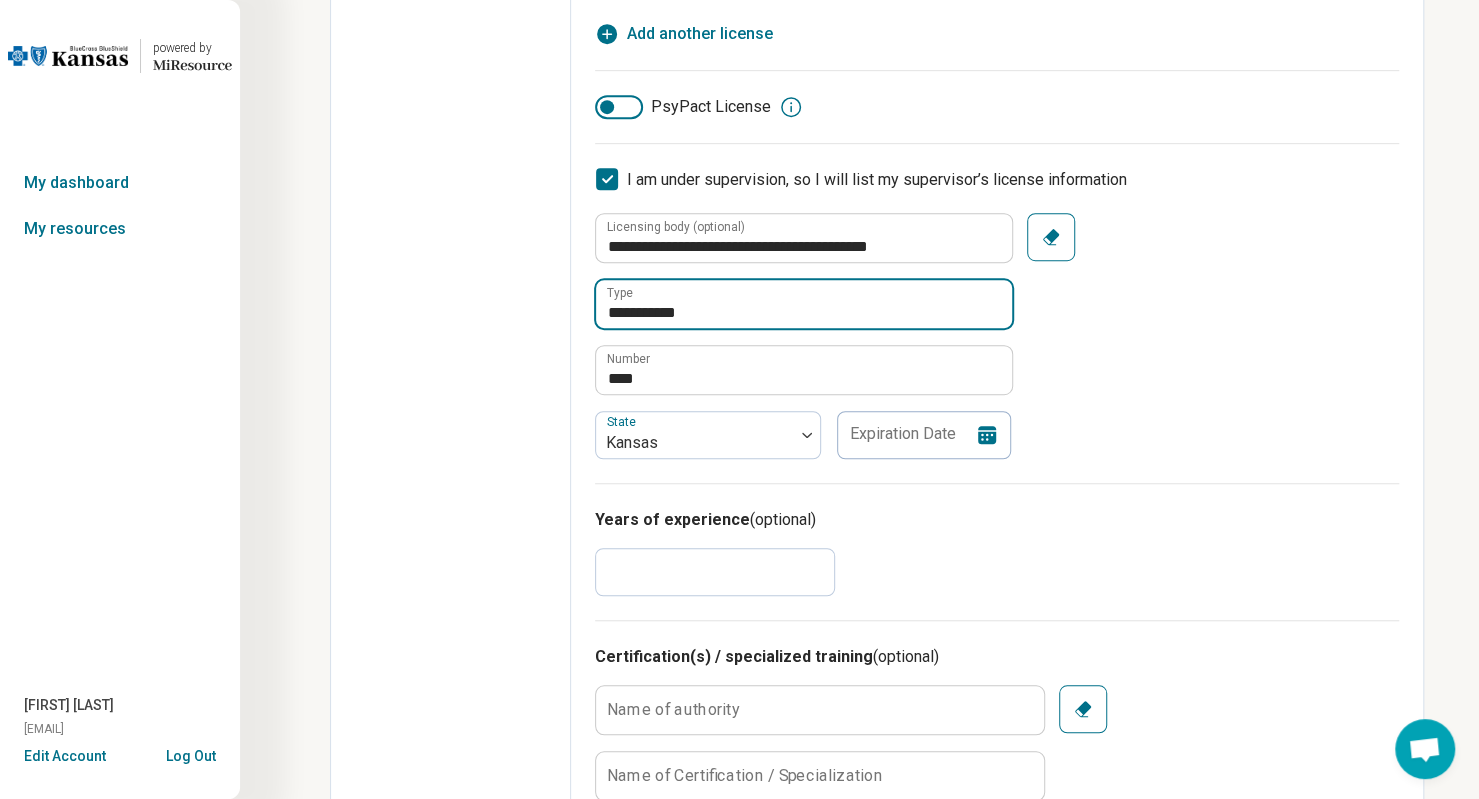 drag, startPoint x: 713, startPoint y: 316, endPoint x: 722, endPoint y: 323, distance: 11.401754 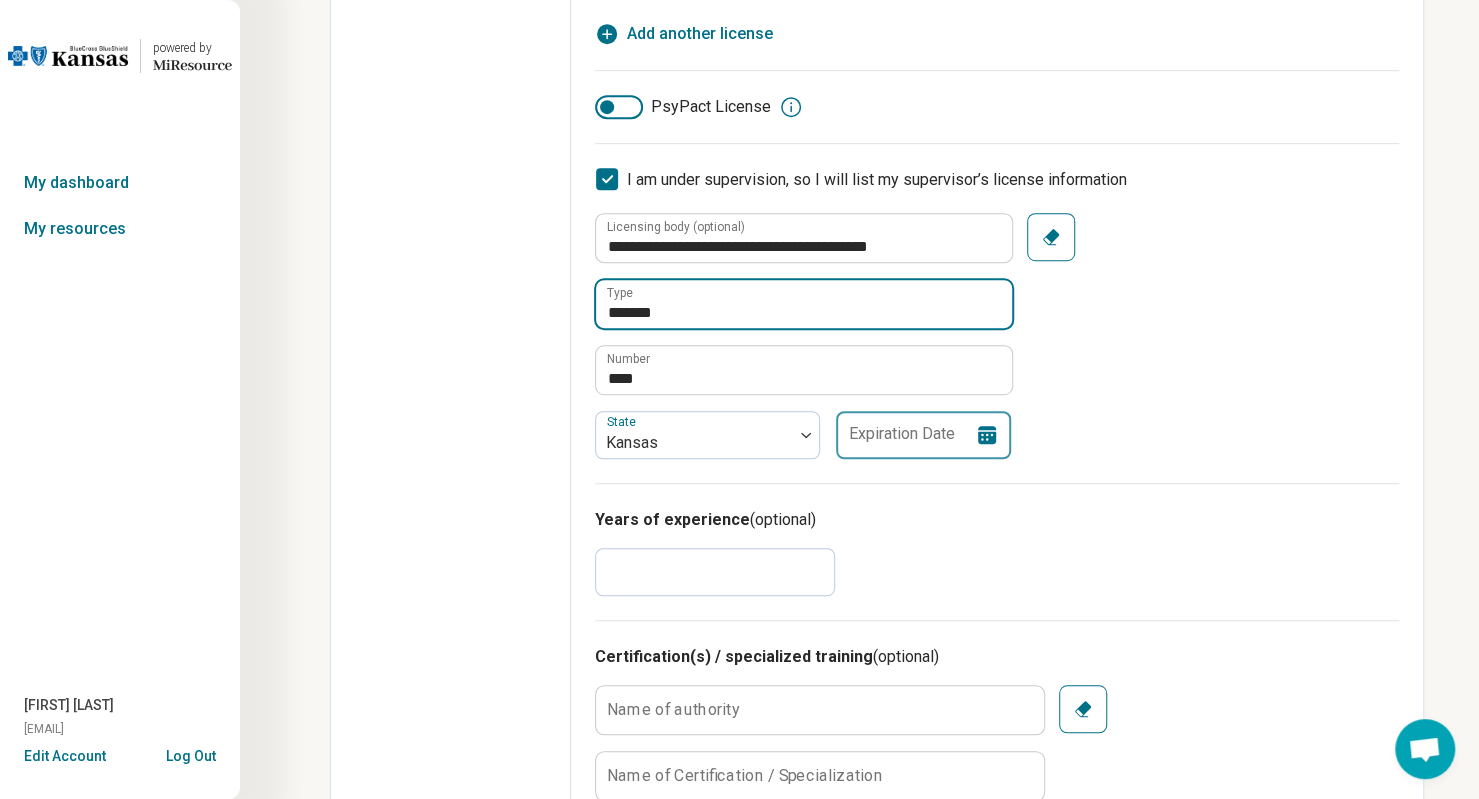 type on "*****" 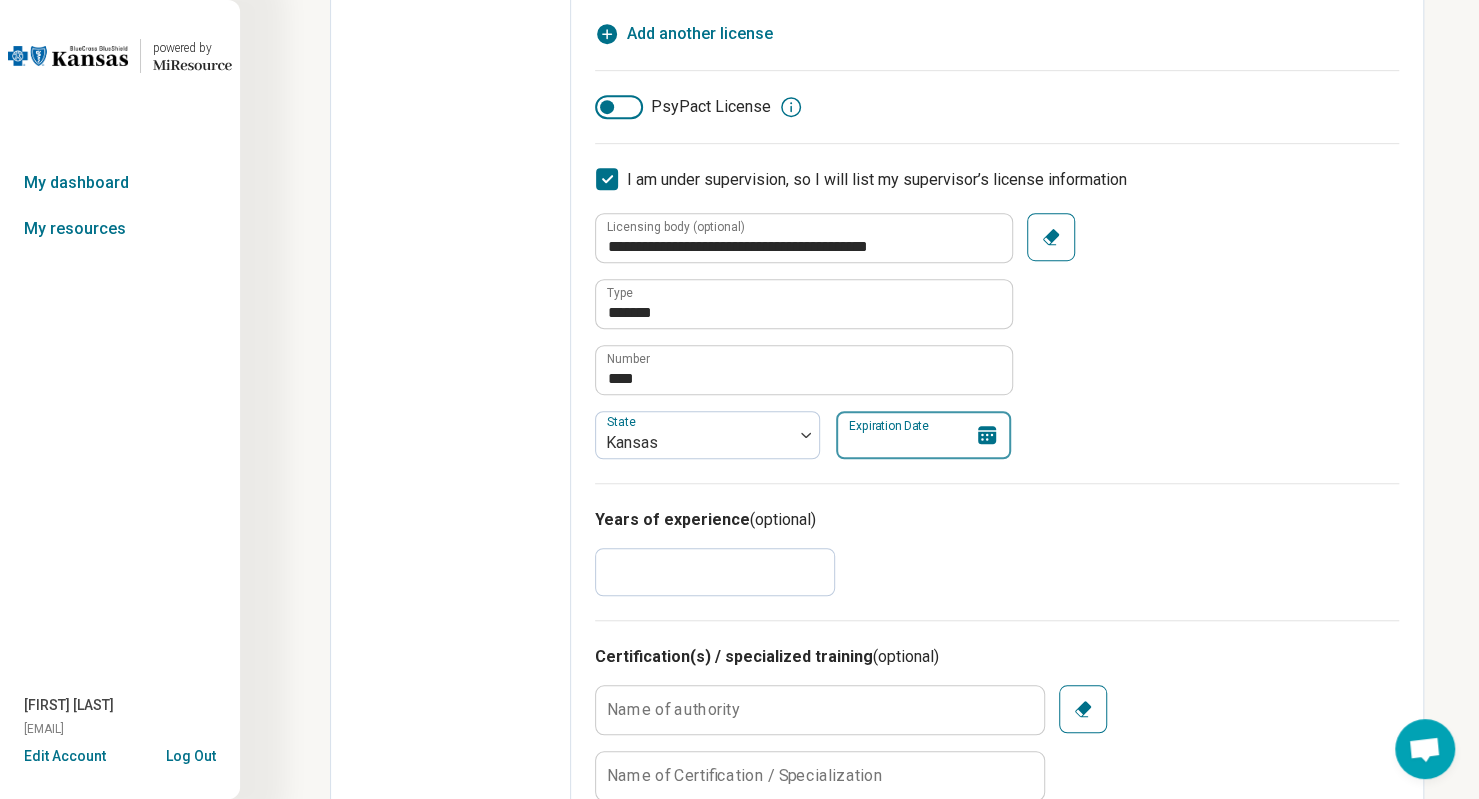 click on "Expiration Date" at bounding box center [923, 435] 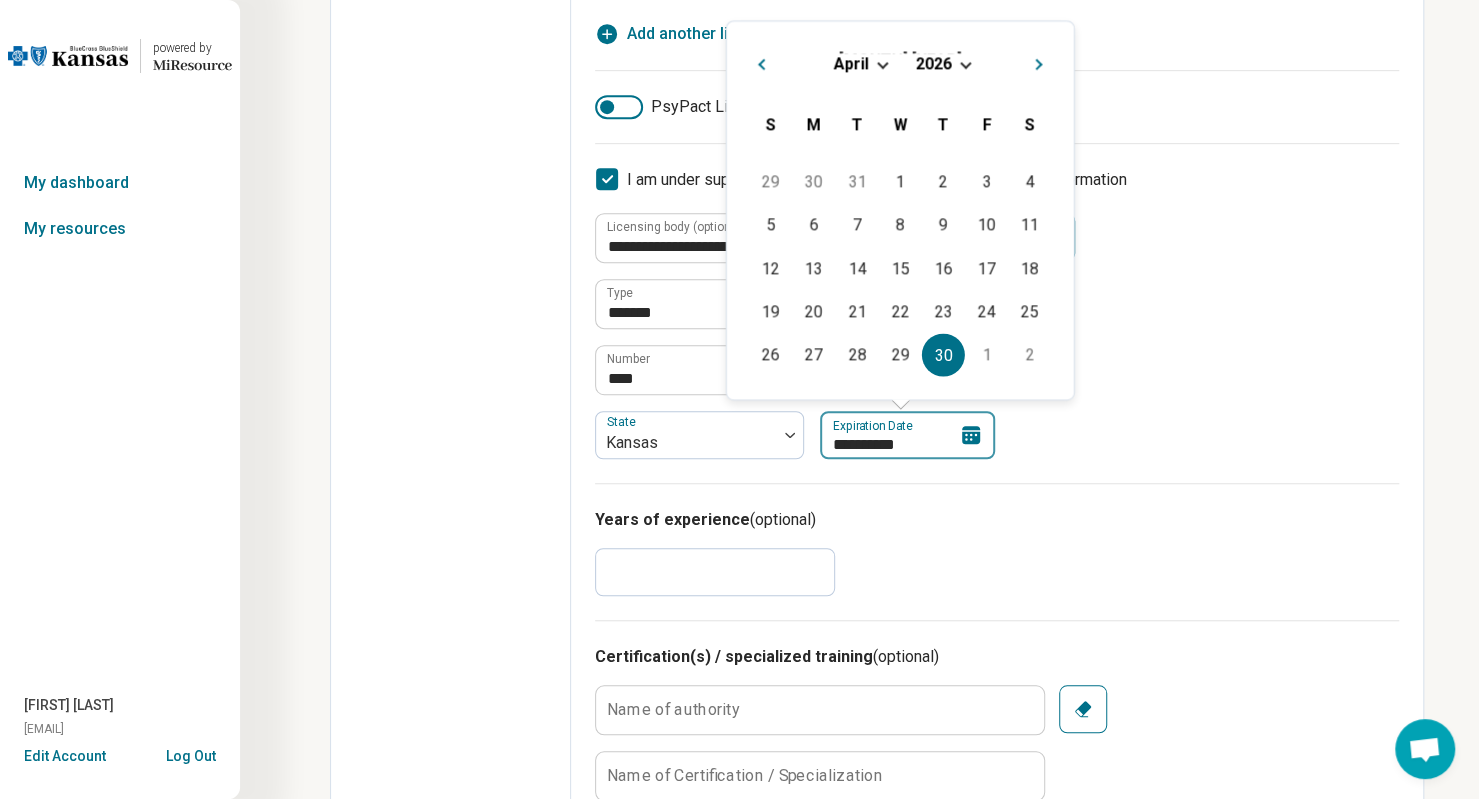 type on "**********" 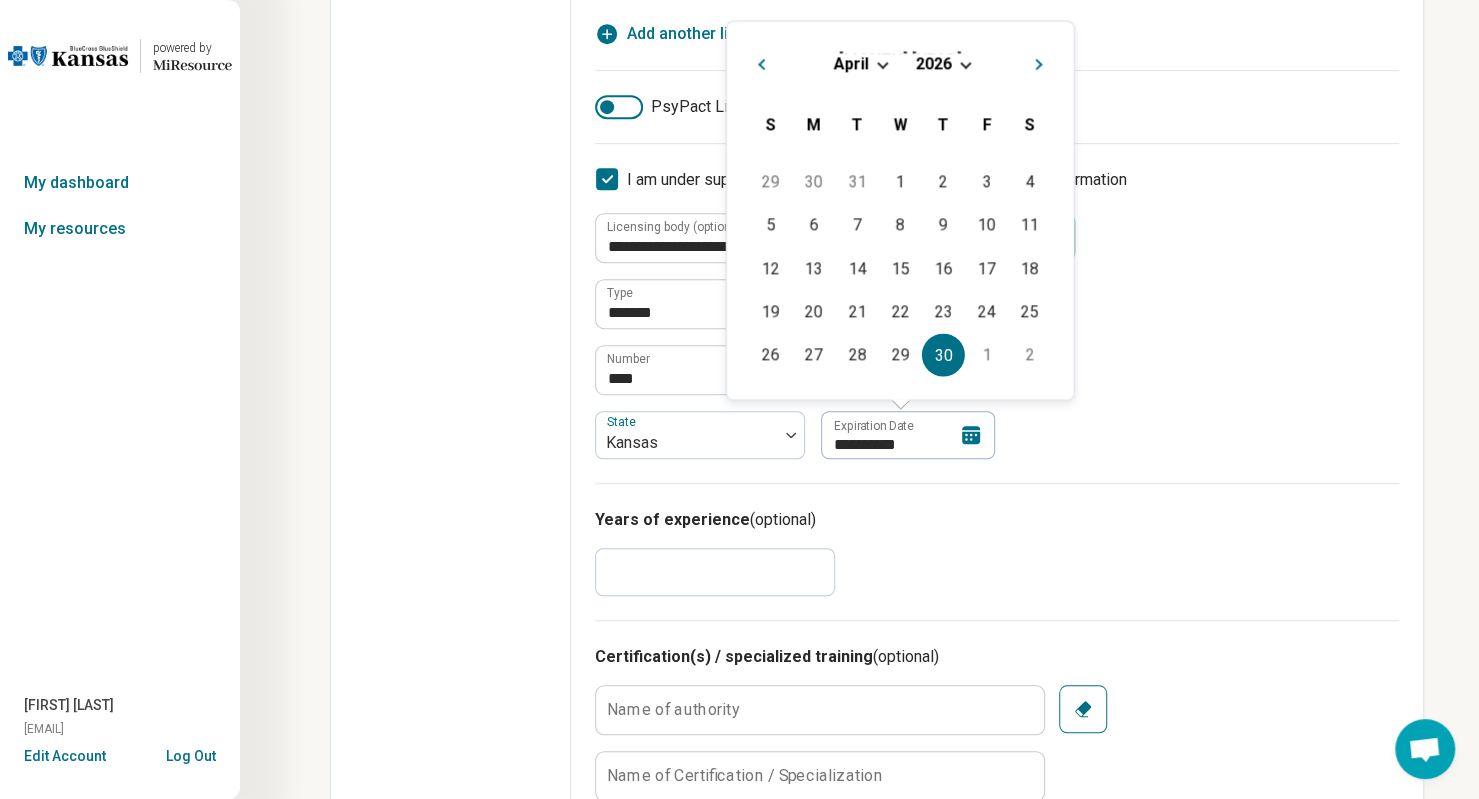 click on "Years of experience  (optional) **" at bounding box center [997, 551] 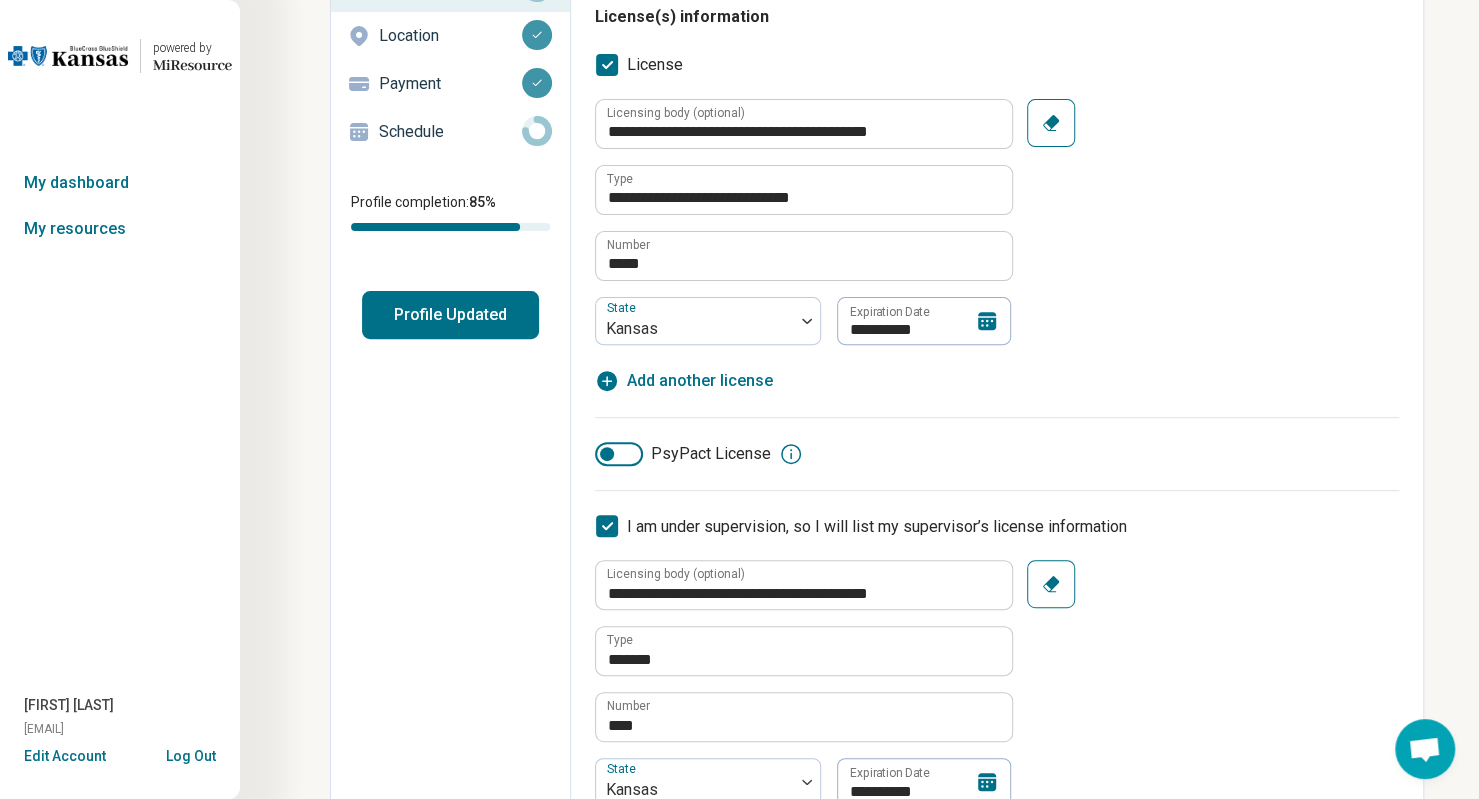scroll, scrollTop: 0, scrollLeft: 0, axis: both 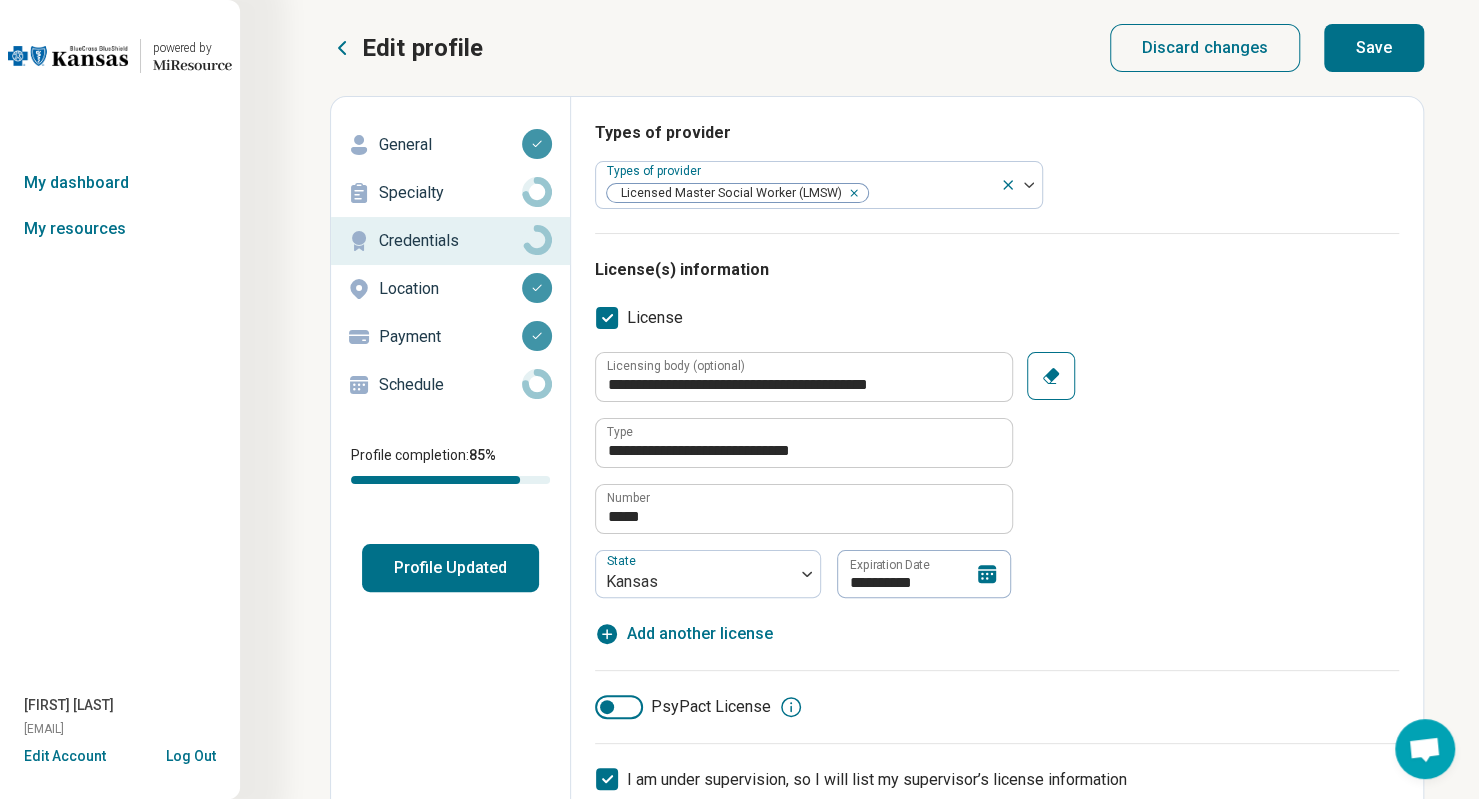 click on "Save" at bounding box center [1374, 48] 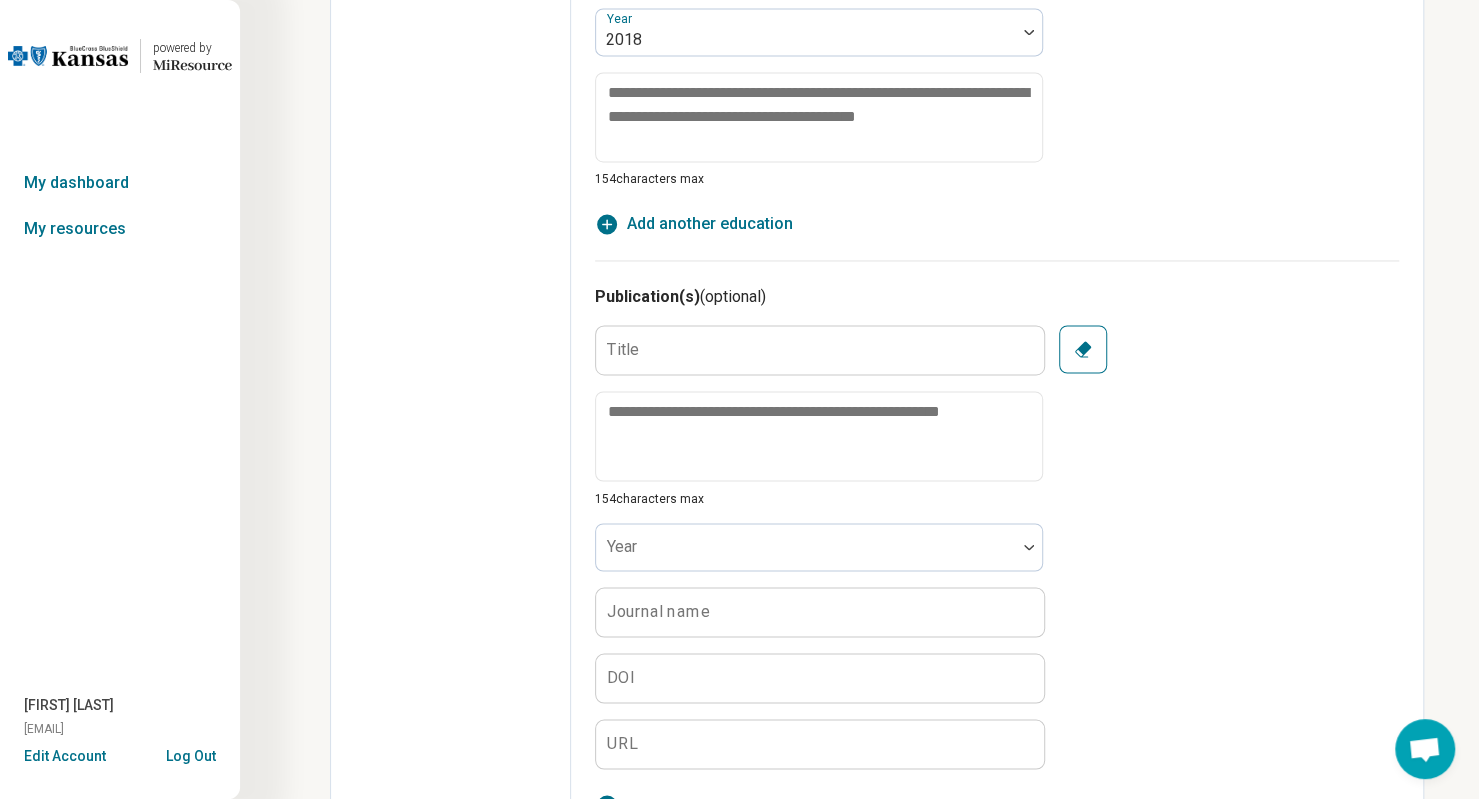 scroll, scrollTop: 1800, scrollLeft: 0, axis: vertical 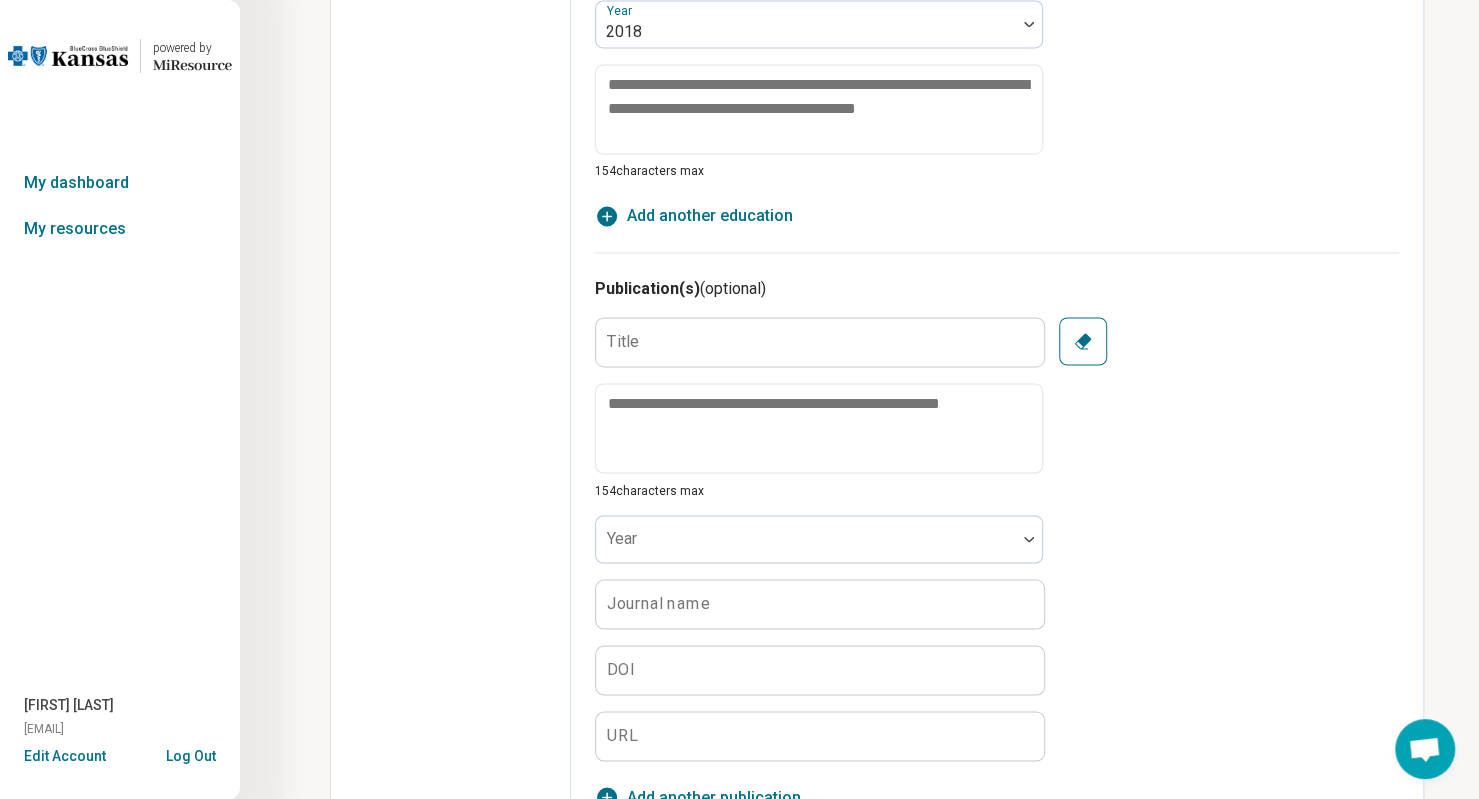 click 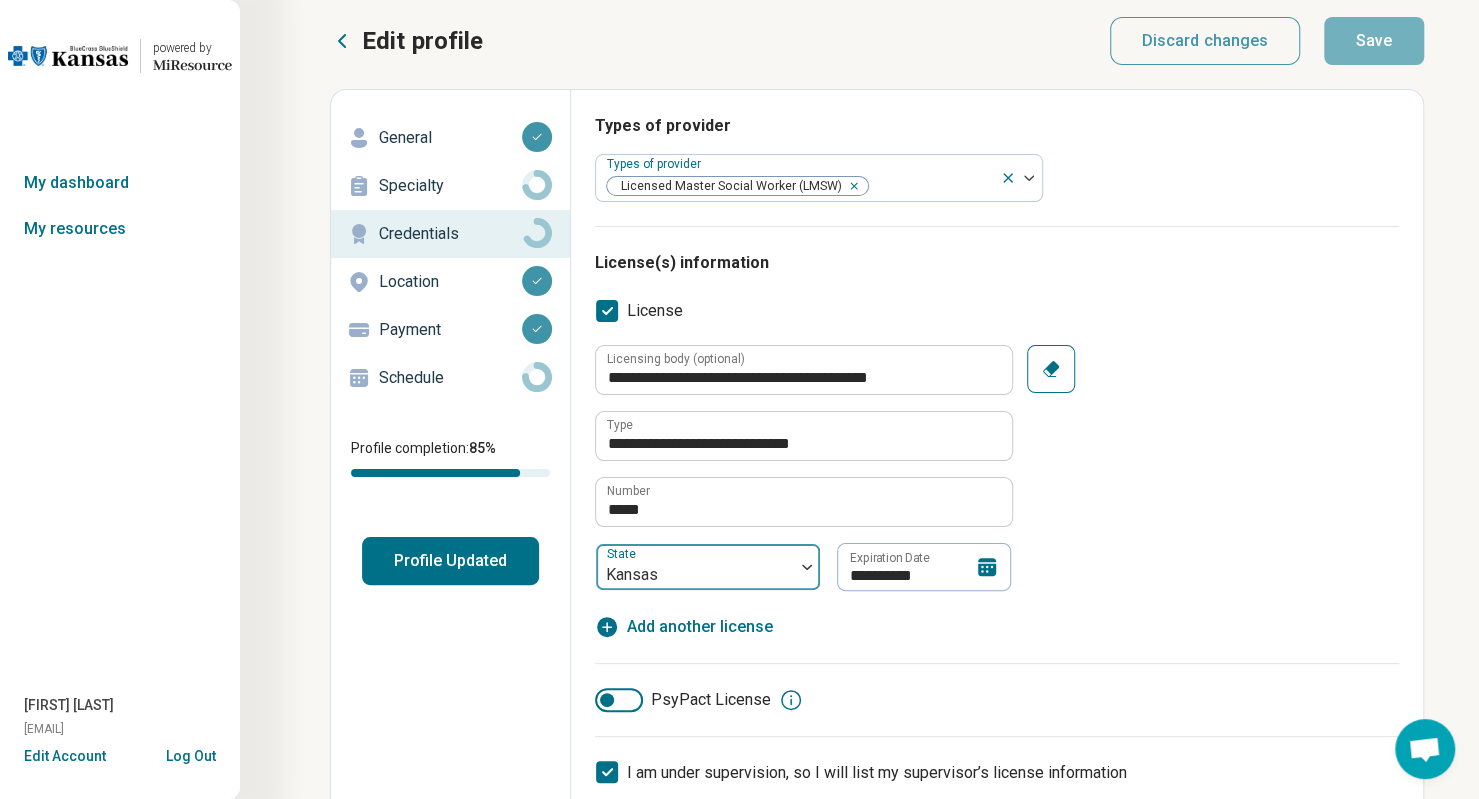 scroll, scrollTop: 0, scrollLeft: 0, axis: both 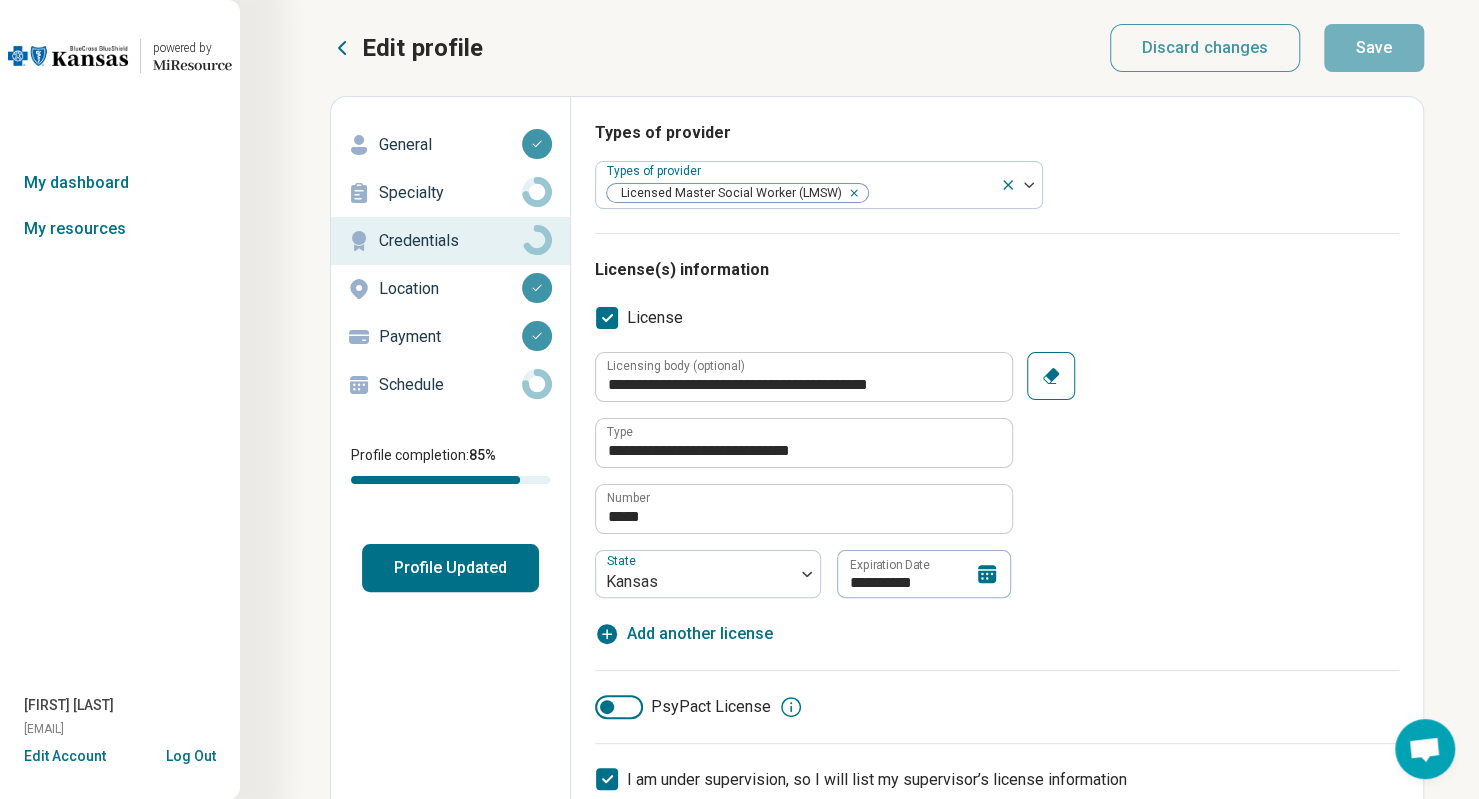 click 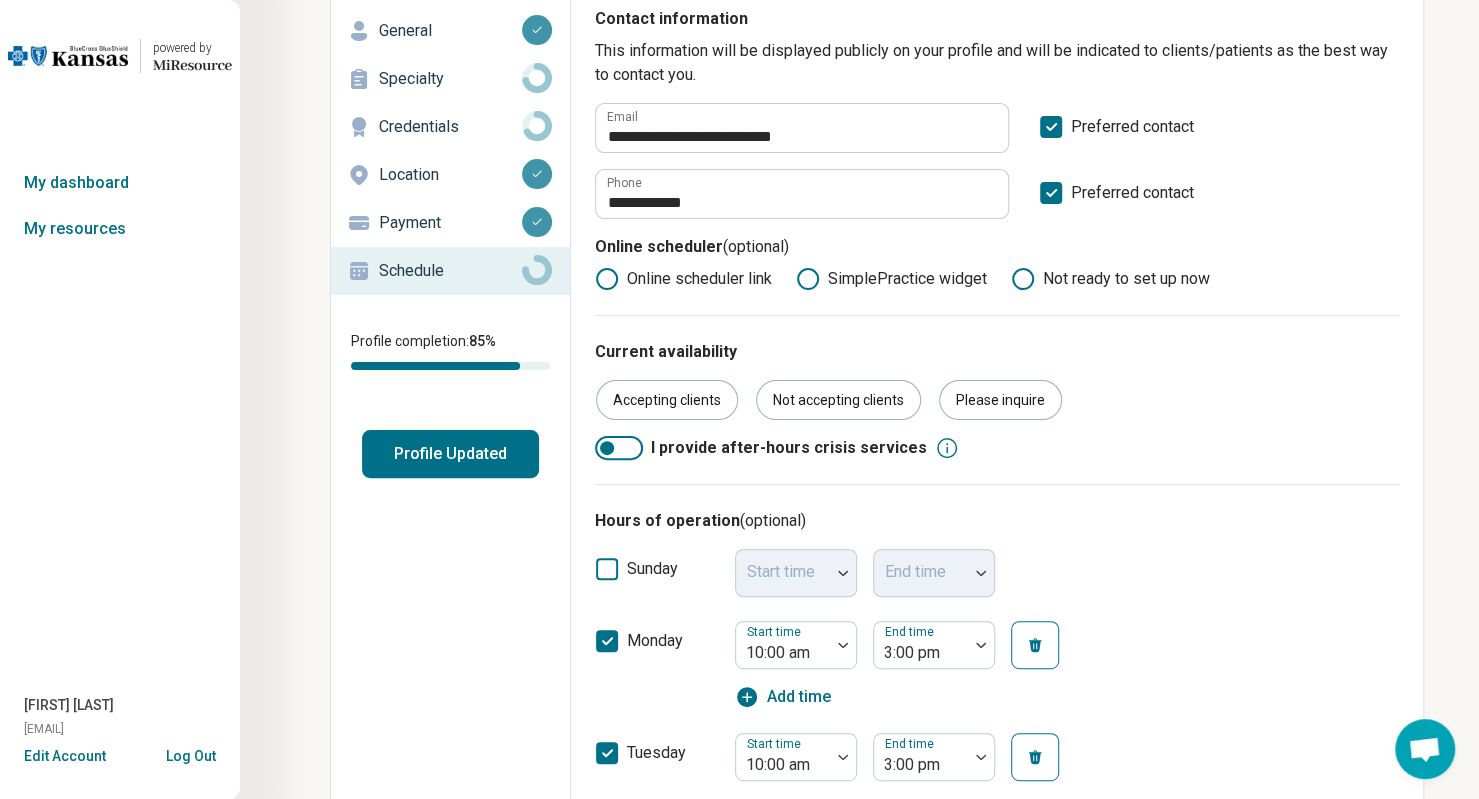 scroll, scrollTop: 0, scrollLeft: 0, axis: both 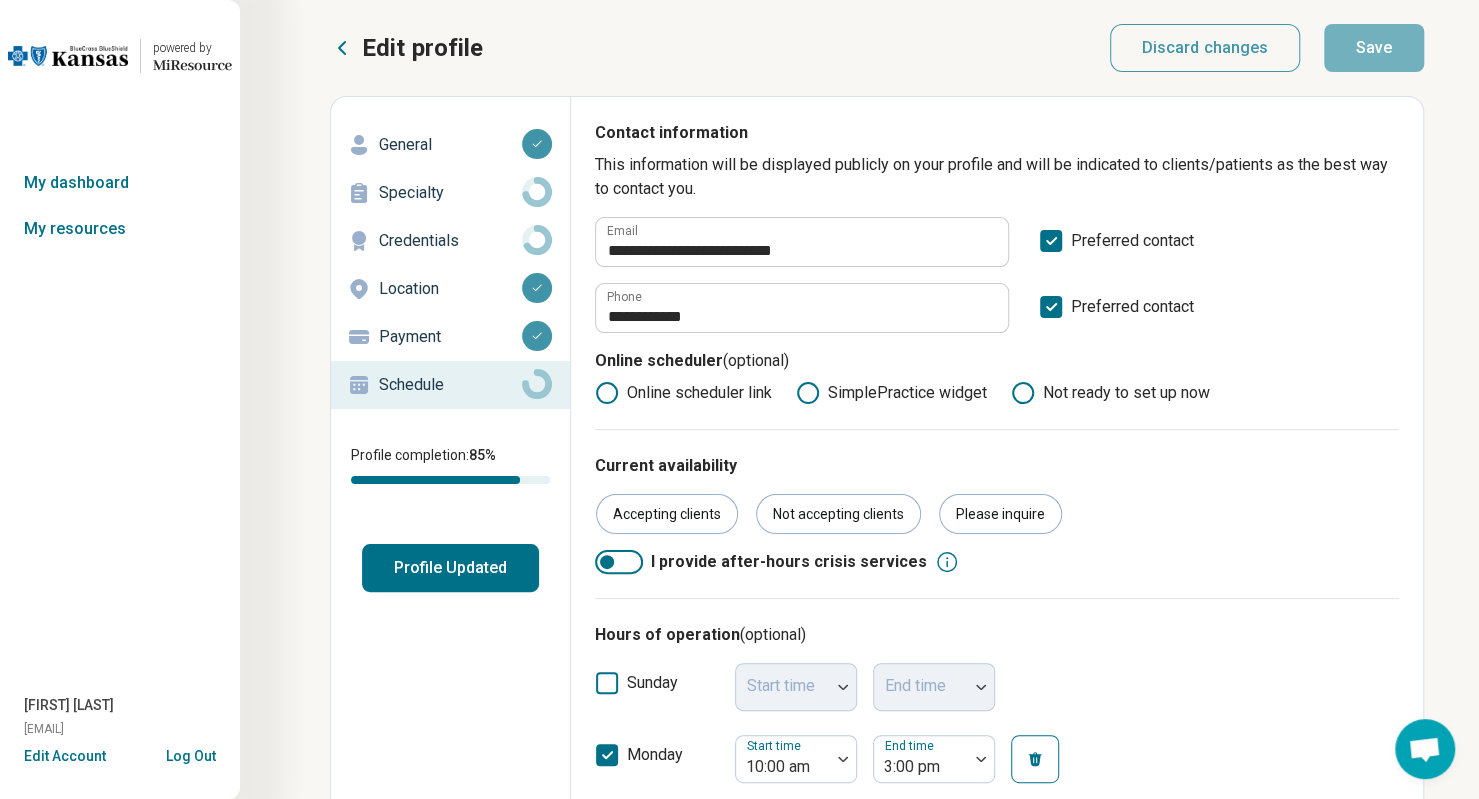 click 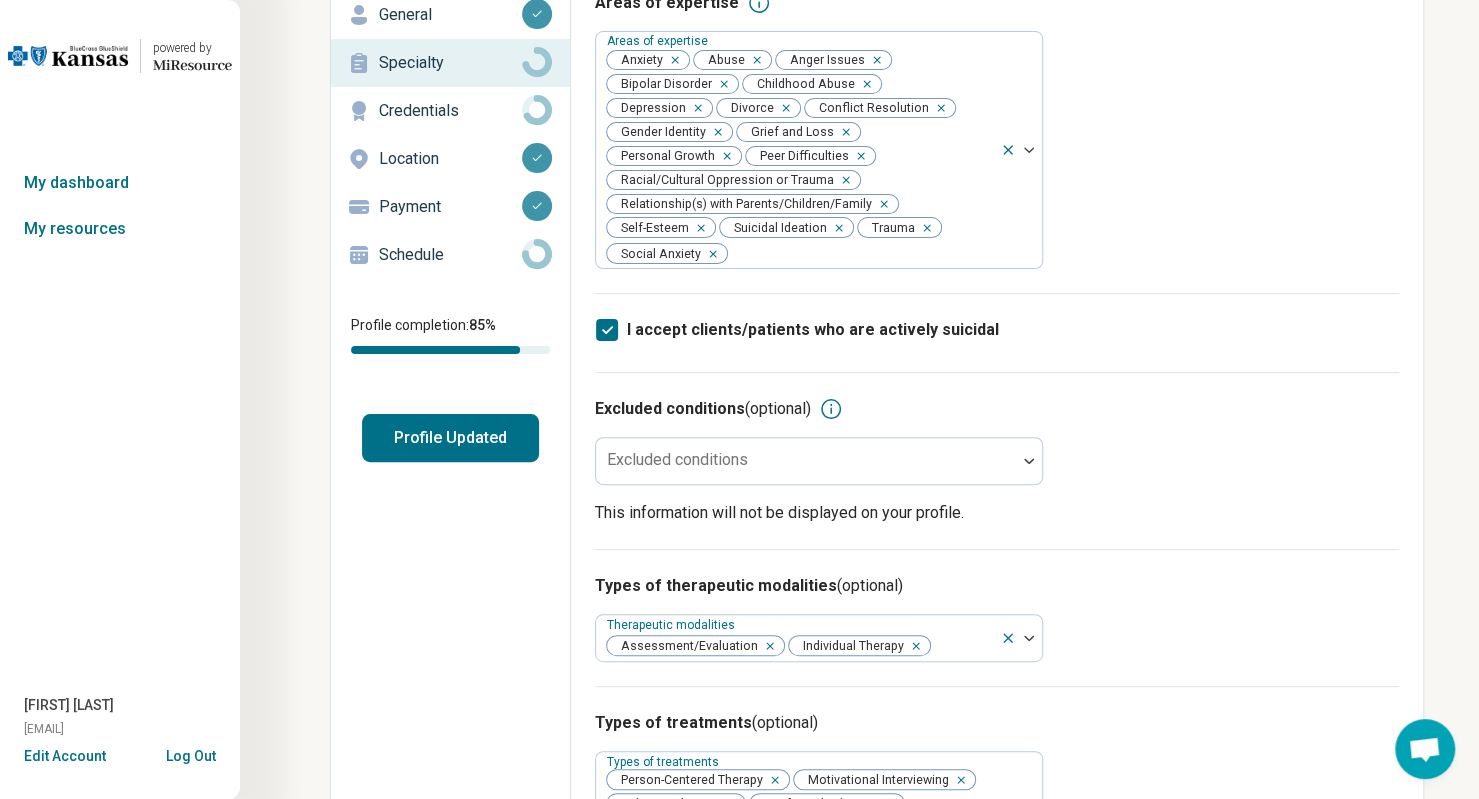 scroll, scrollTop: 200, scrollLeft: 0, axis: vertical 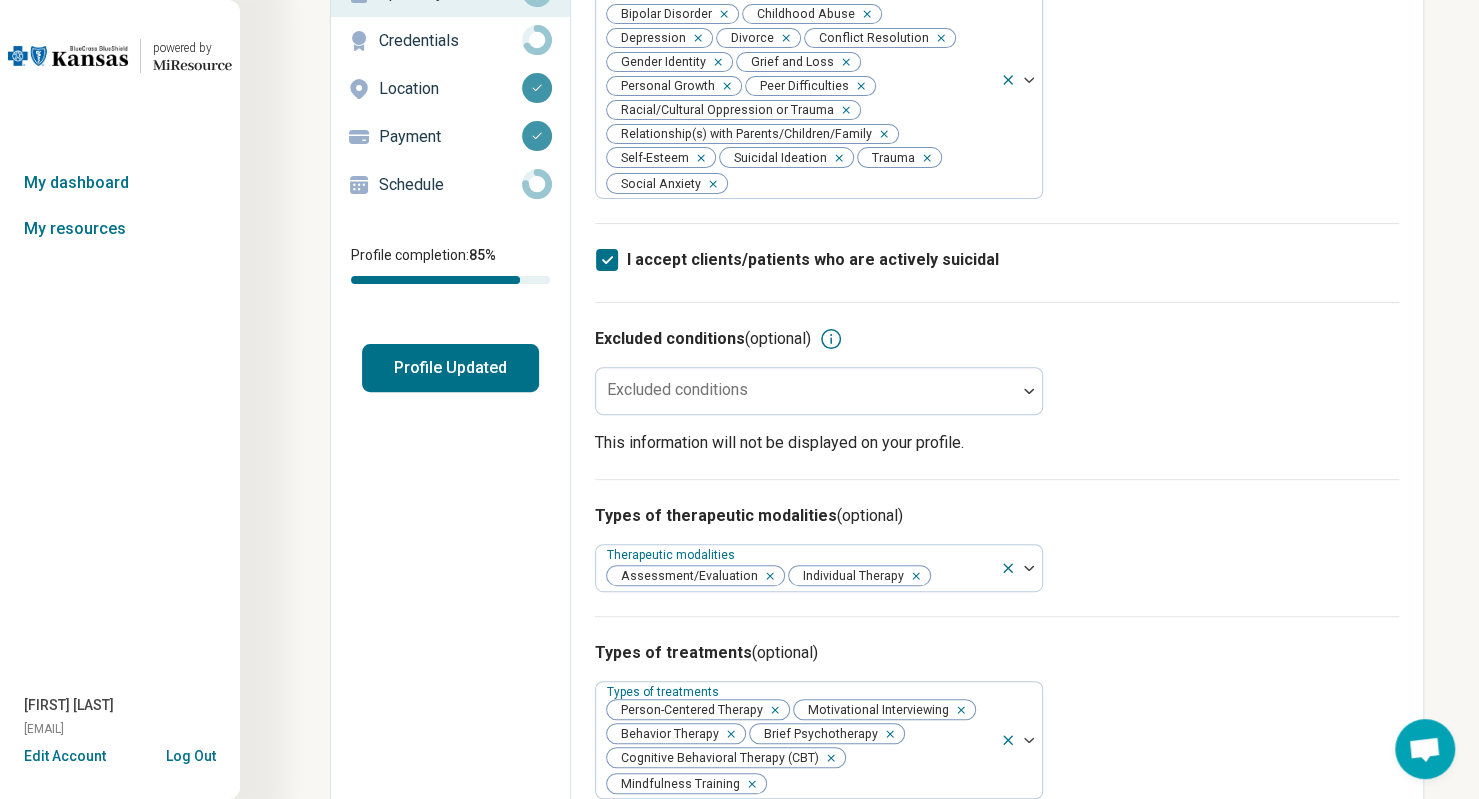 click on "Profile Updated" at bounding box center (450, 368) 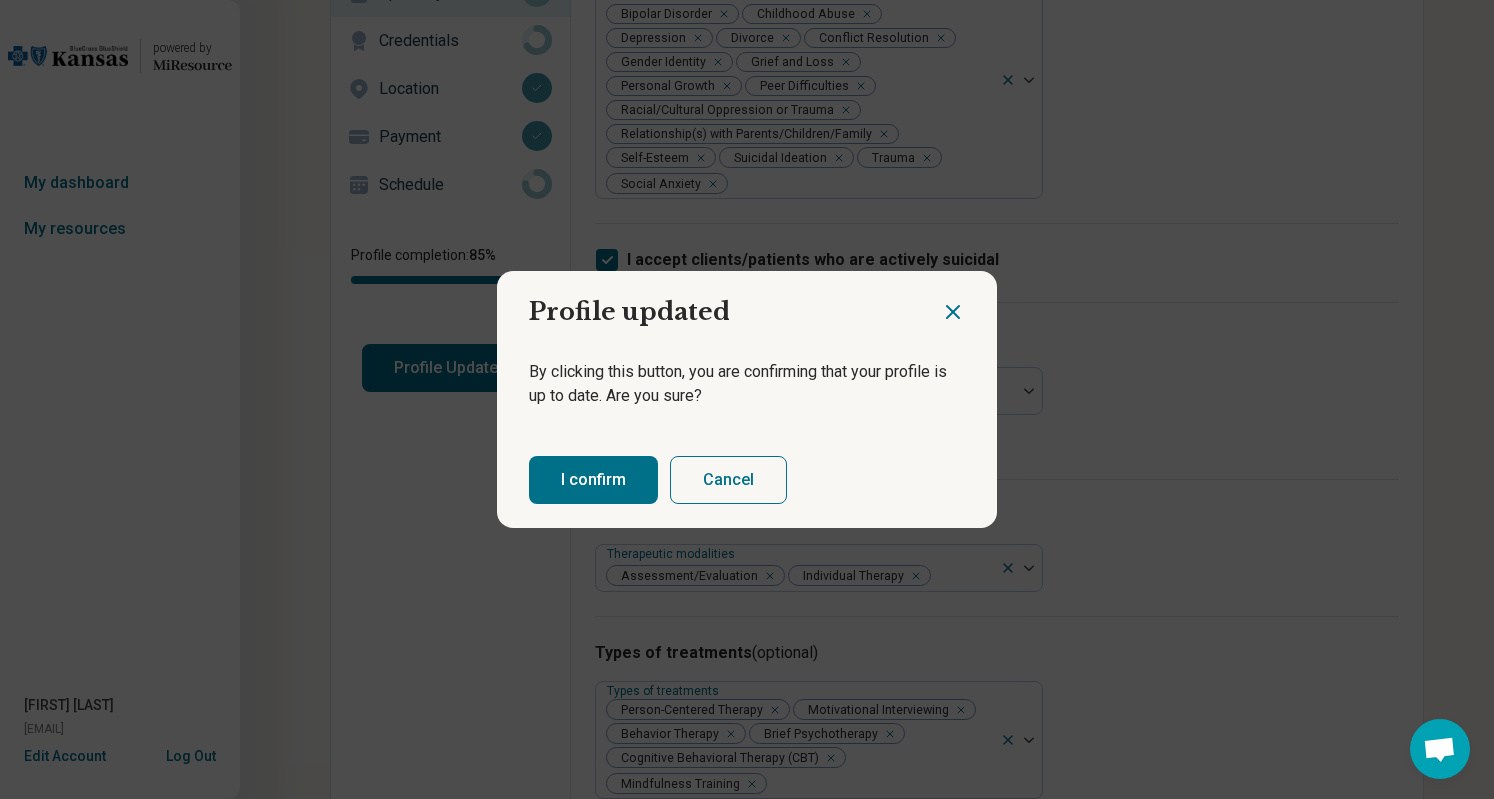 click on "I confirm" at bounding box center [593, 480] 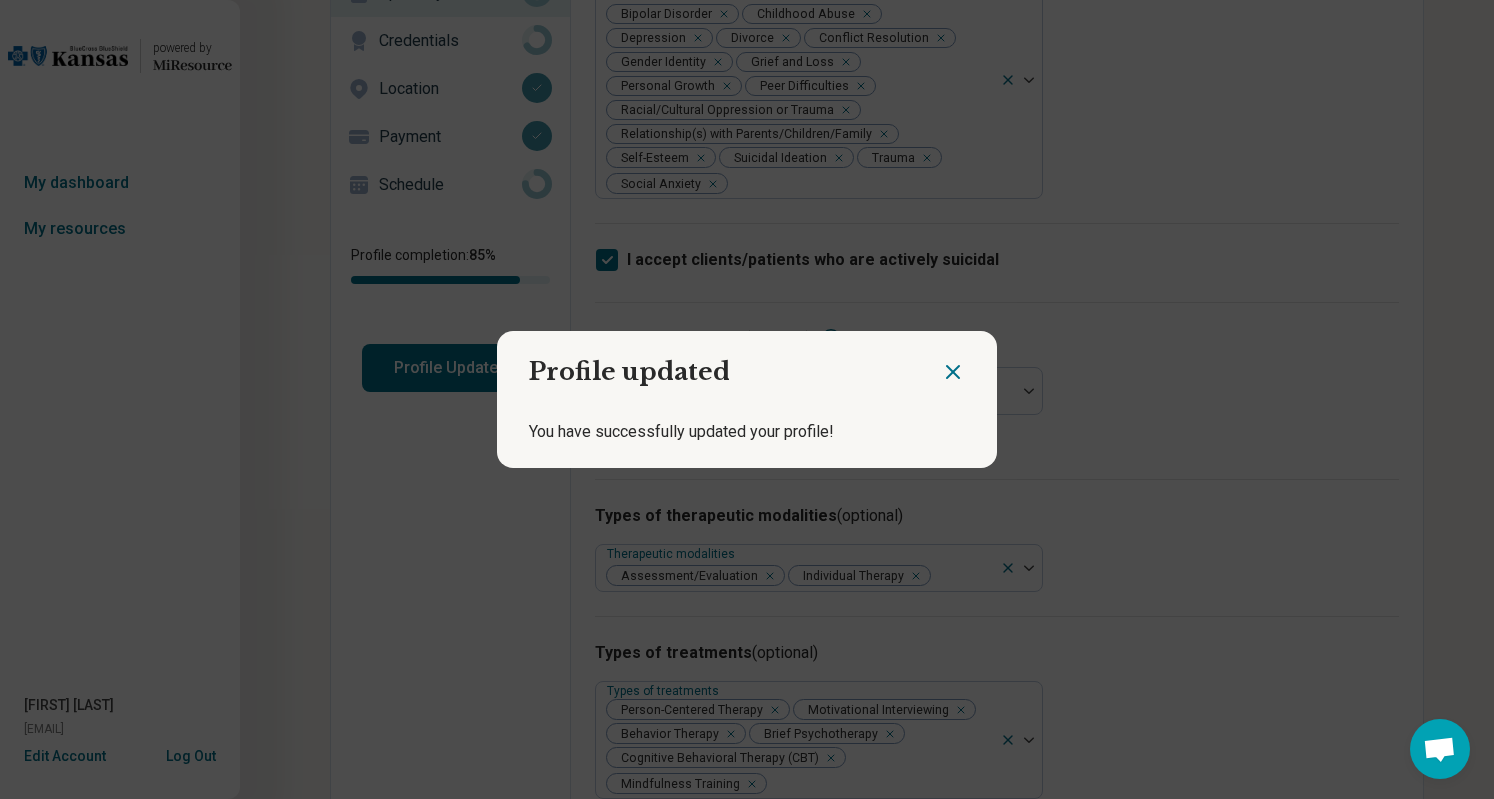 click 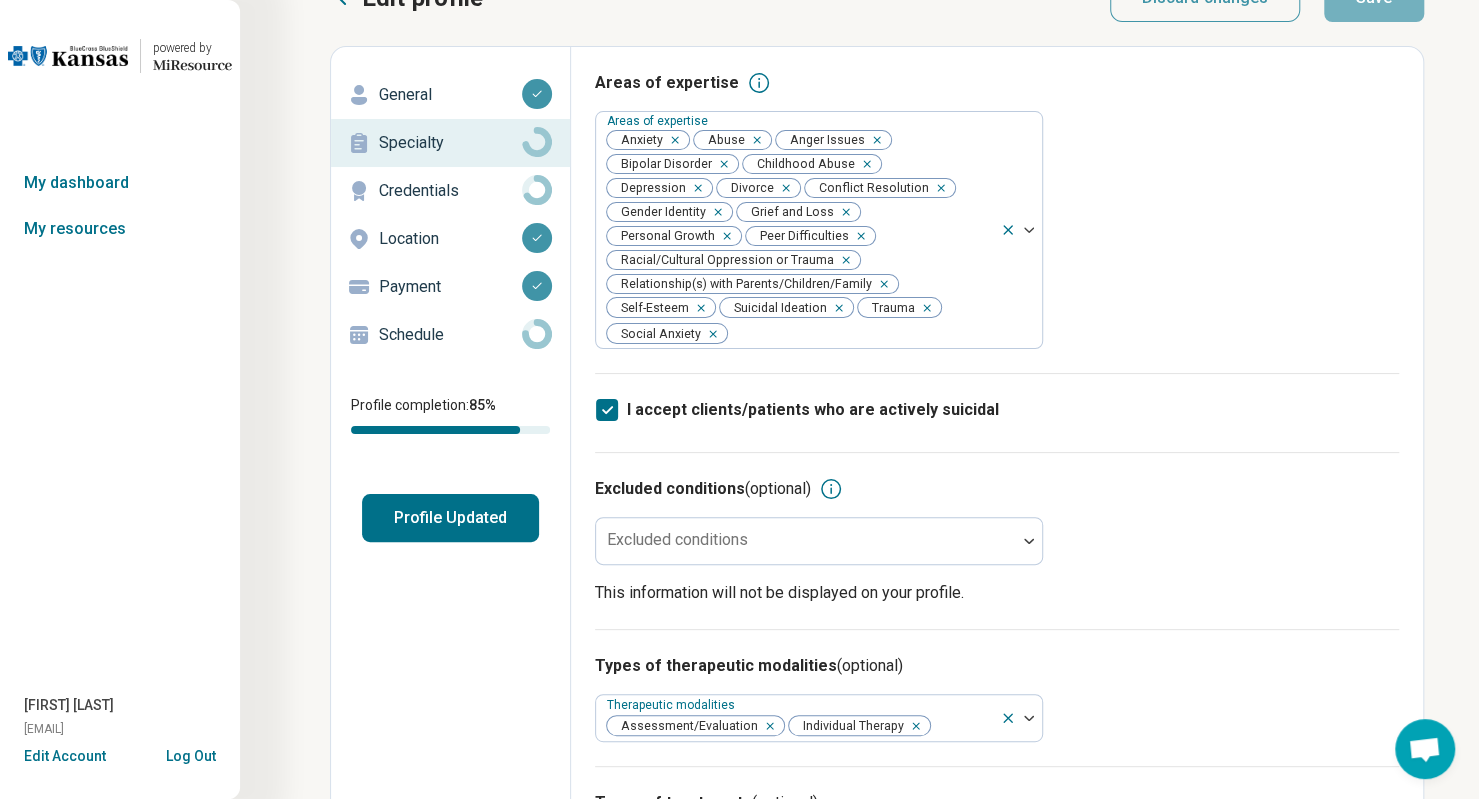 scroll, scrollTop: 0, scrollLeft: 0, axis: both 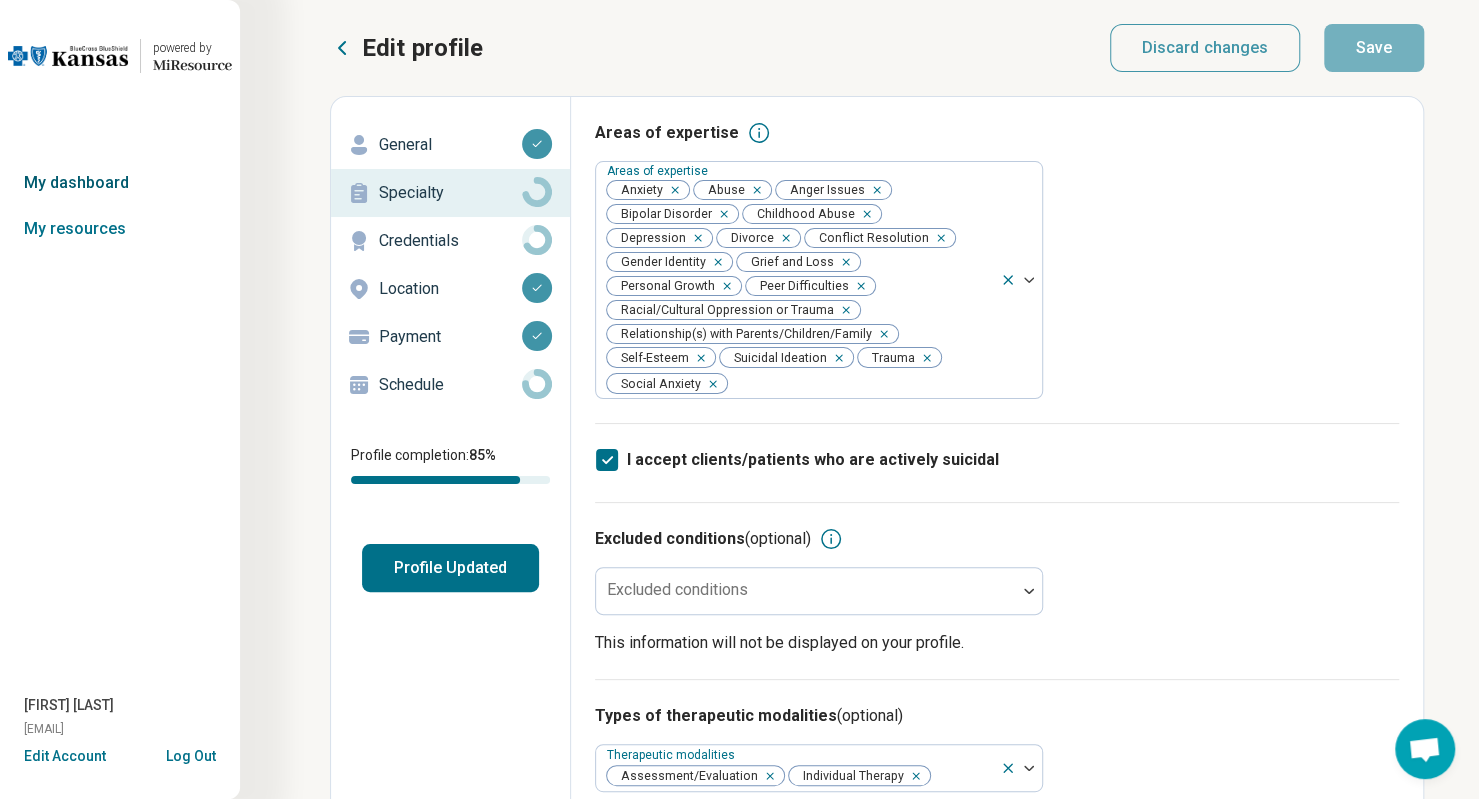click on "My dashboard" at bounding box center [120, 183] 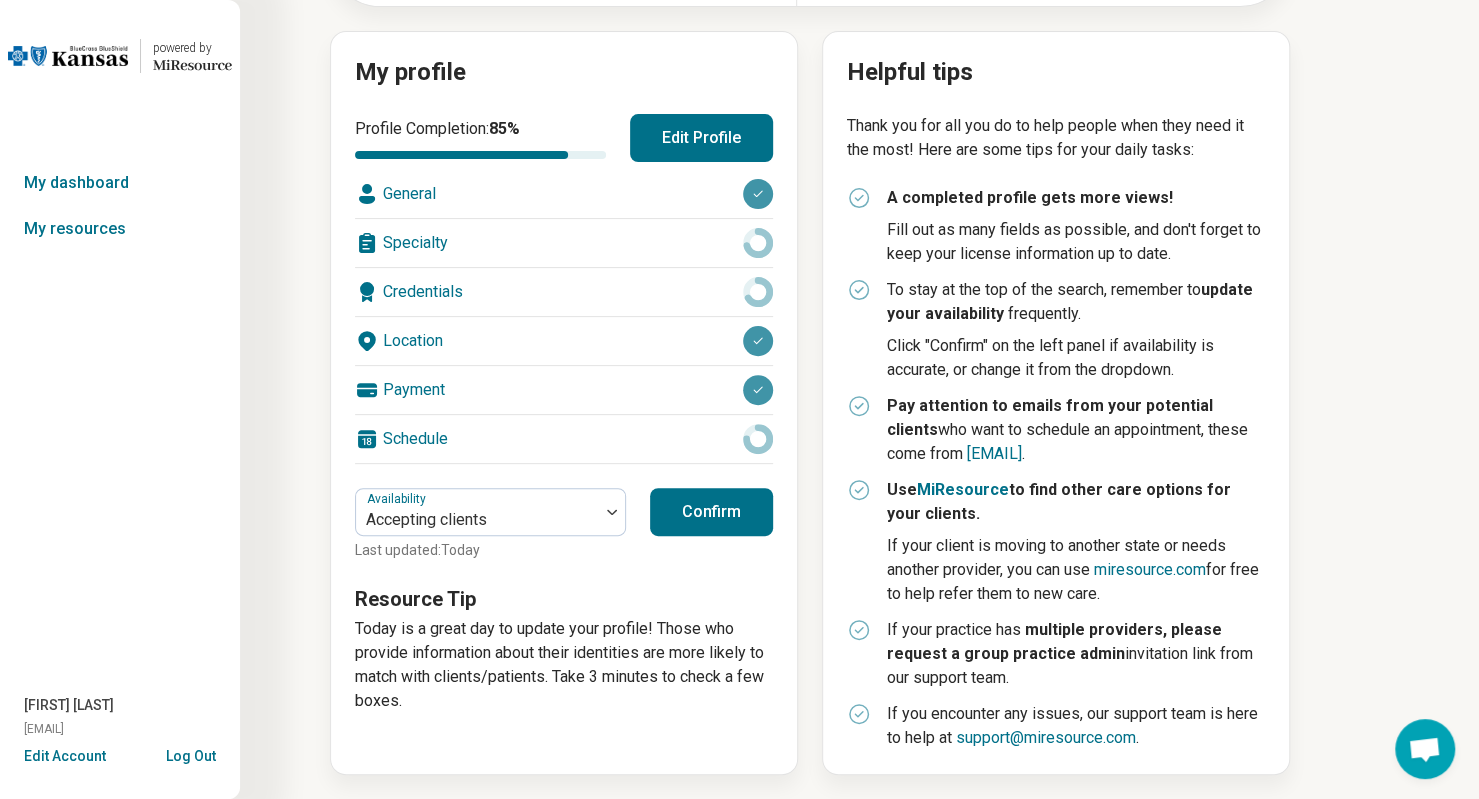 scroll, scrollTop: 204, scrollLeft: 0, axis: vertical 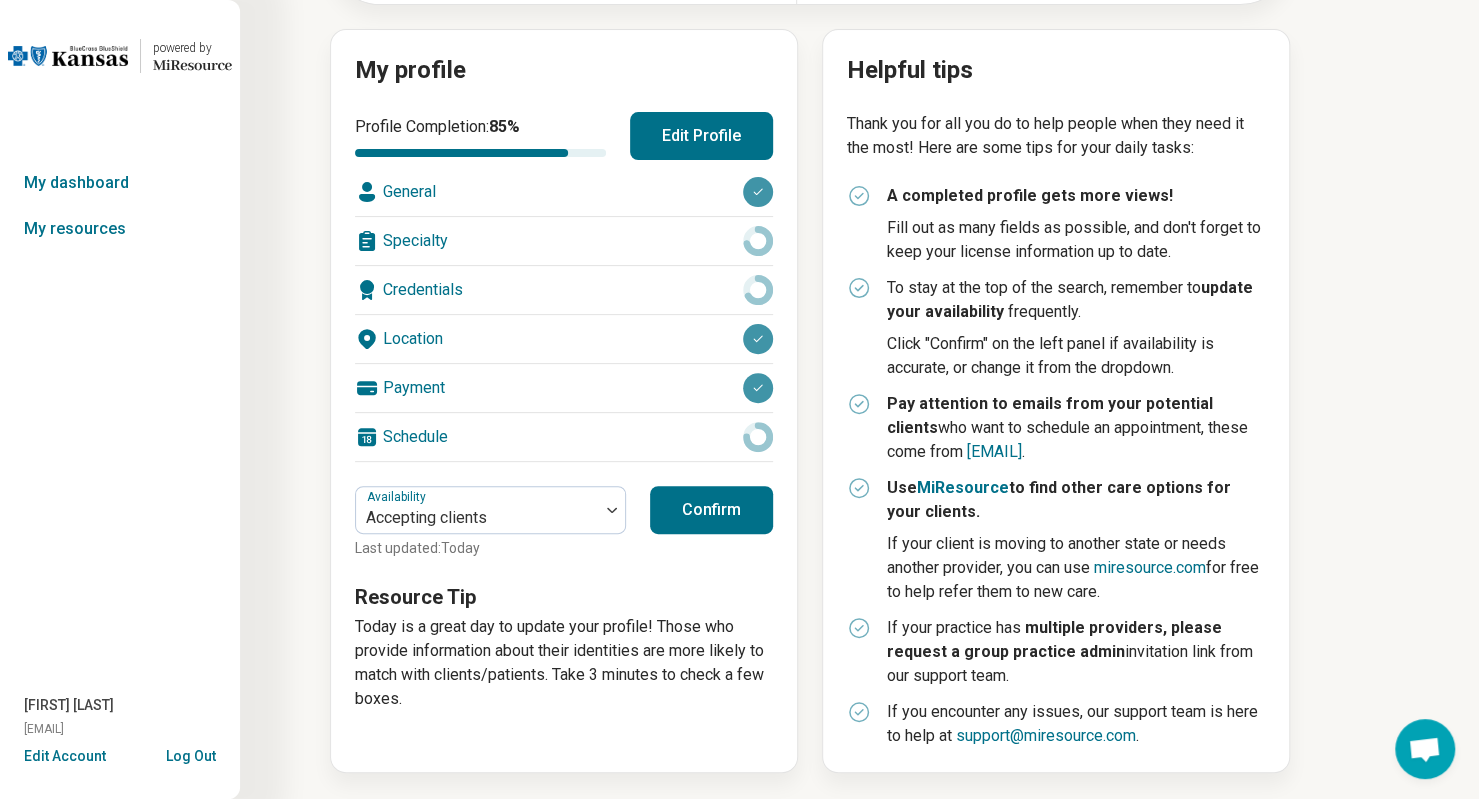 click on "Confirm" at bounding box center (711, 510) 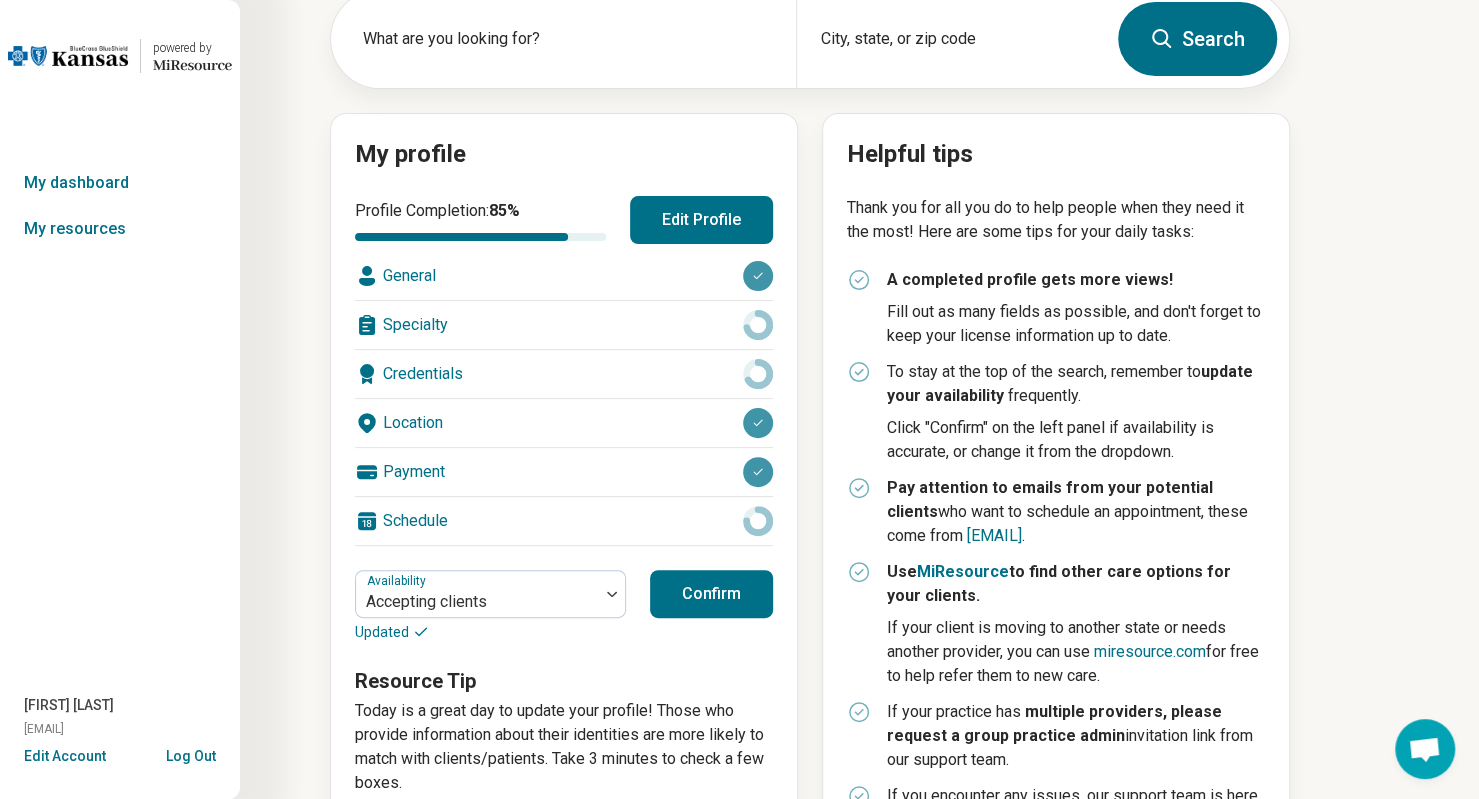 scroll, scrollTop: 0, scrollLeft: 0, axis: both 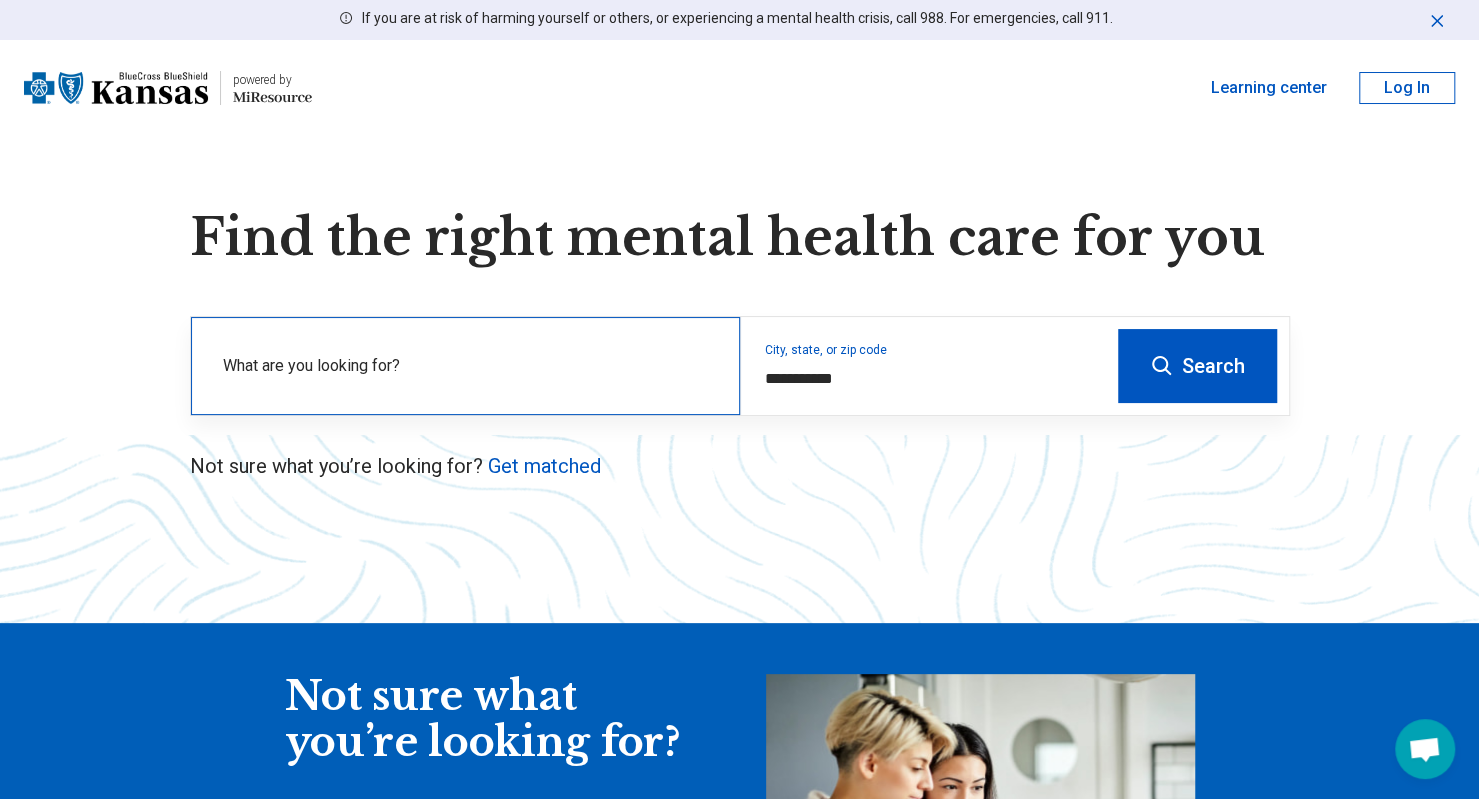 click on "What are you looking for?" at bounding box center (465, 366) 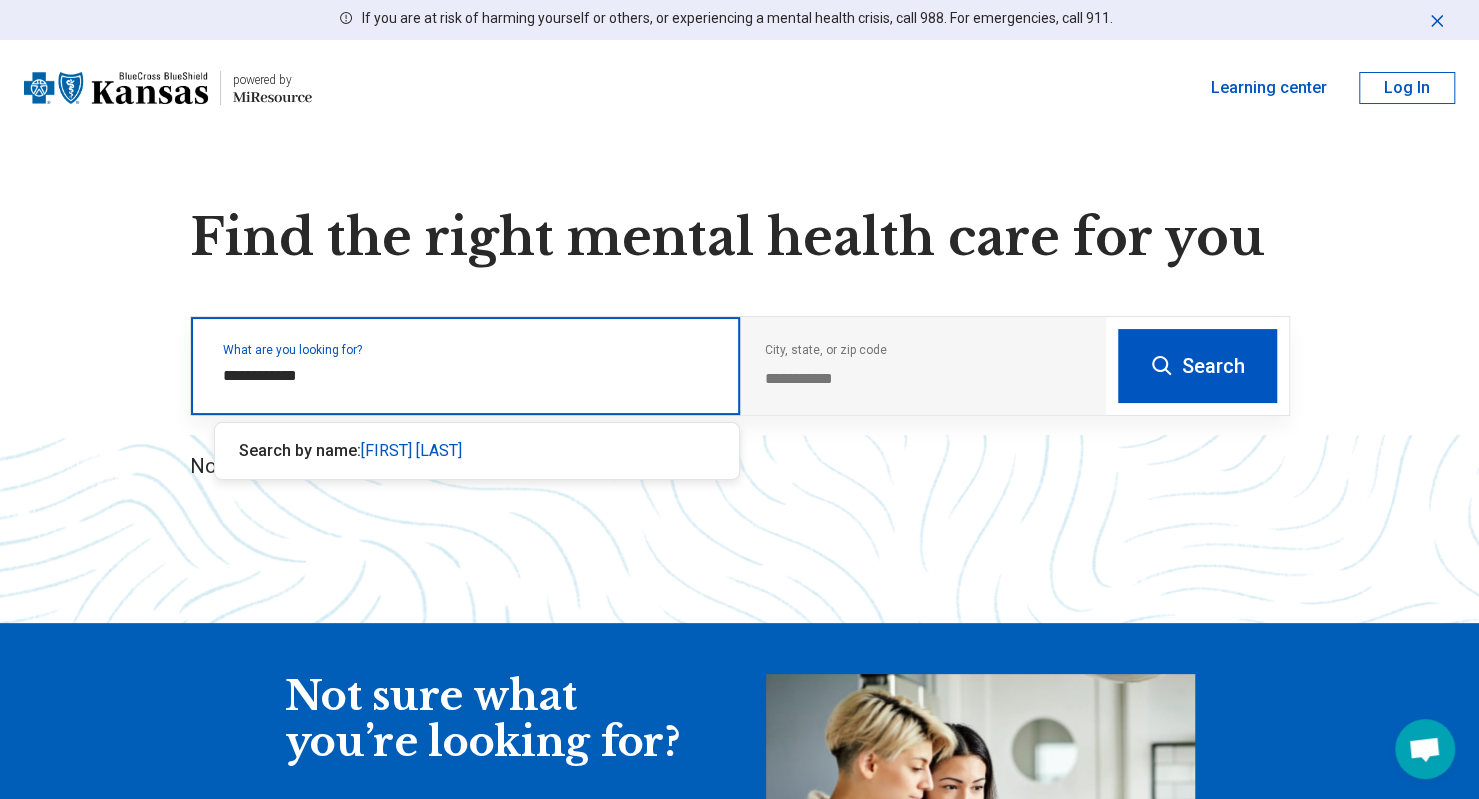 type on "**********" 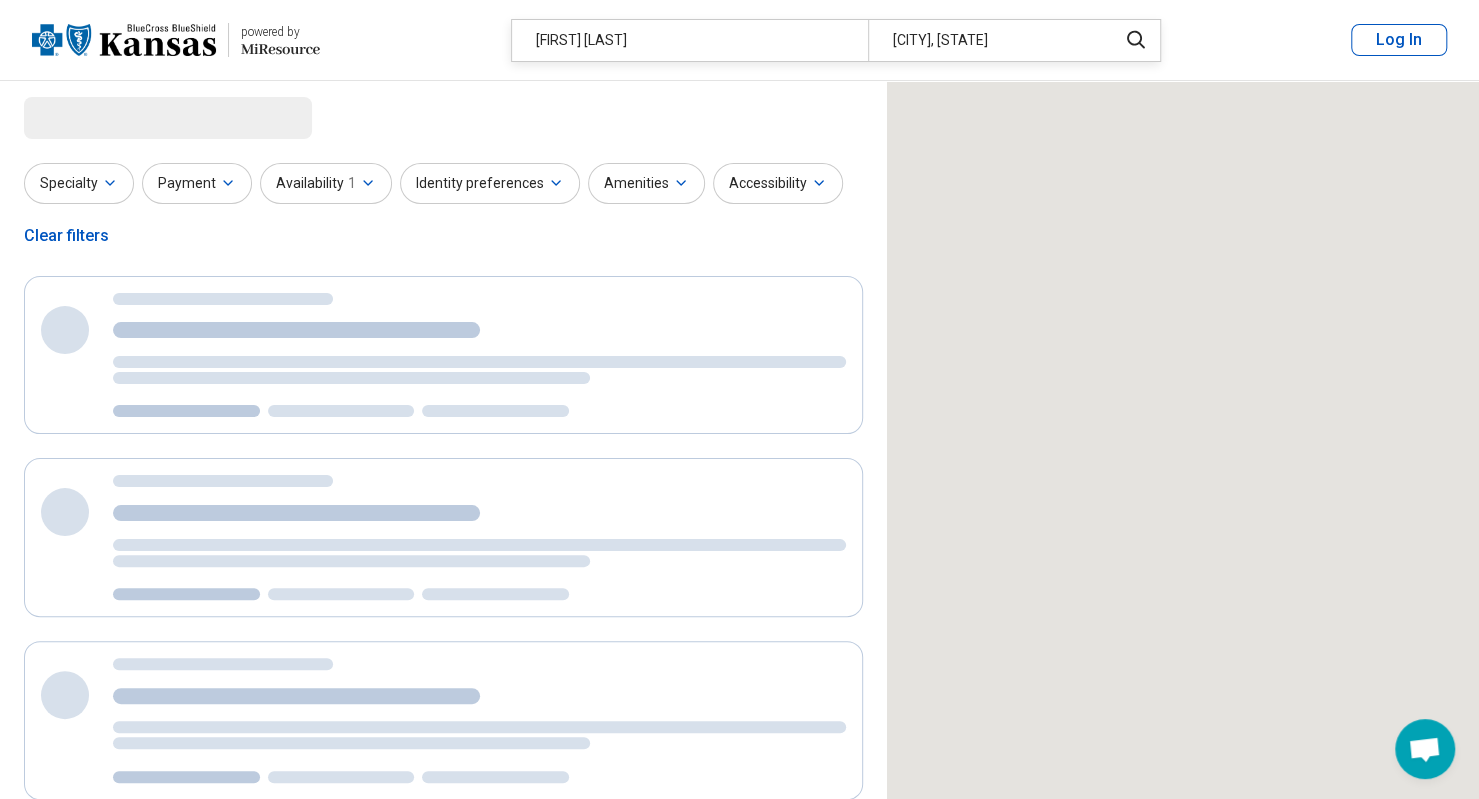 select on "***" 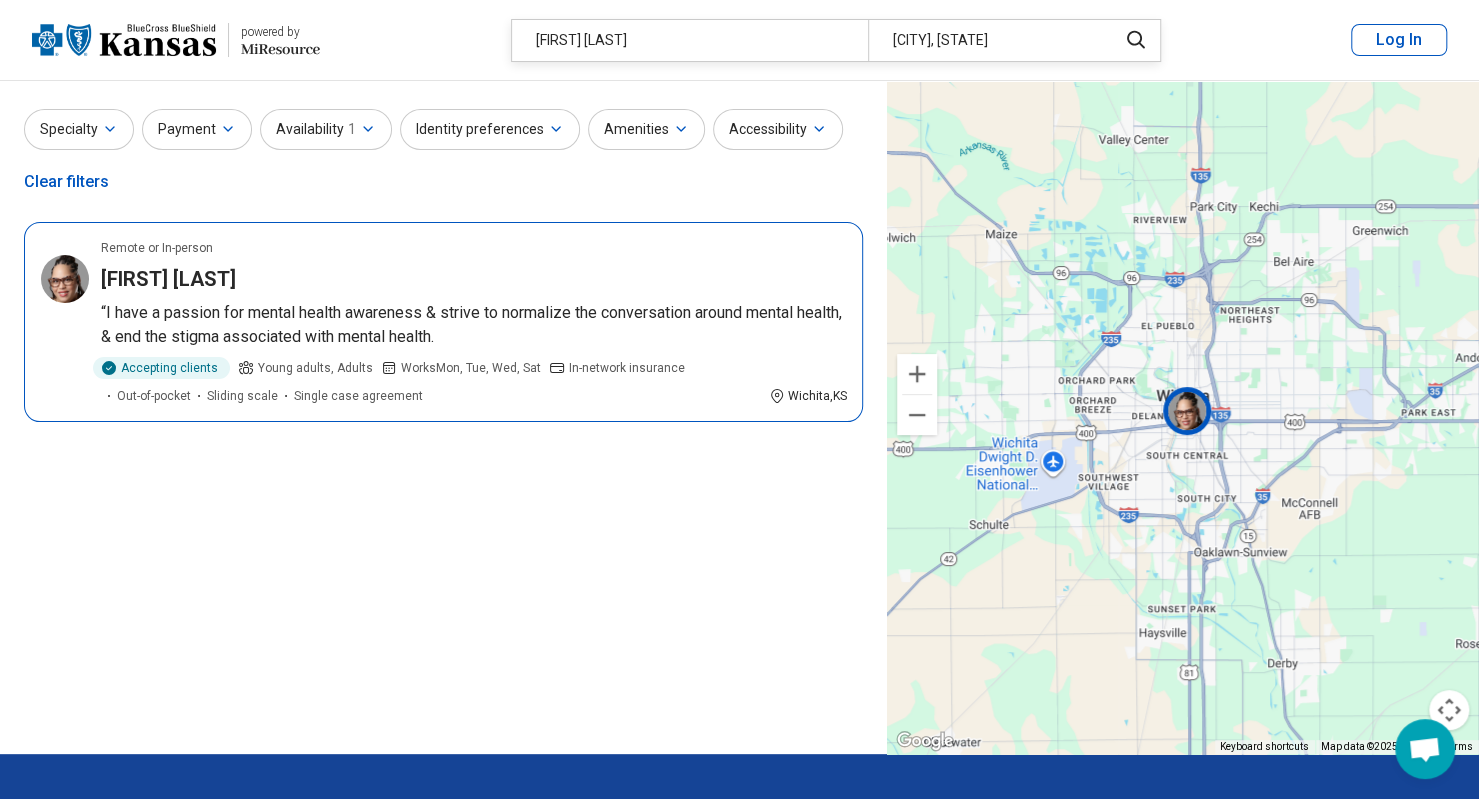 scroll, scrollTop: 0, scrollLeft: 0, axis: both 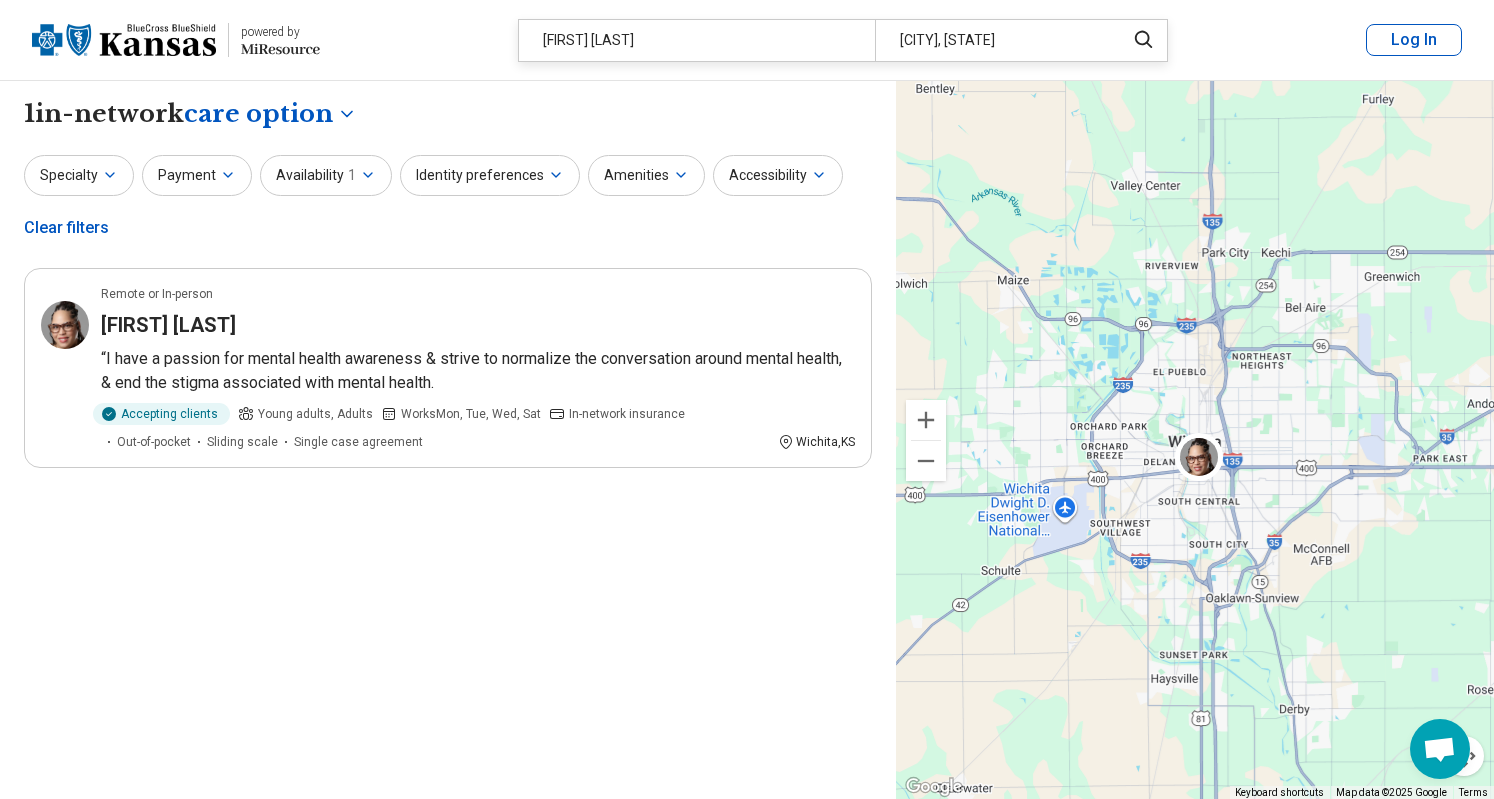 click on "**********" at bounding box center [747, 637] 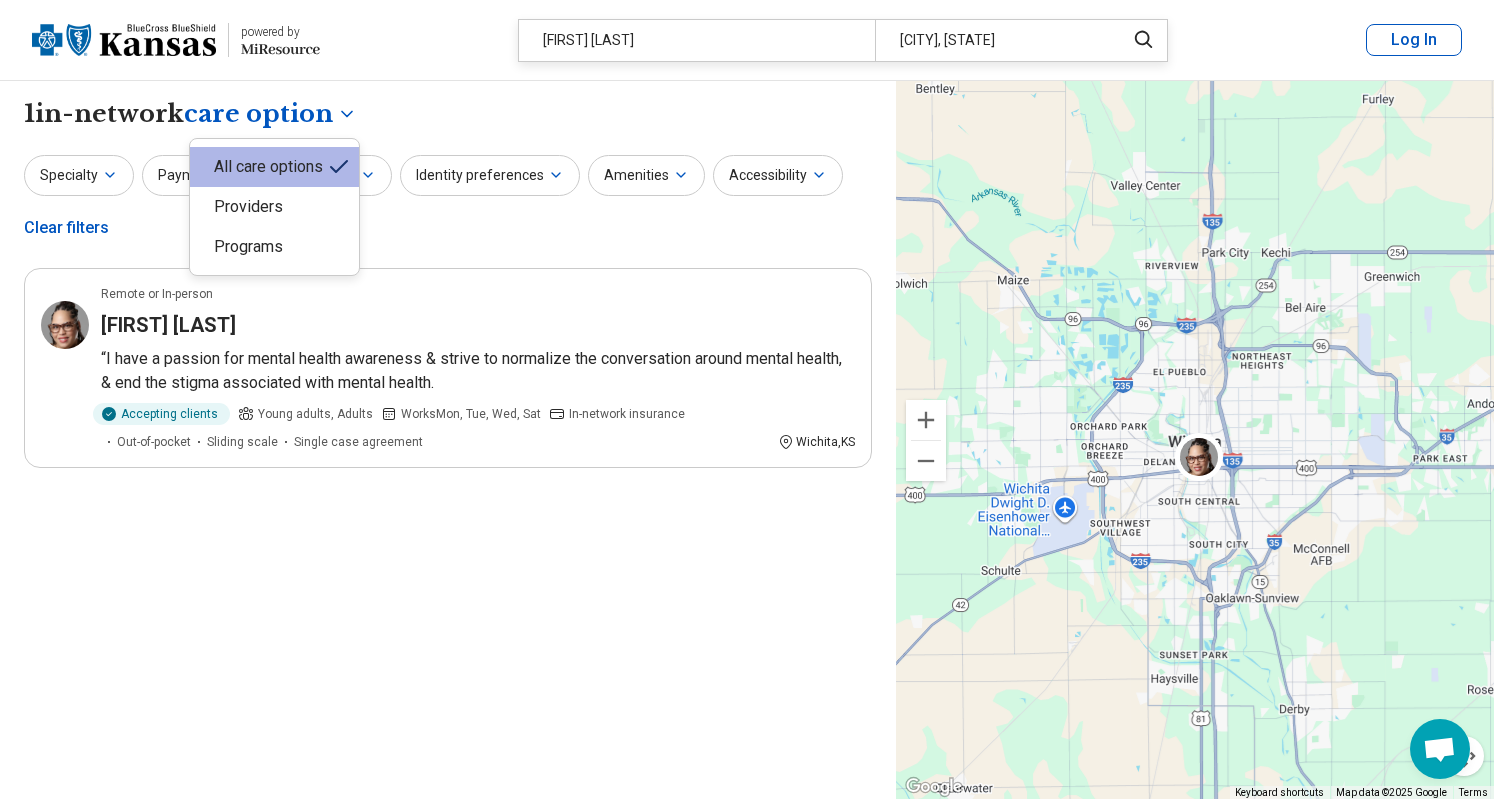click on "powered by Miresource logo Shawnta Smith Wichita, KS Log In" at bounding box center [747, 40] 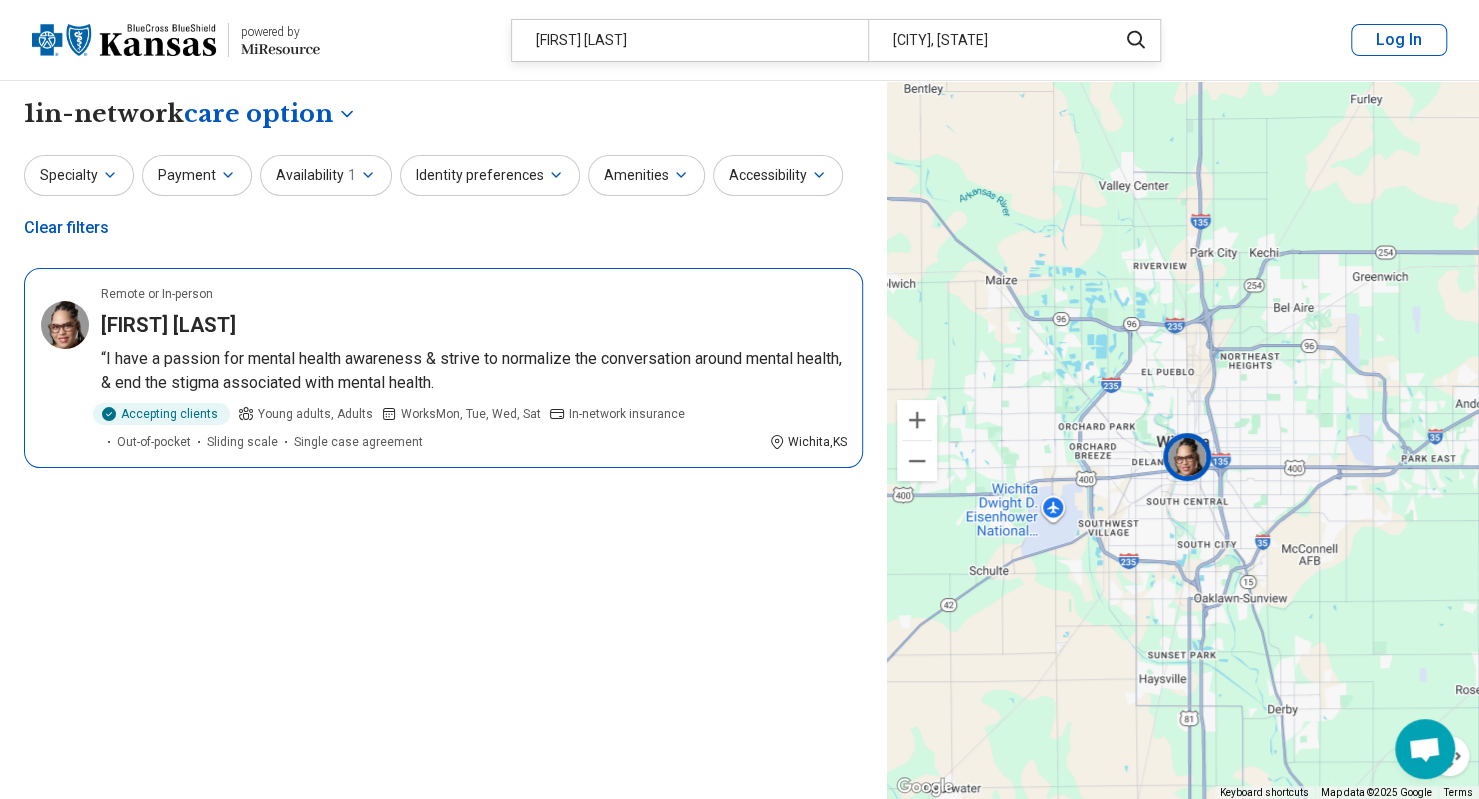 click at bounding box center [1188, 457] 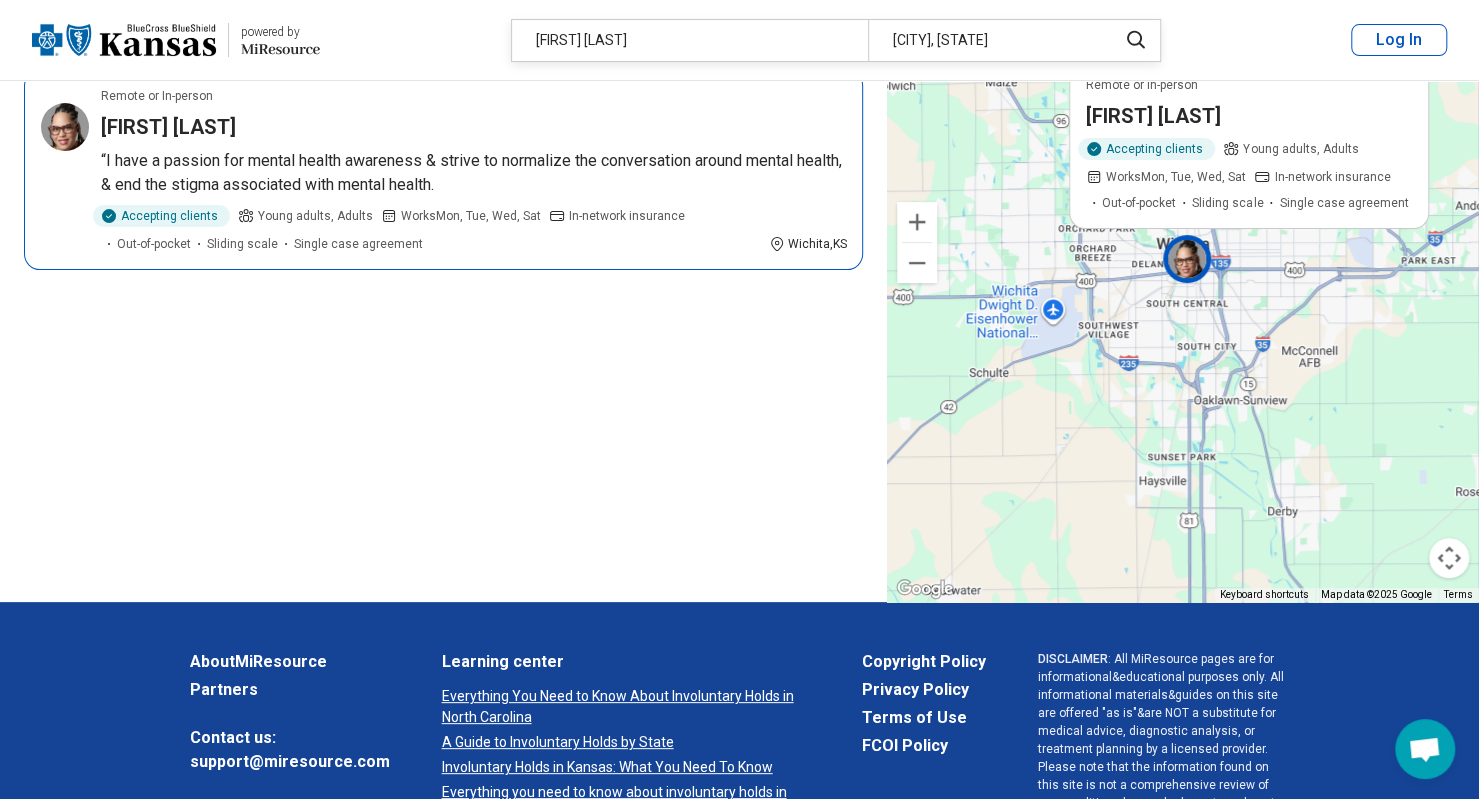 scroll, scrollTop: 200, scrollLeft: 0, axis: vertical 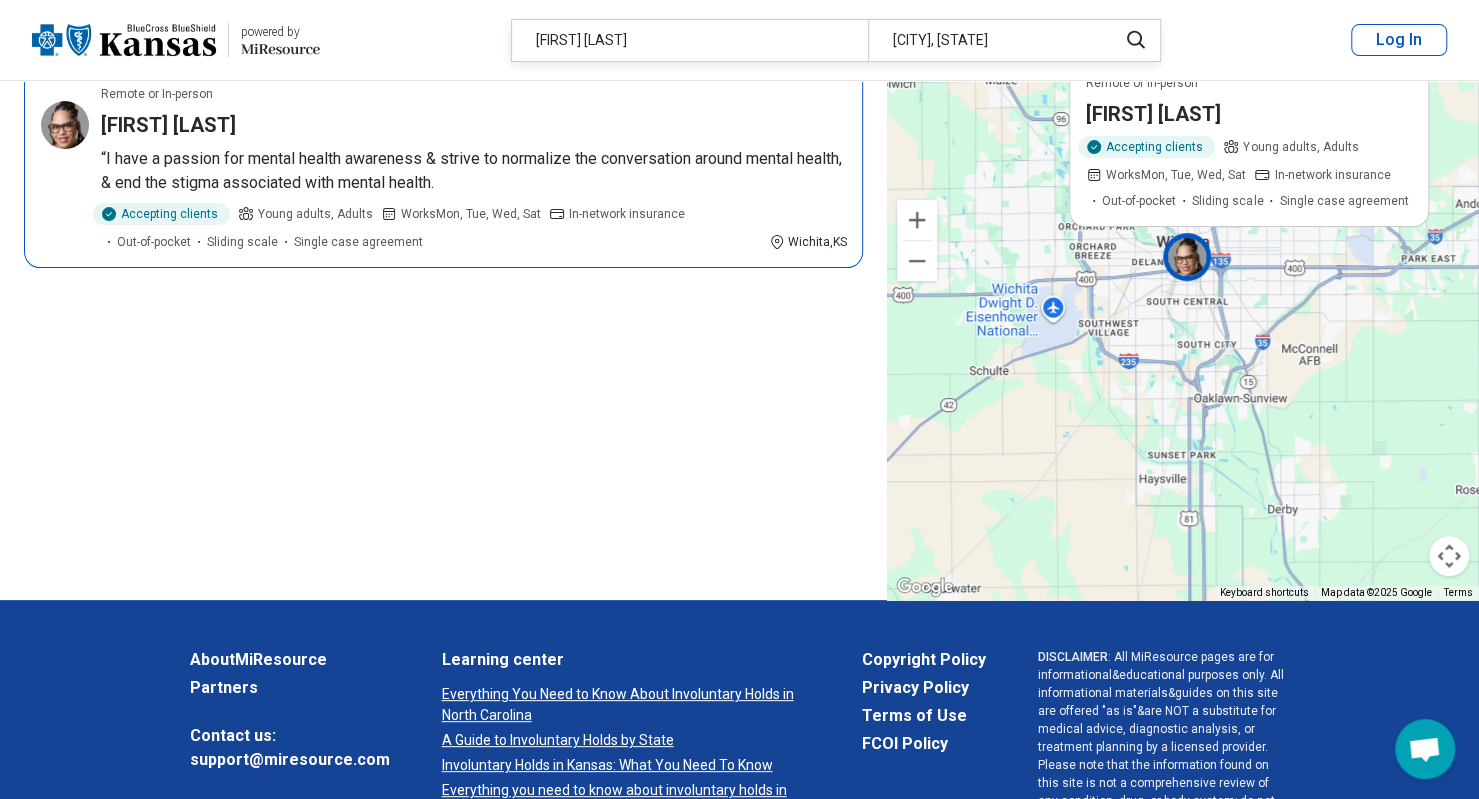 click on "Wichita ,  KS" at bounding box center (807, 242) 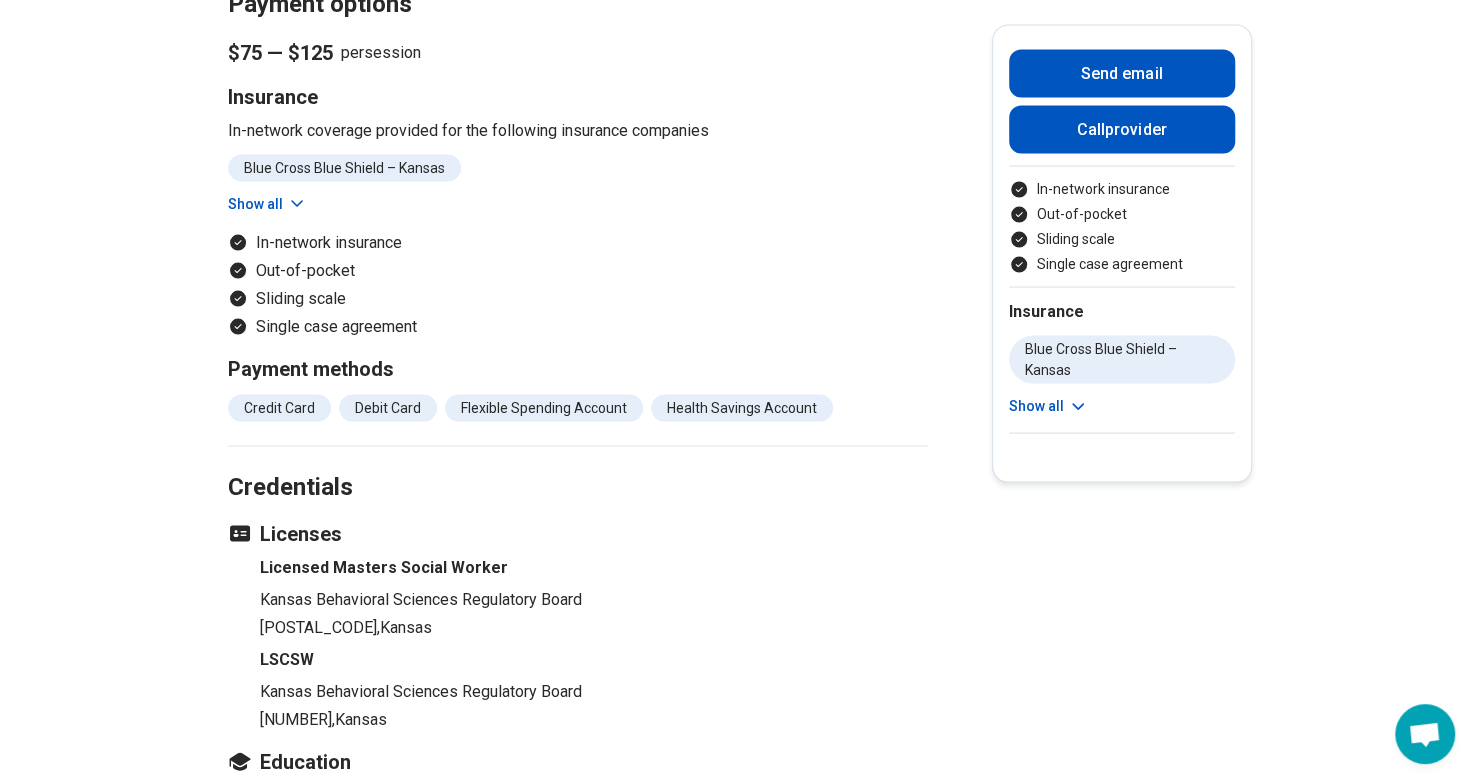 scroll, scrollTop: 2400, scrollLeft: 0, axis: vertical 